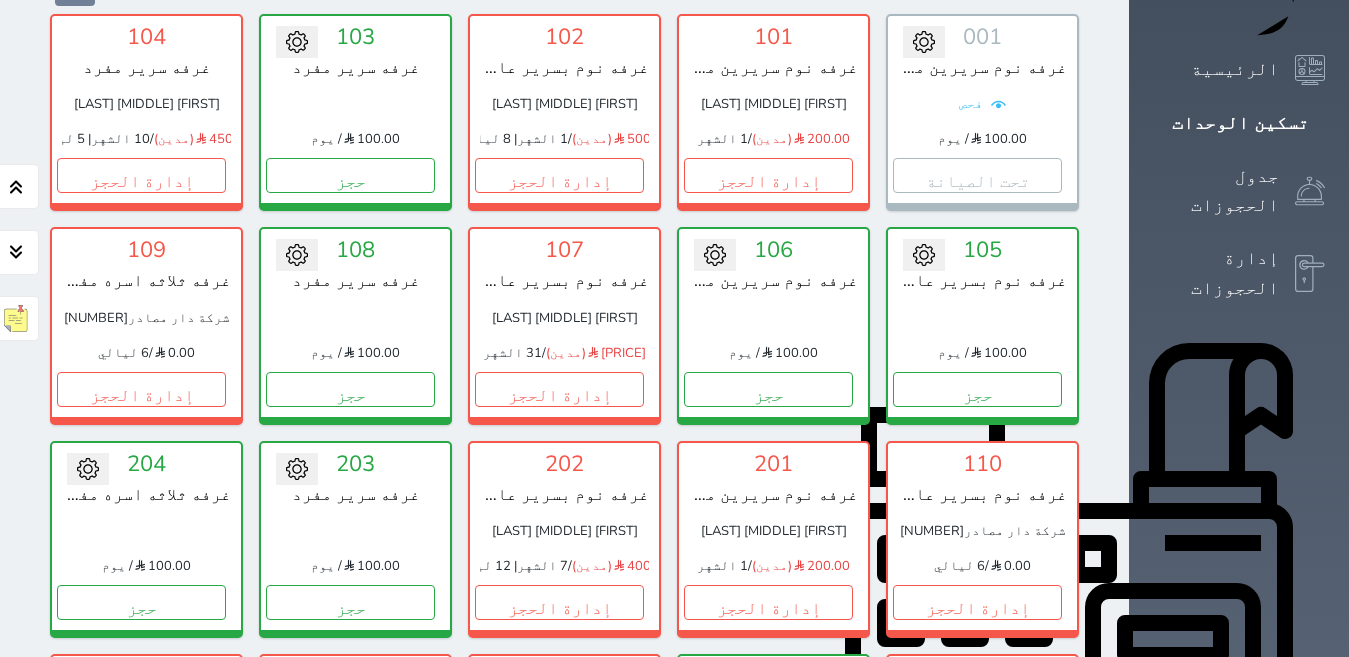 scroll, scrollTop: 100, scrollLeft: 0, axis: vertical 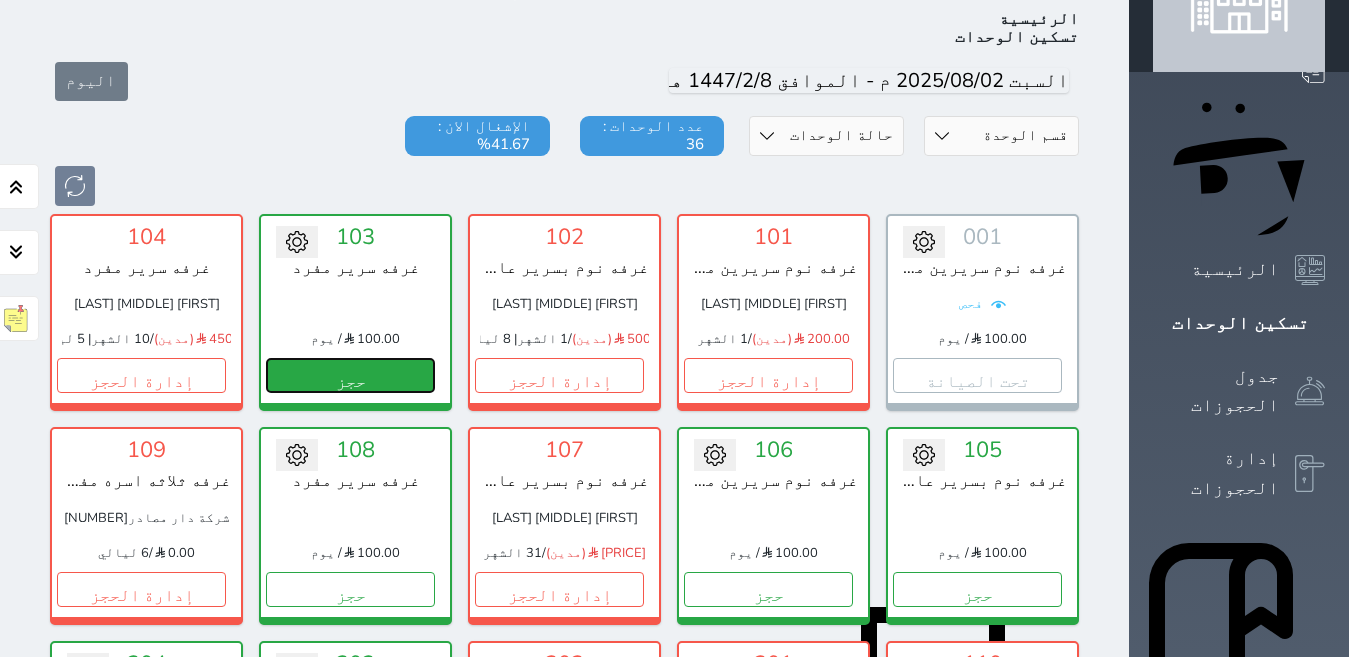 click on "حجز" at bounding box center [350, 375] 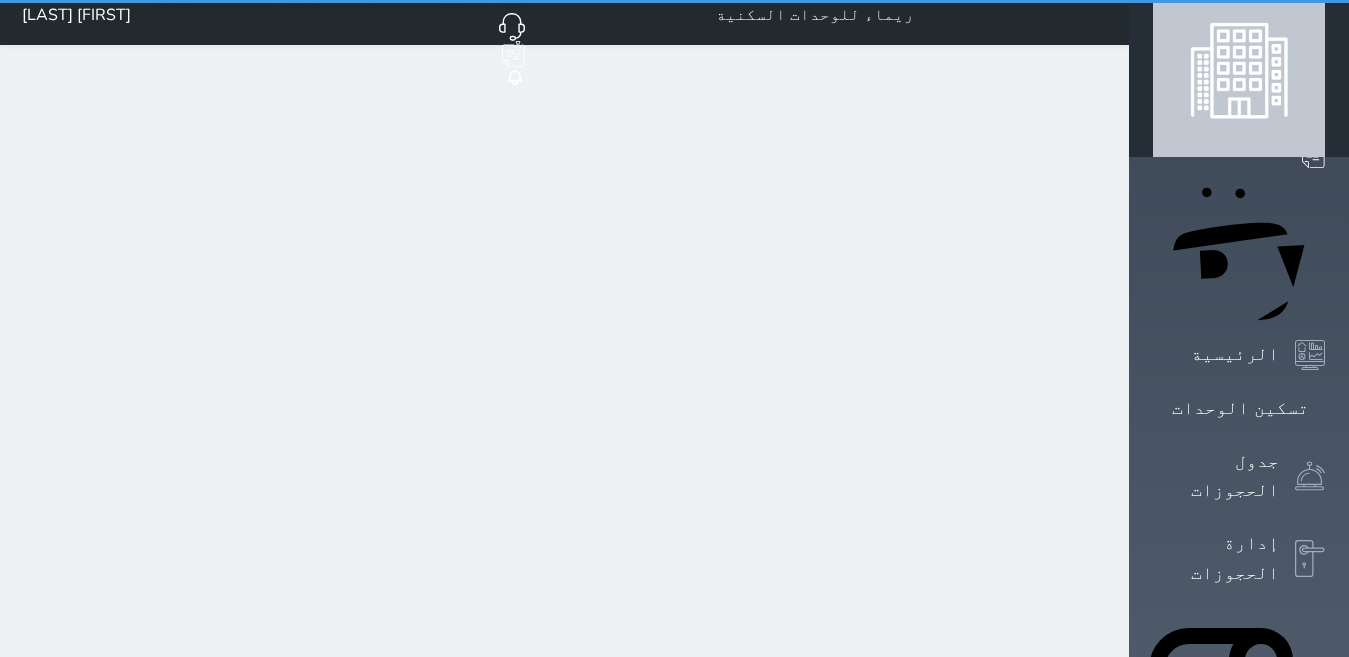 scroll, scrollTop: 0, scrollLeft: 0, axis: both 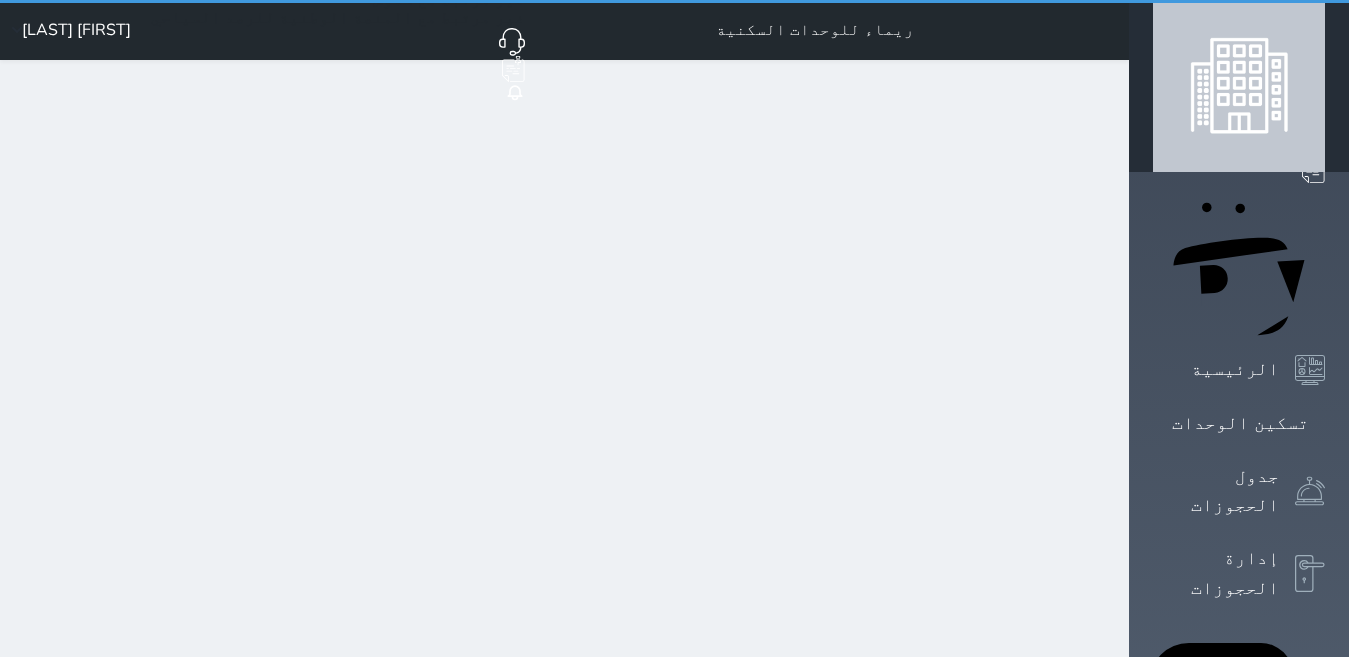 select on "1" 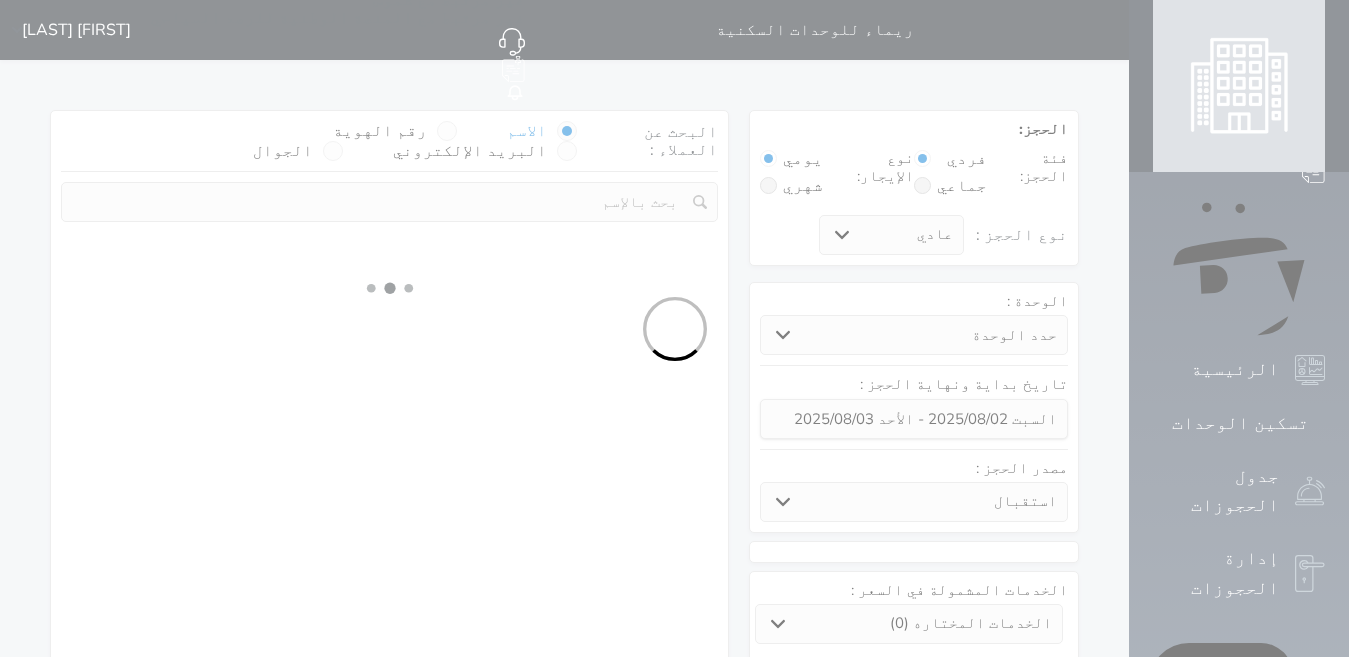 select 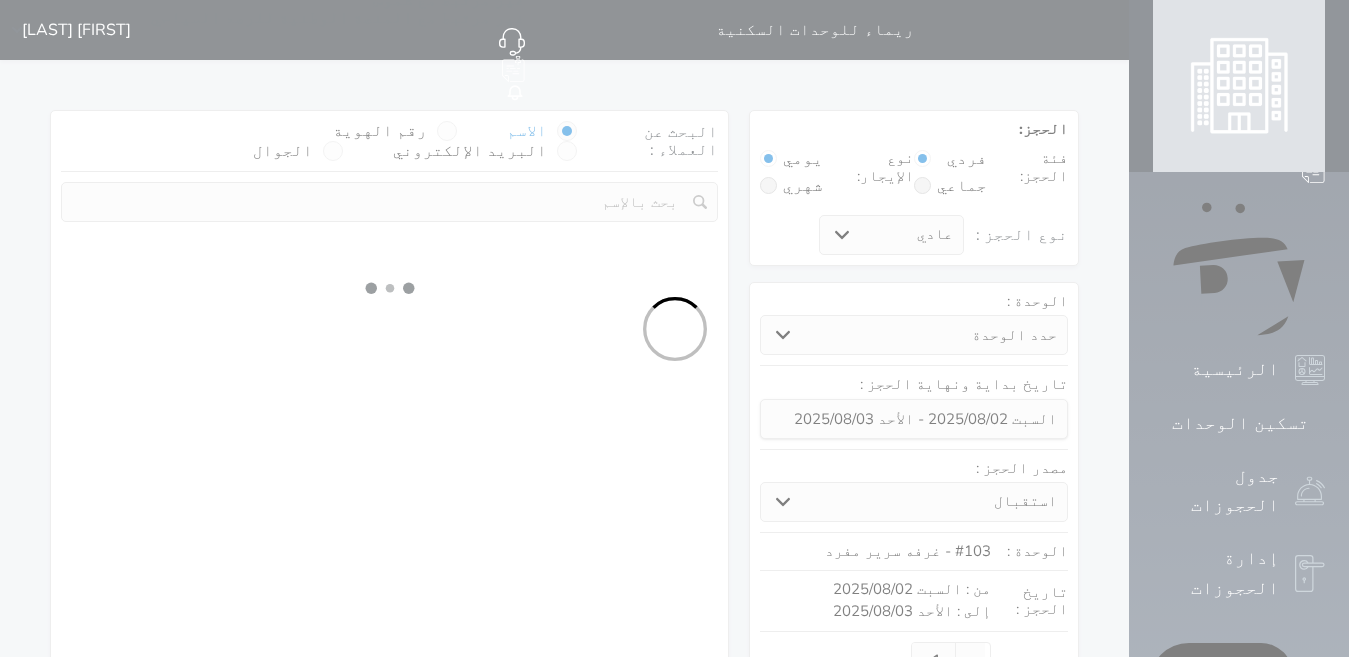 select on "1" 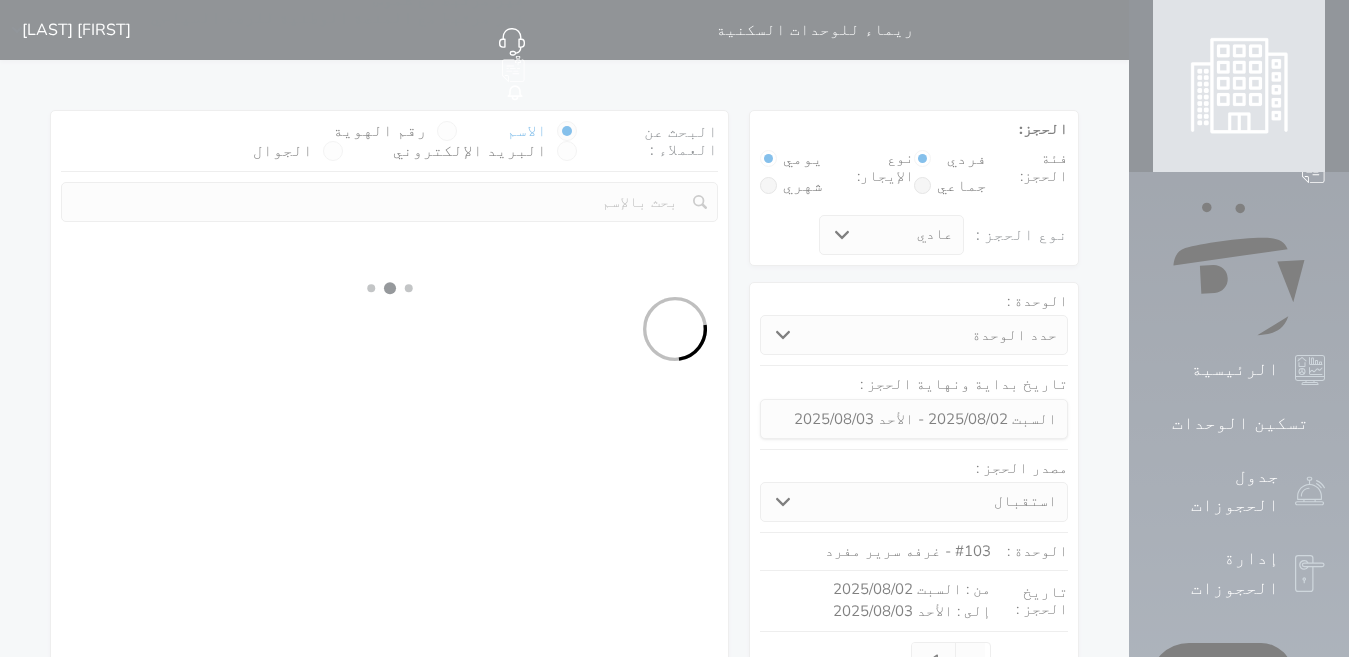 select on "113" 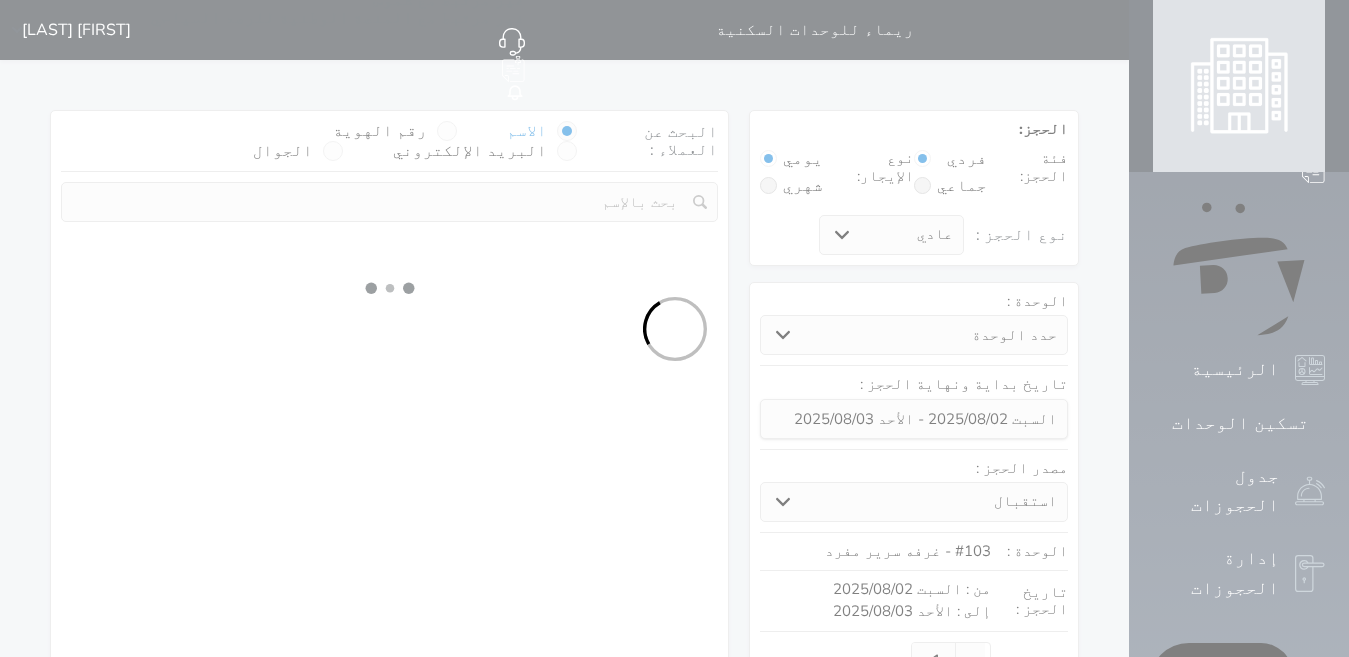 select on "1" 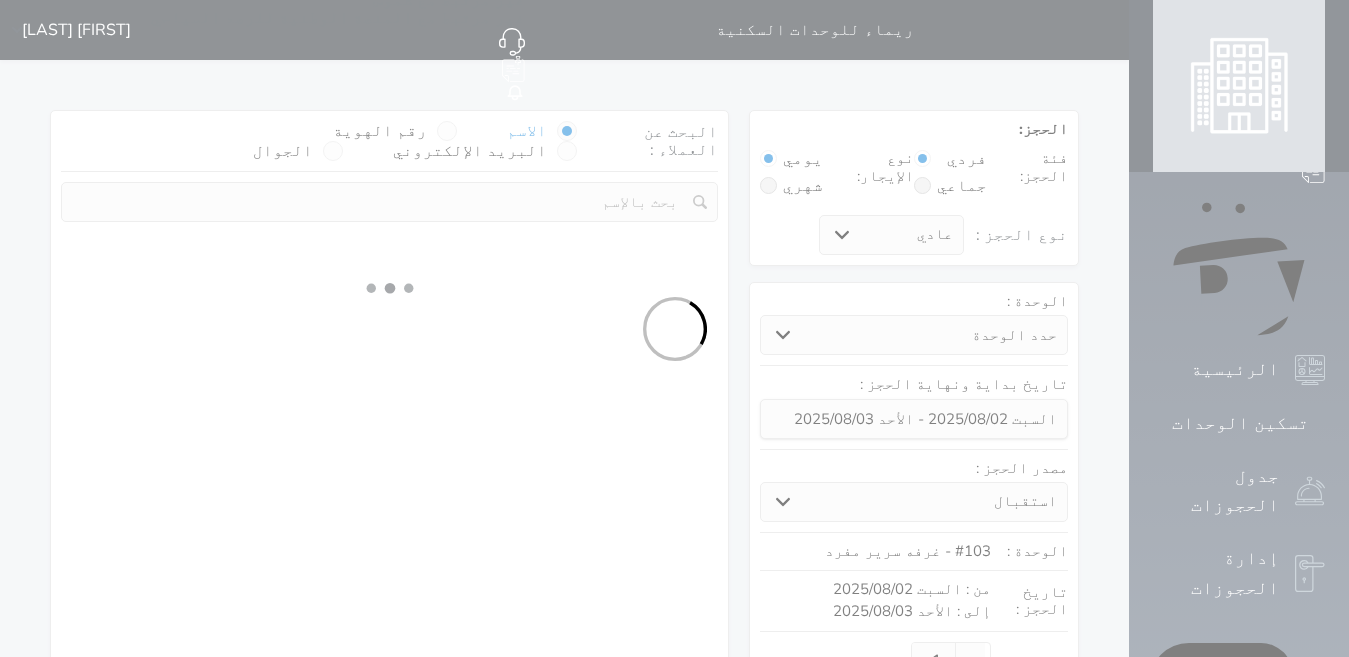 select 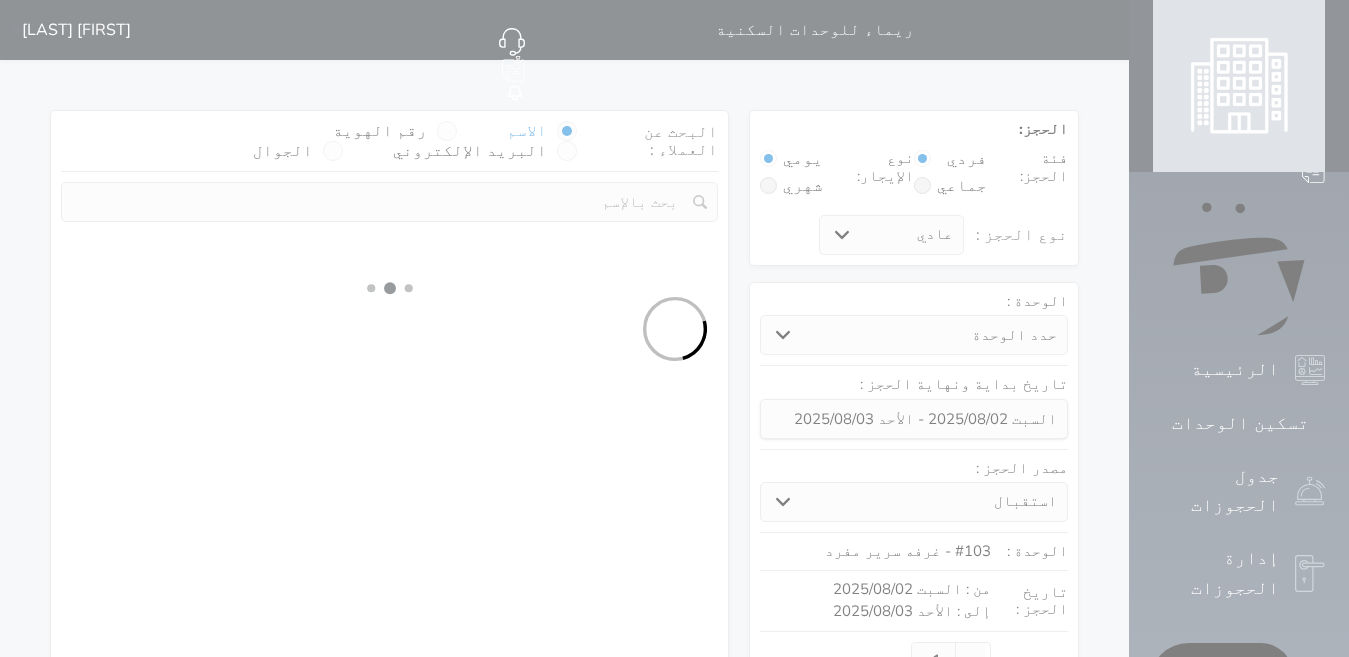select on "7" 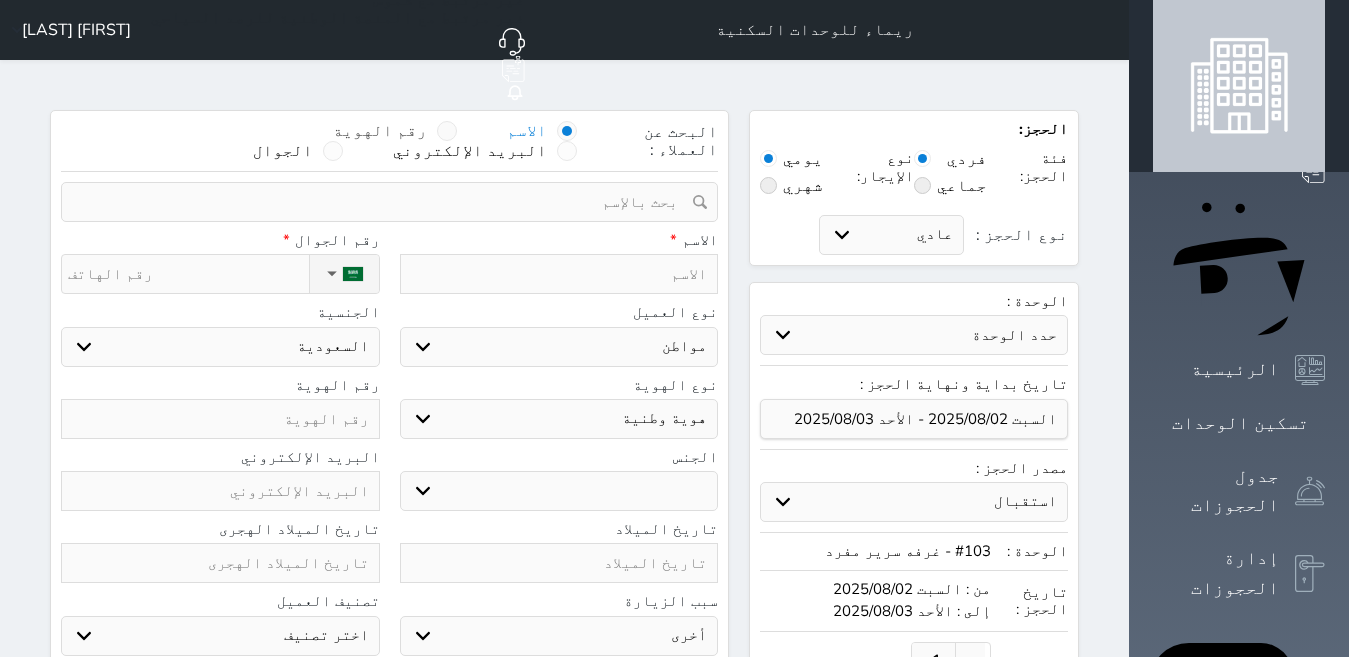 click at bounding box center [447, 131] 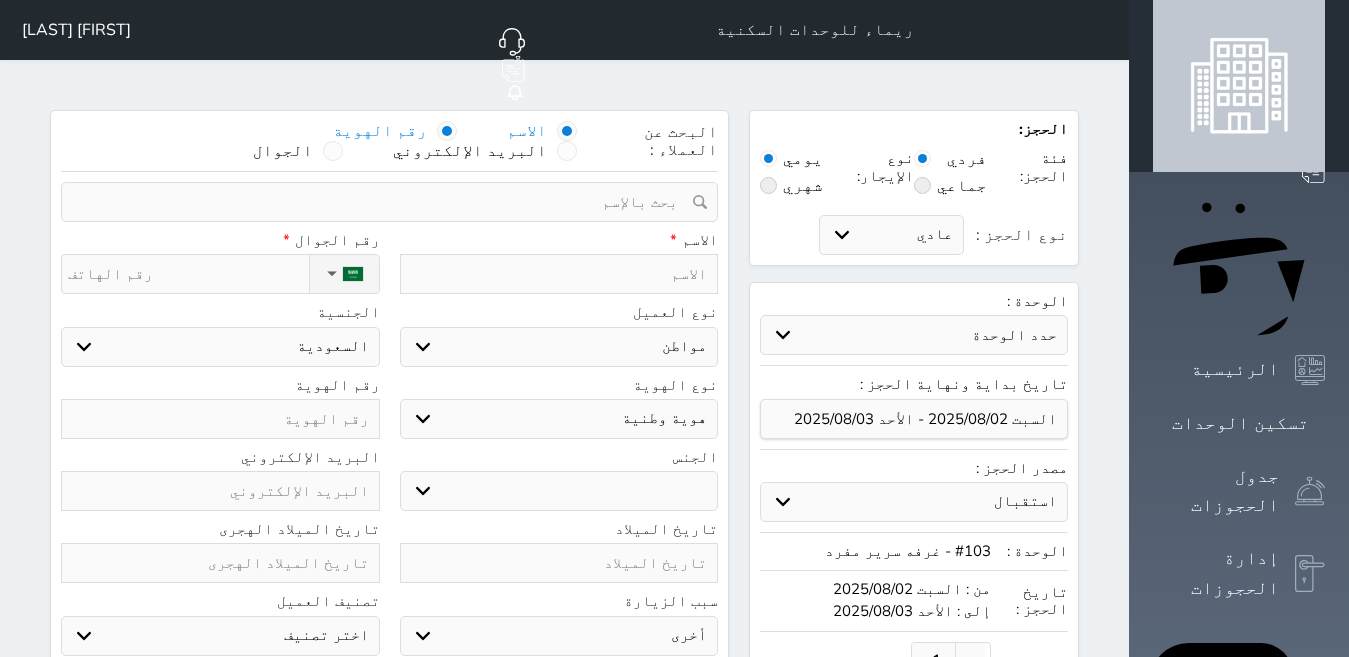 select 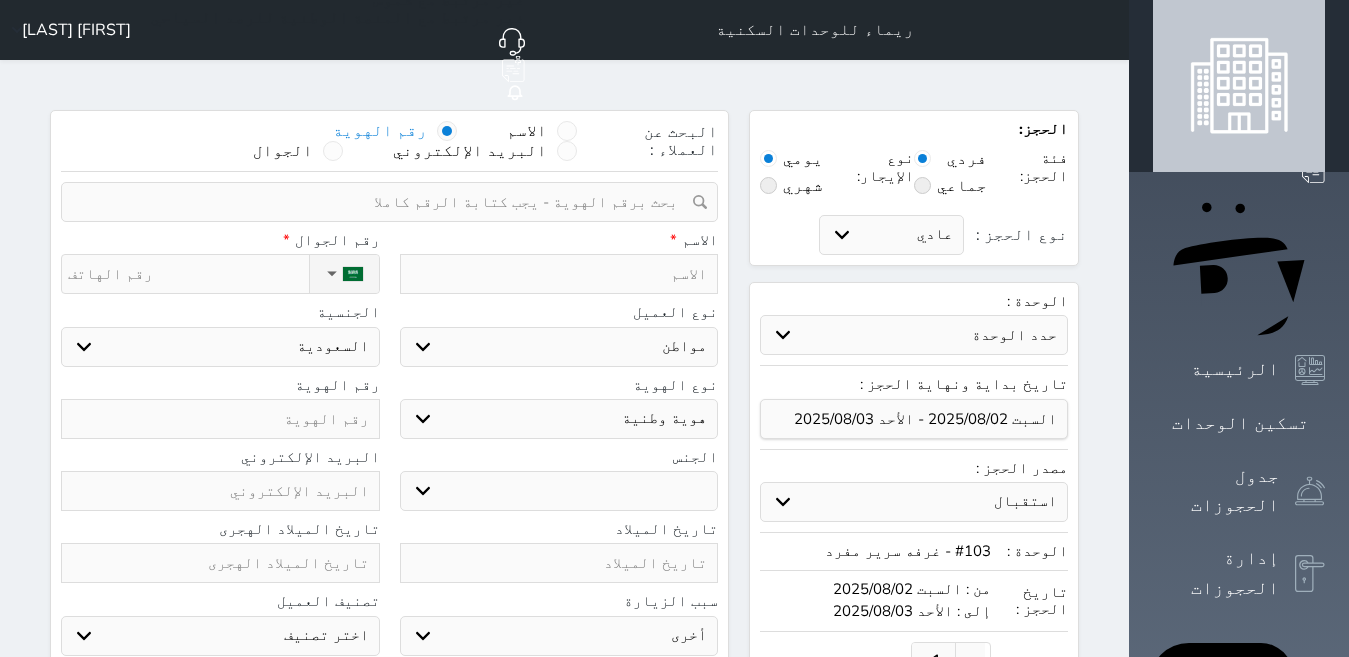 click at bounding box center [382, 202] 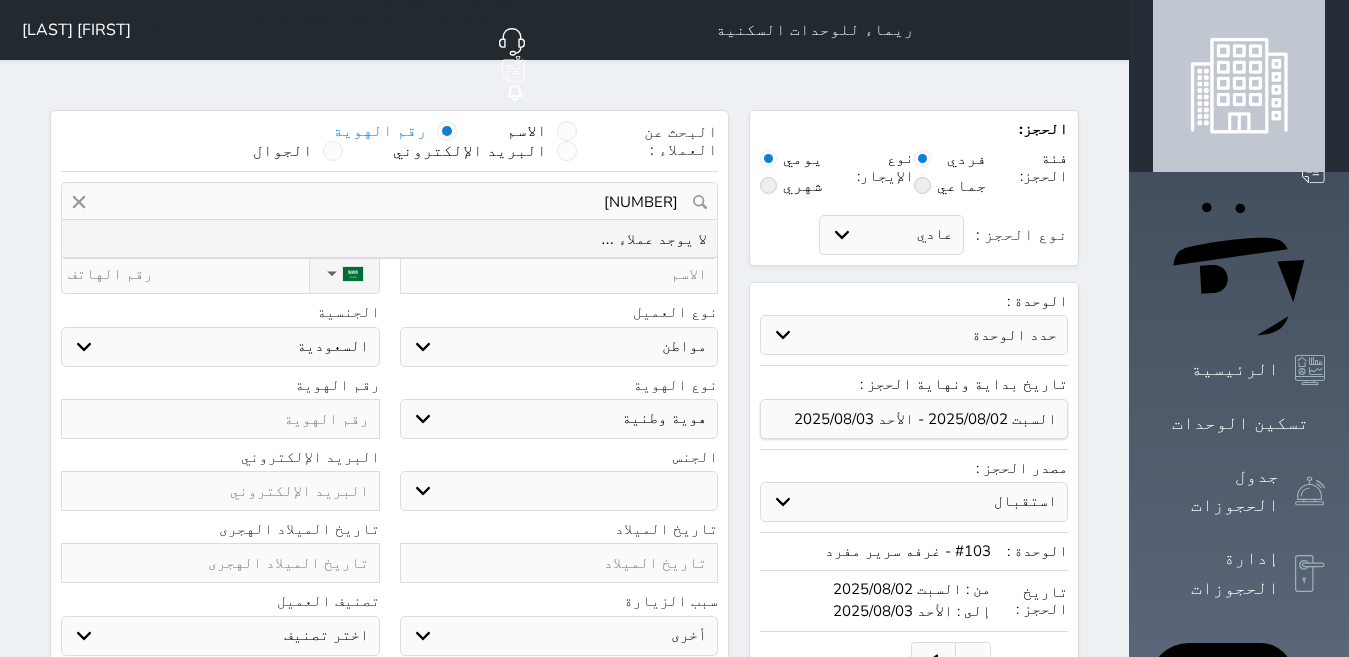 click on "[NUMBER]" at bounding box center (389, 202) 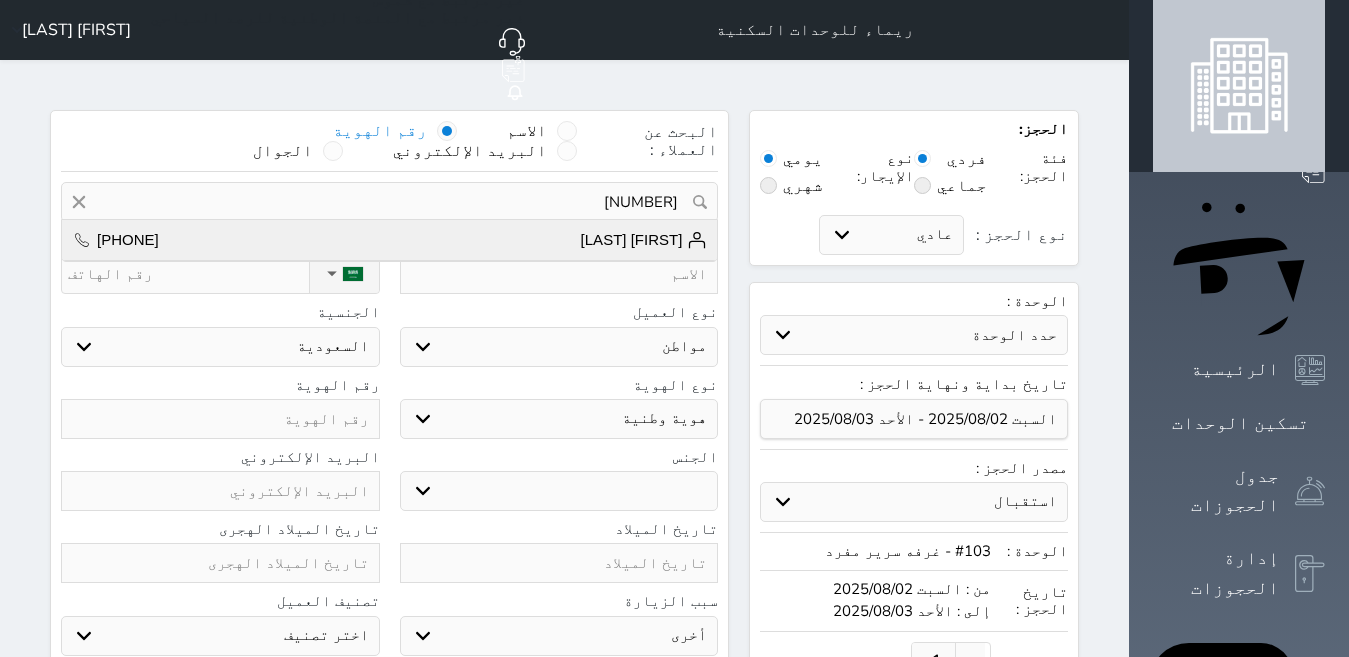 click on "[FIRST] [LAST]   + [PHONE]" at bounding box center [389, 240] 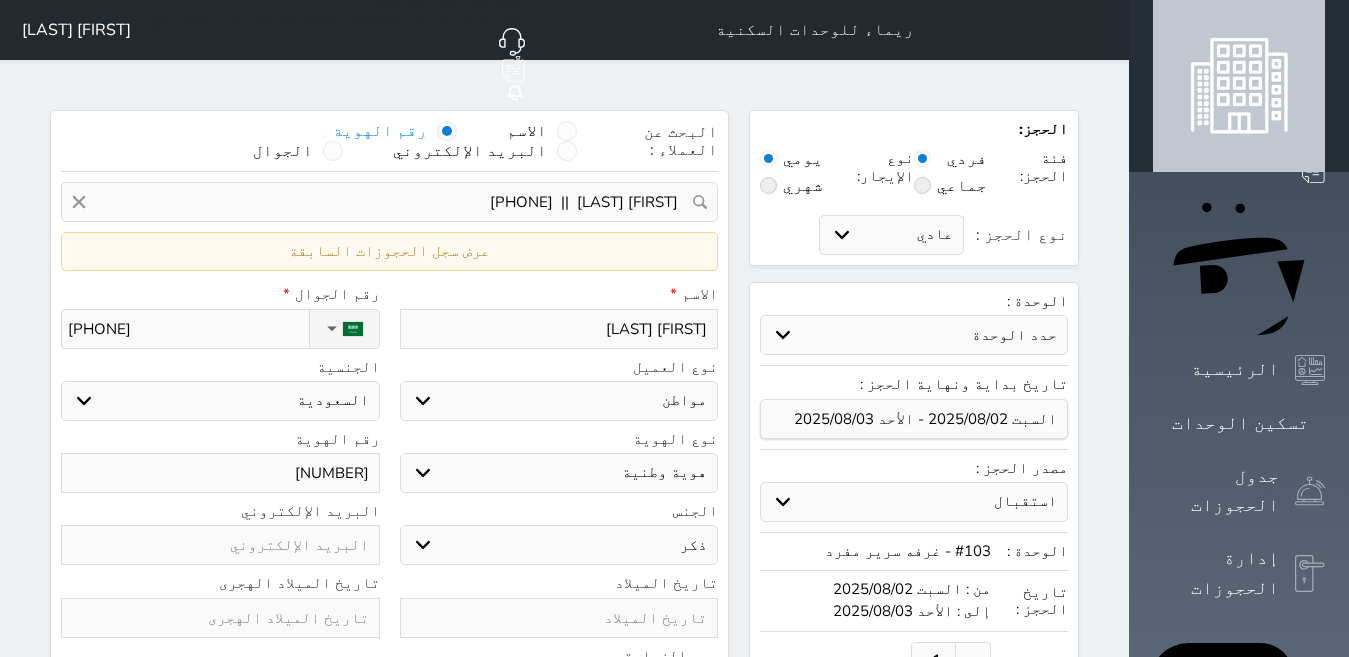 click on "[NUMBER]" at bounding box center (220, 473) 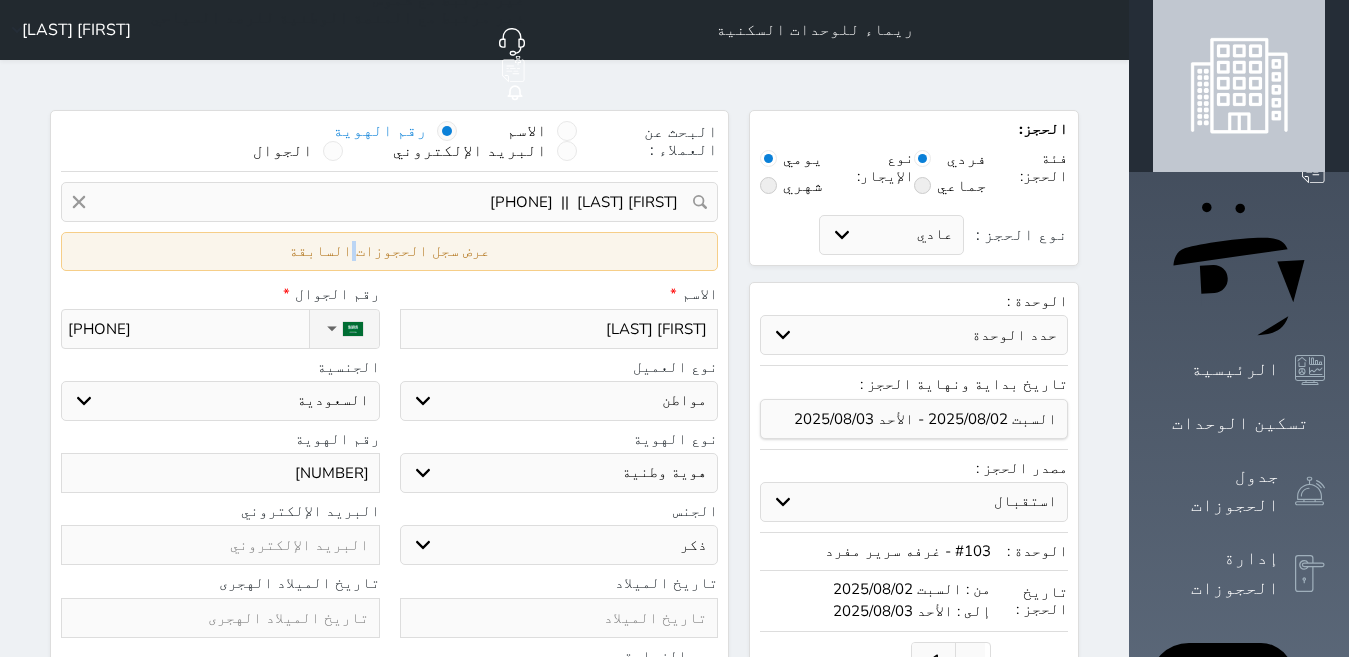 click on "عرض سجل الحجوزات السابقة" at bounding box center (389, 251) 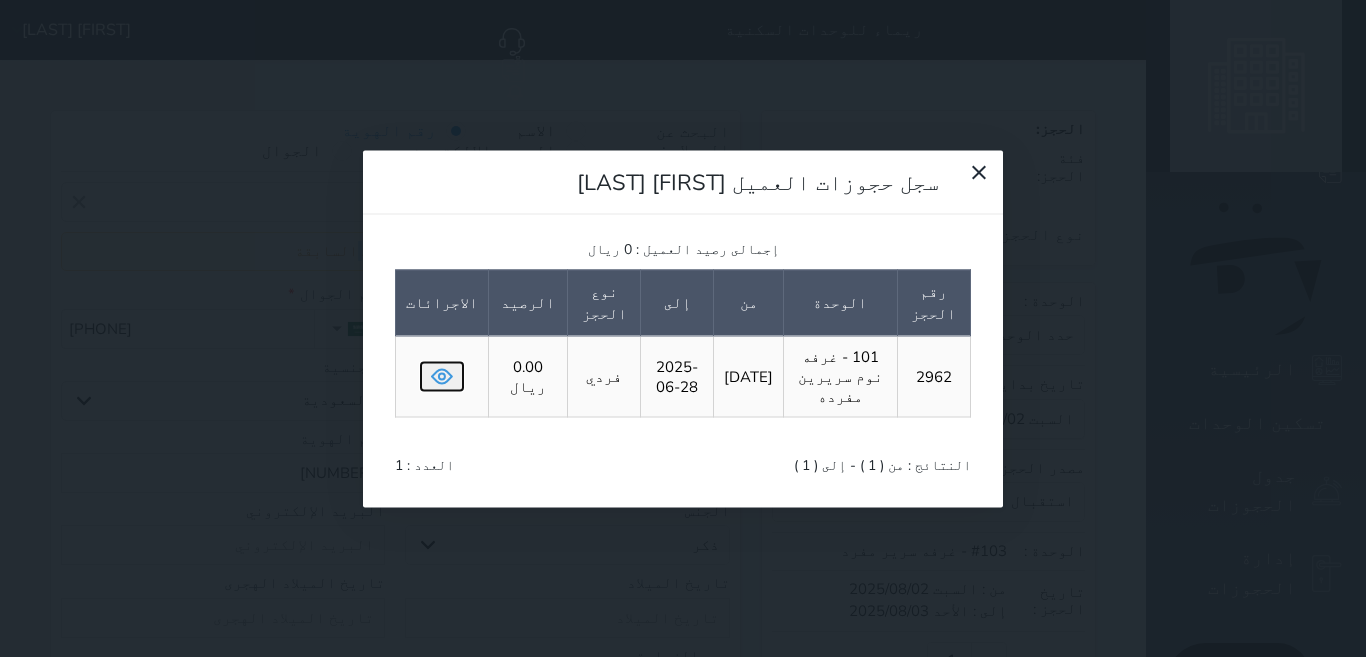 click 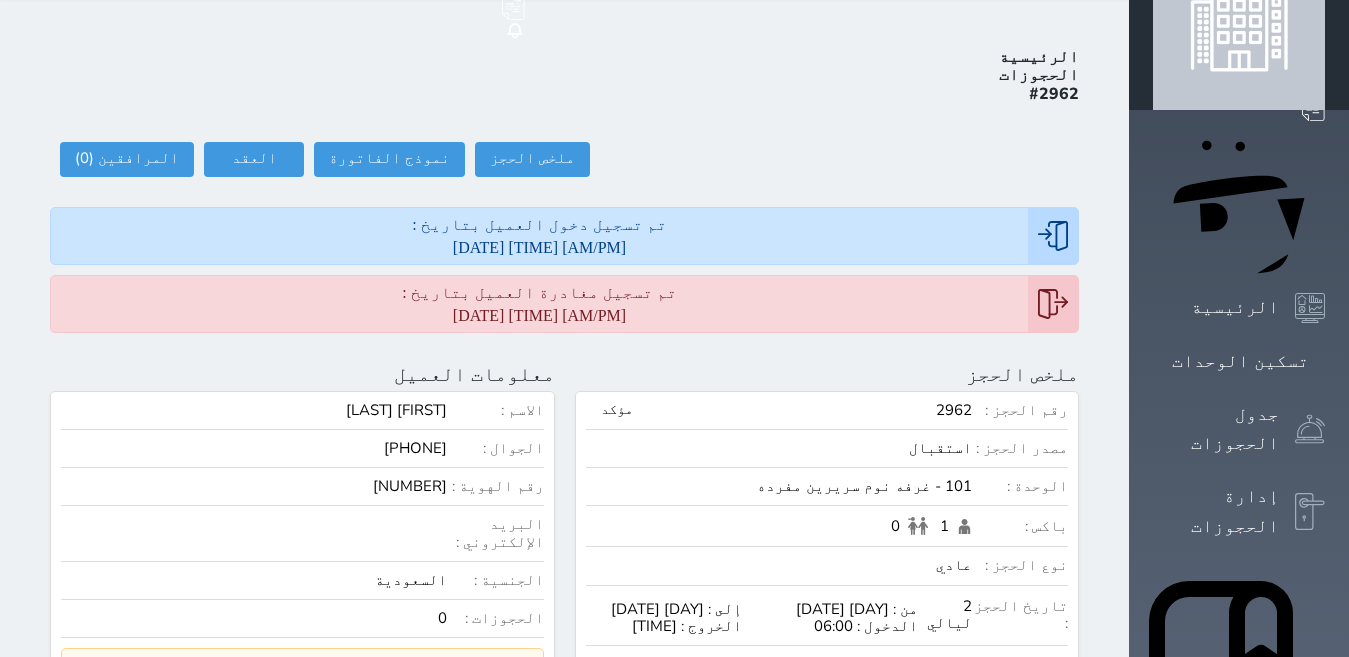scroll, scrollTop: 100, scrollLeft: 0, axis: vertical 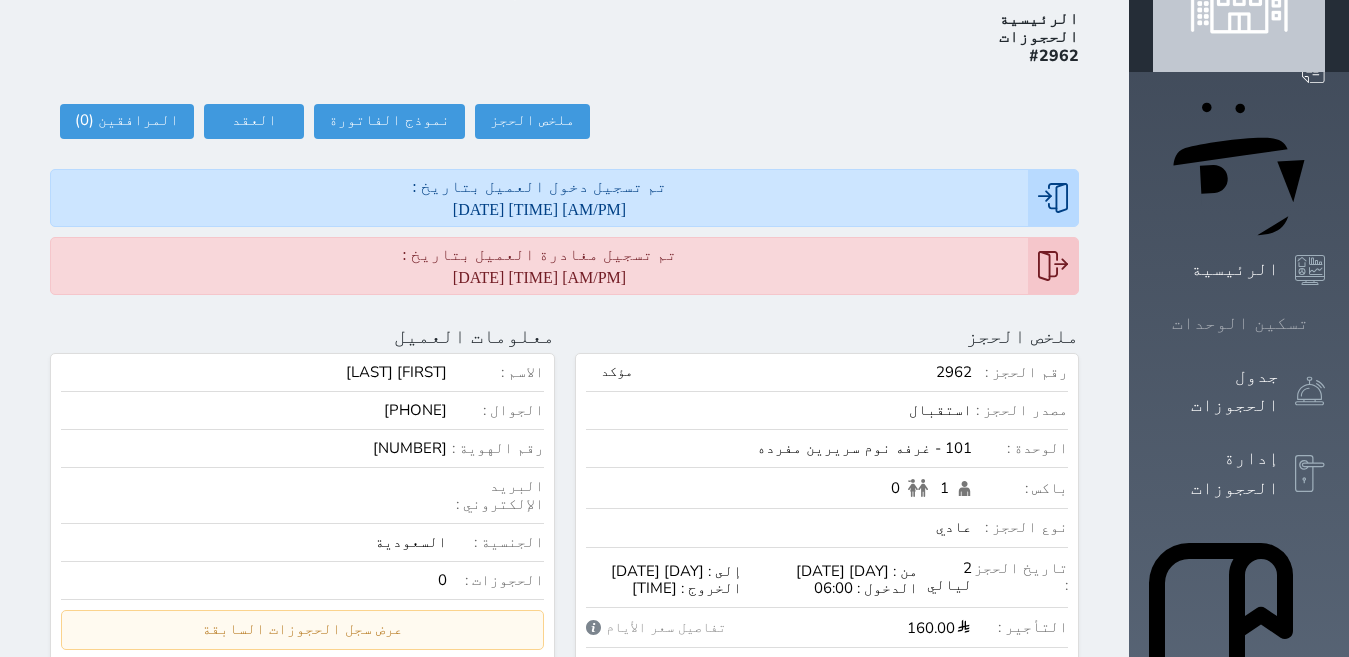 click on "تسكين الوحدات" at bounding box center (1240, 323) 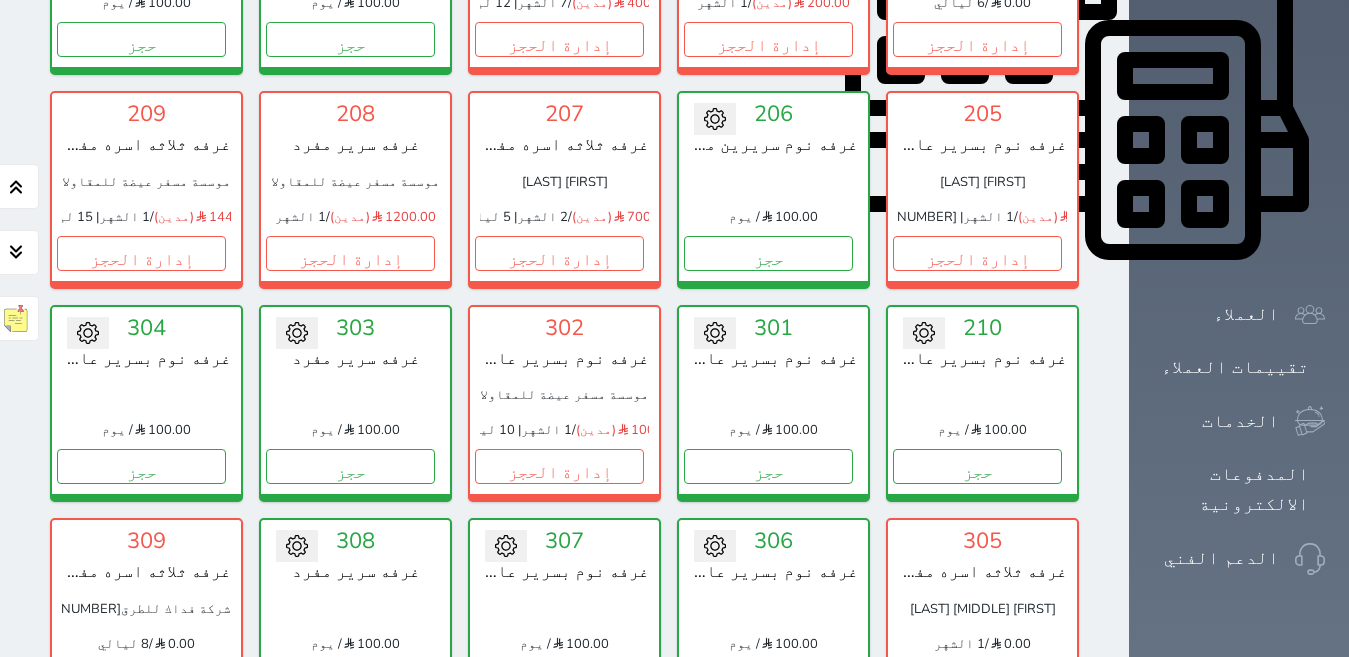 scroll, scrollTop: 900, scrollLeft: 0, axis: vertical 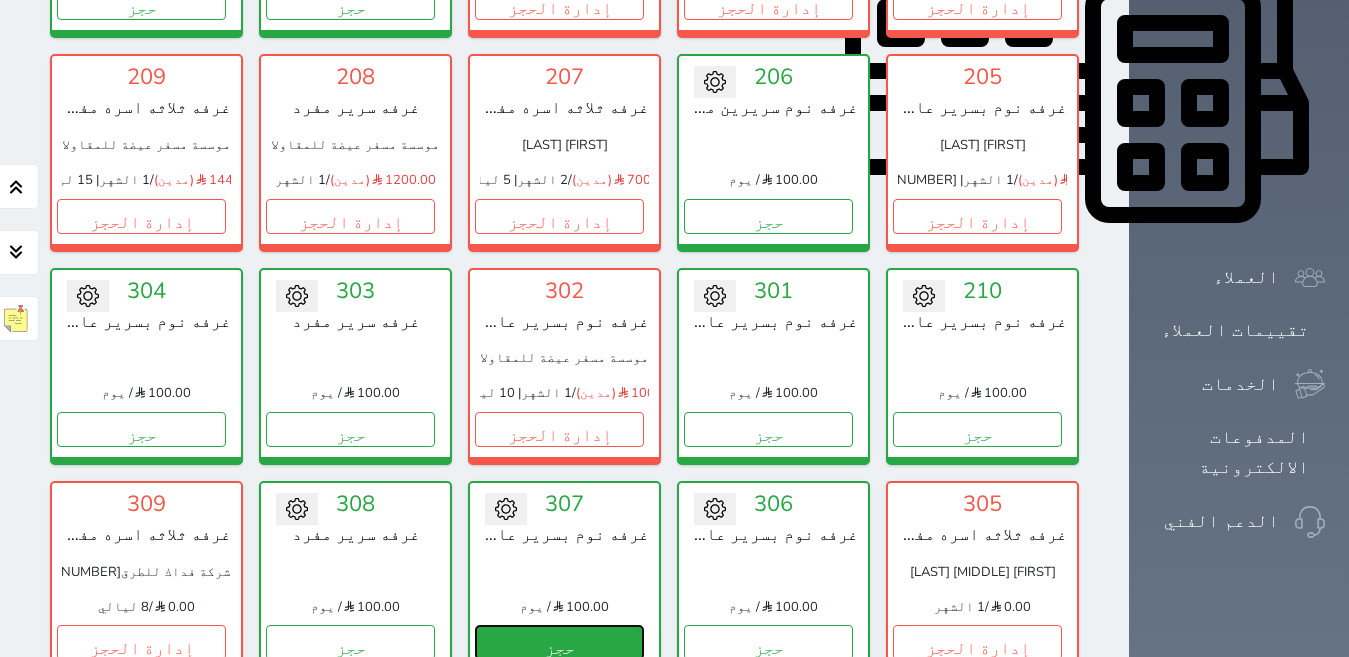 click on "حجز" at bounding box center (559, 642) 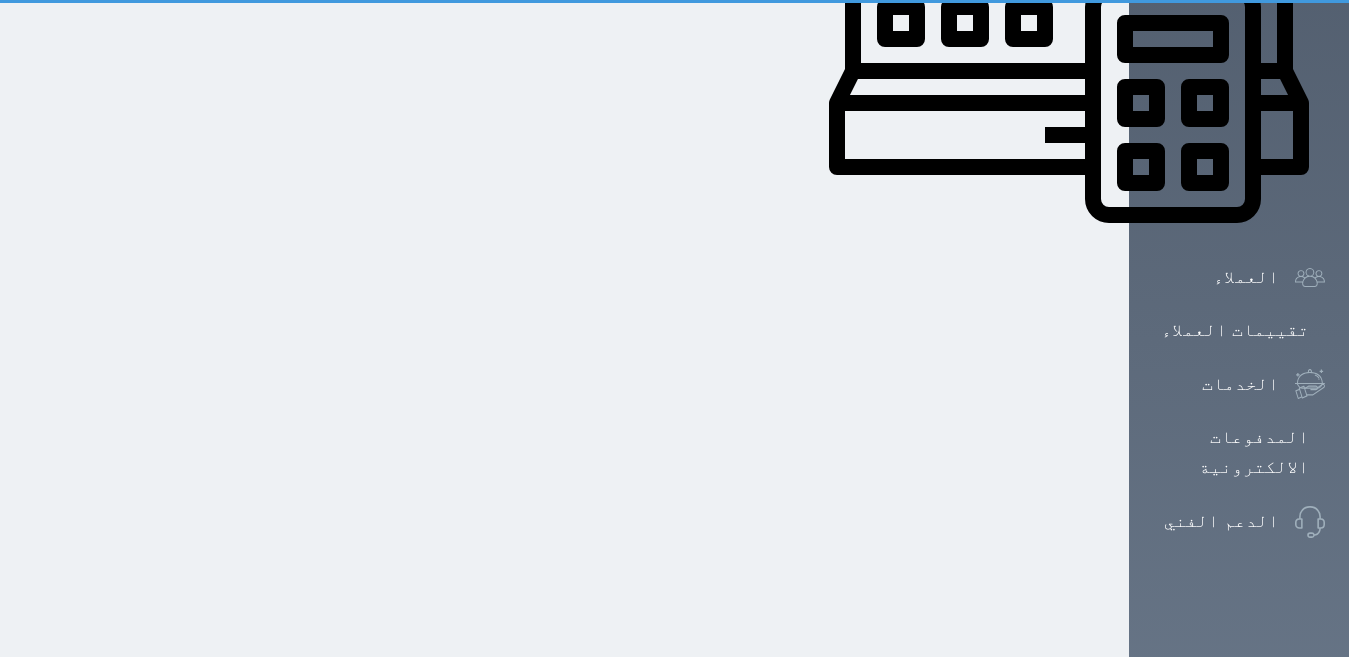 scroll, scrollTop: 355, scrollLeft: 0, axis: vertical 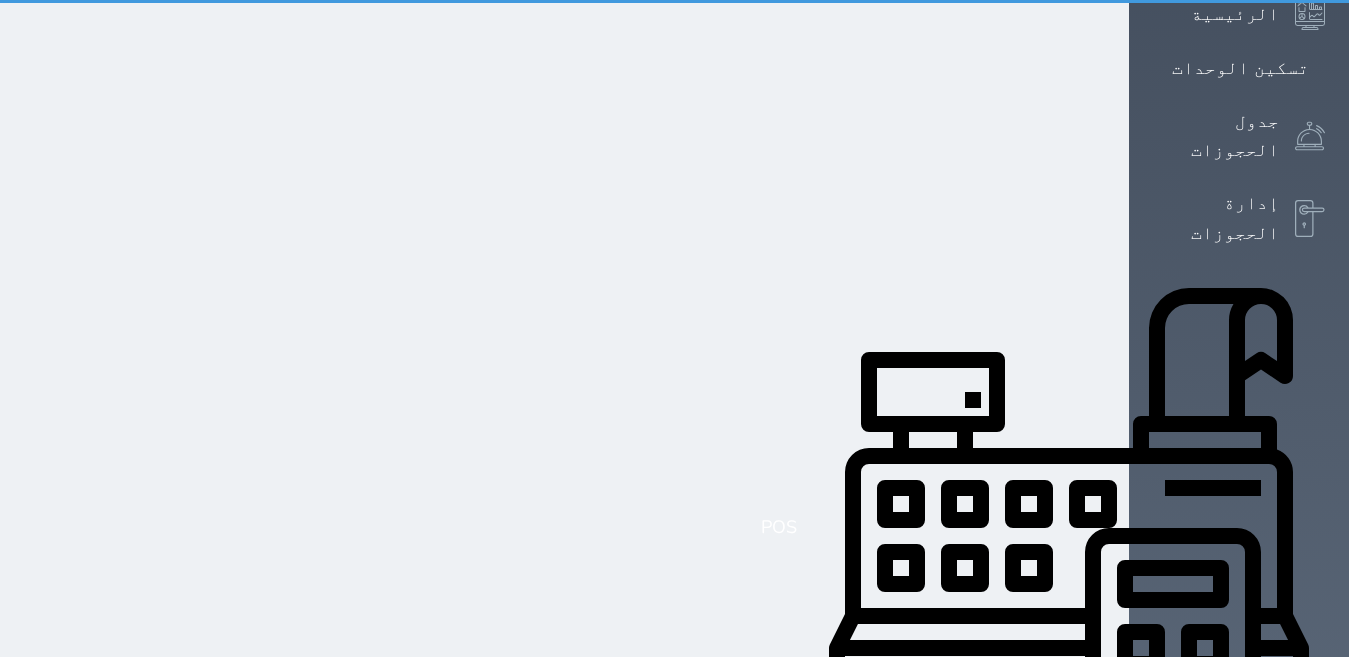 select on "1" 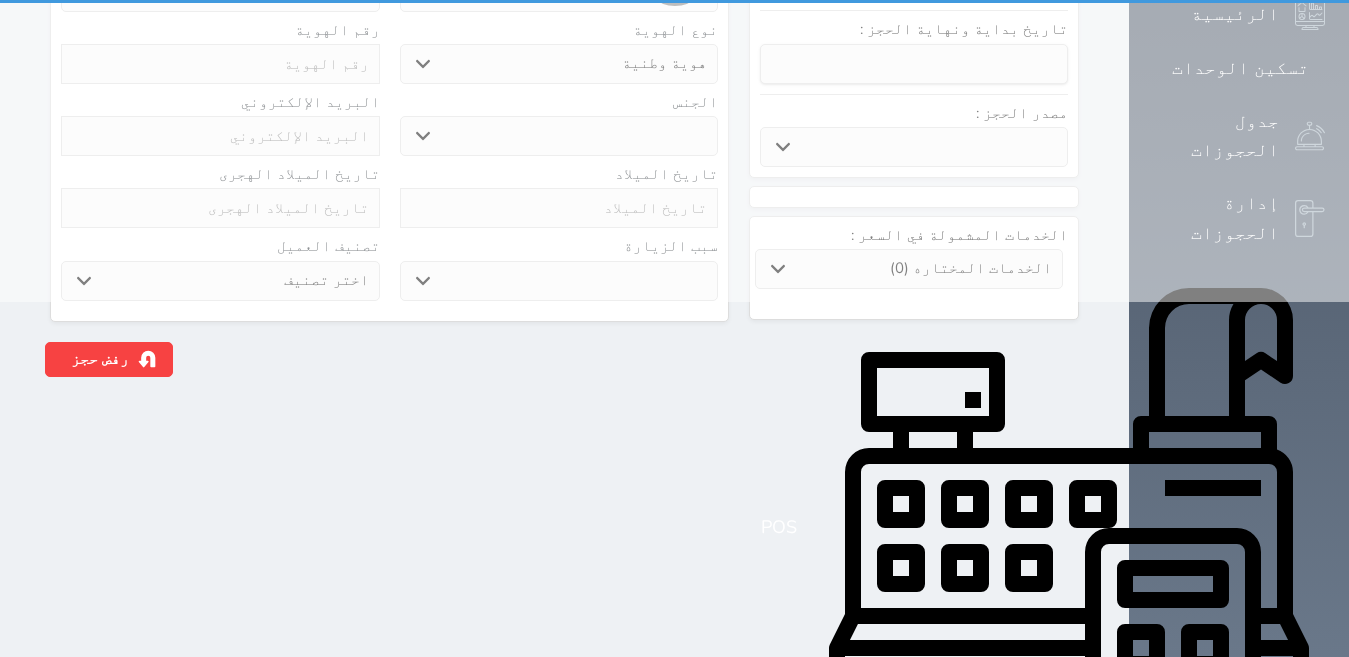 scroll, scrollTop: 0, scrollLeft: 0, axis: both 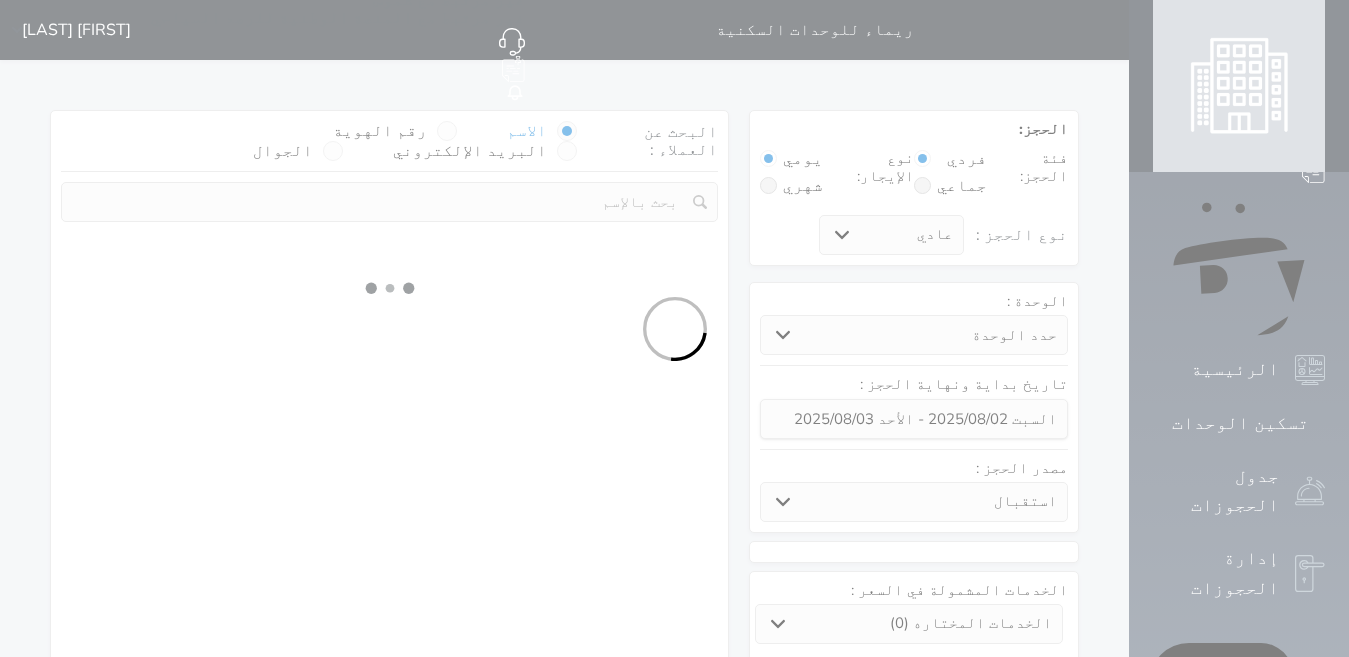 select 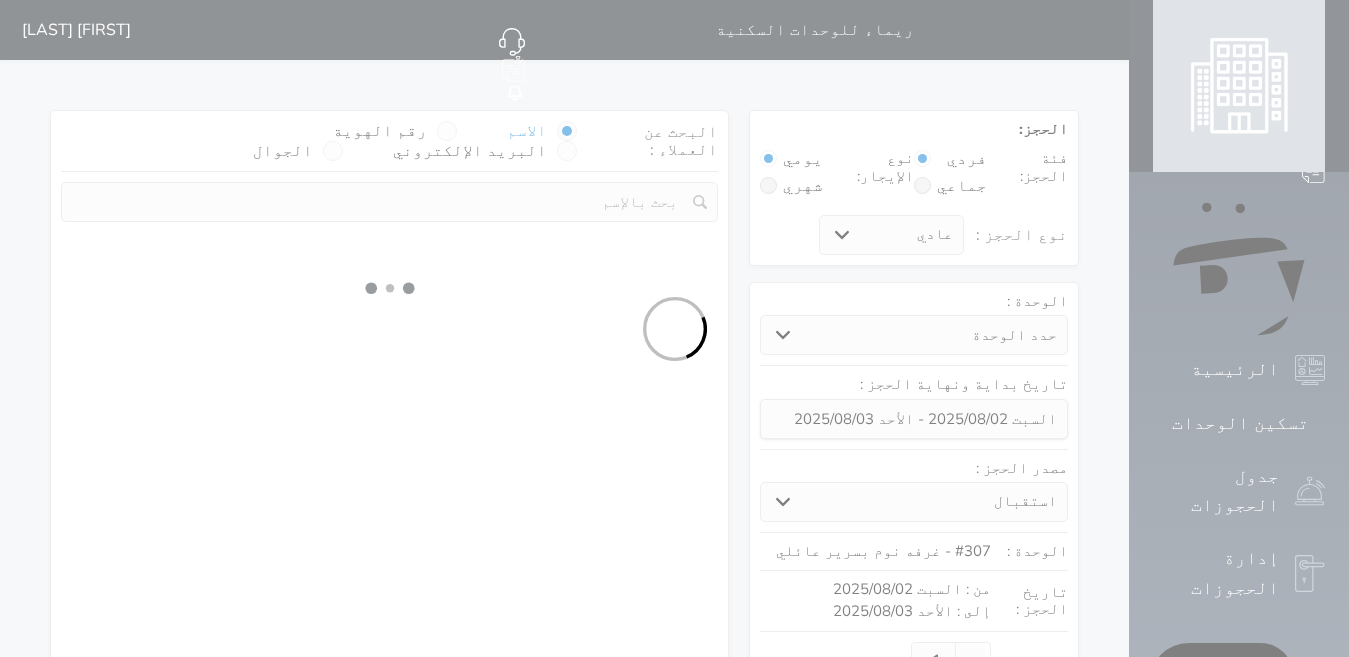 select on "1" 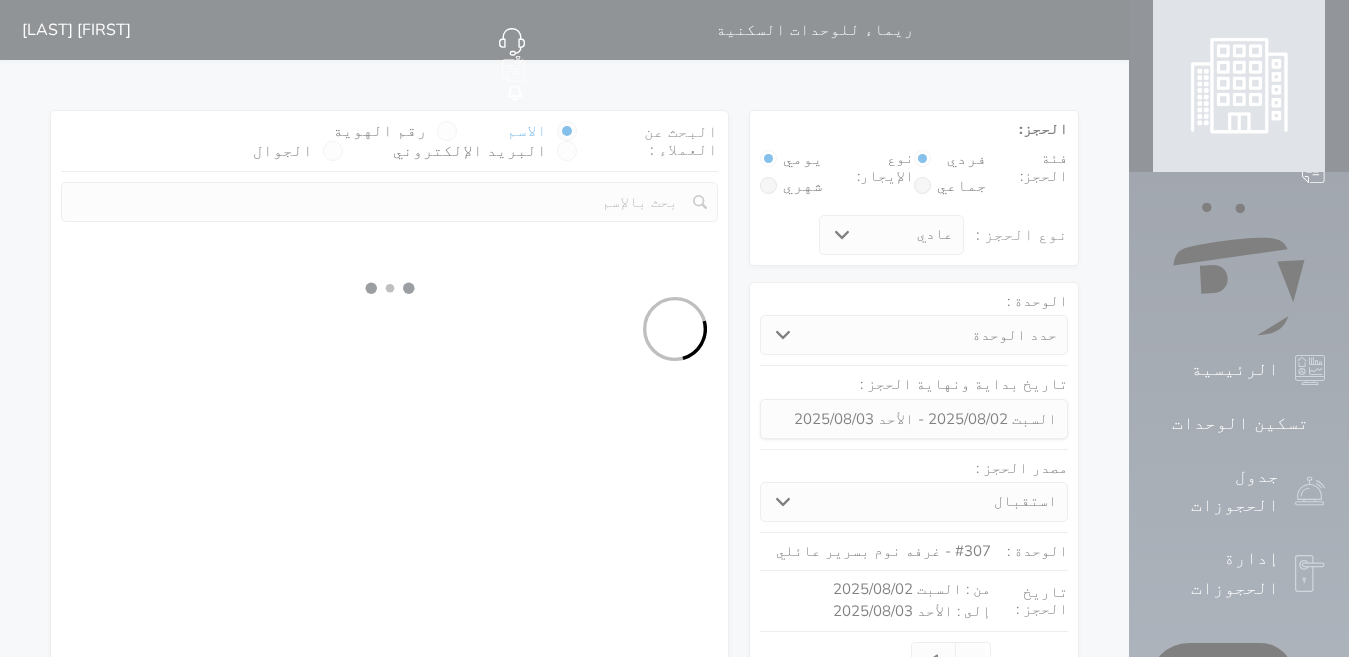 select on "113" 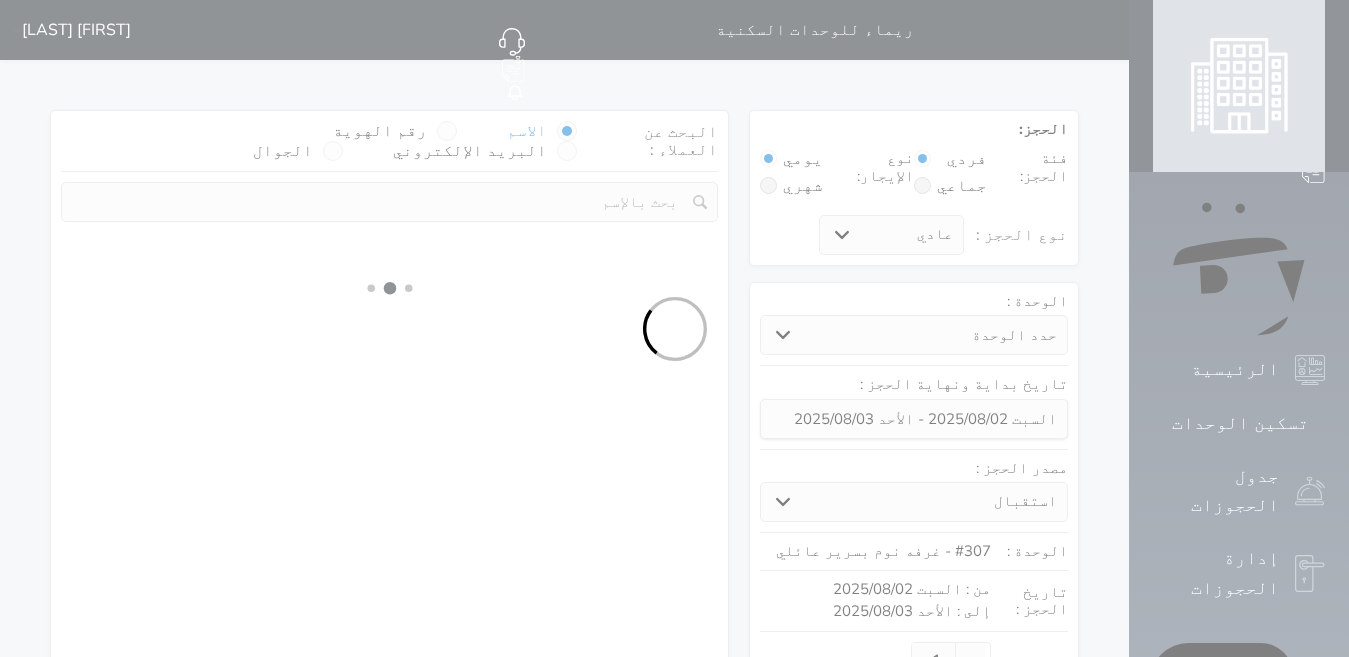 select on "1" 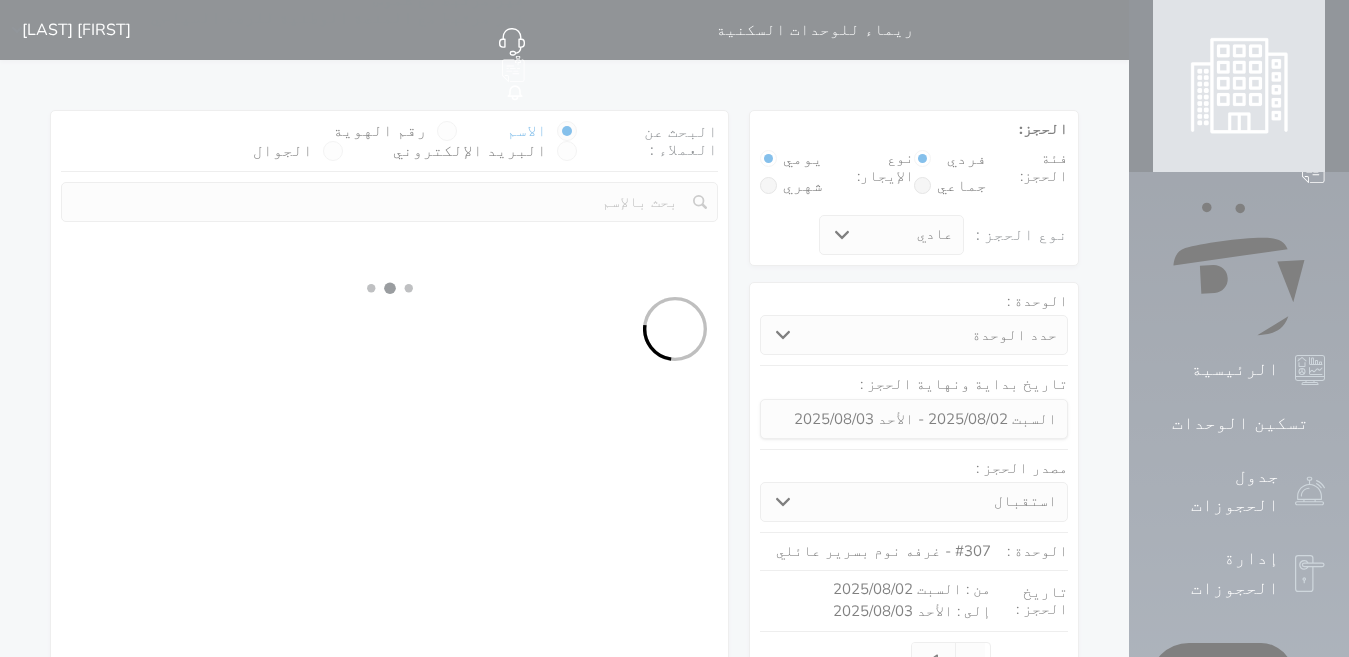 select 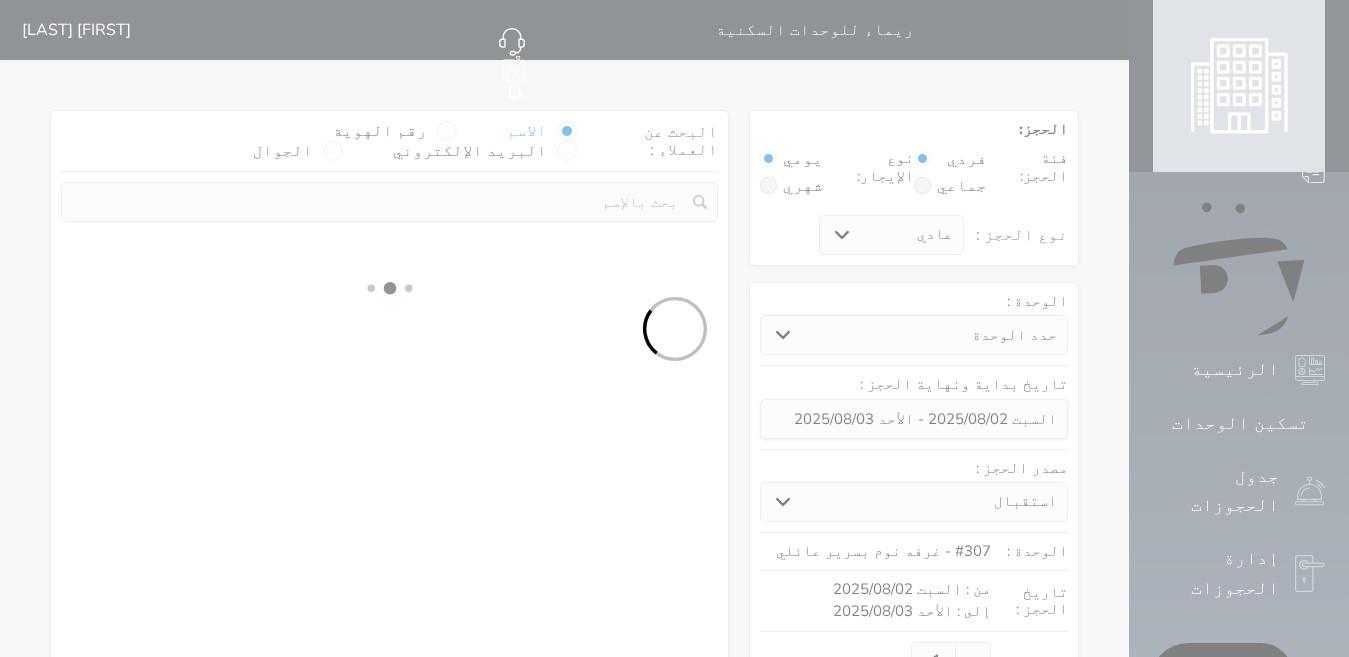 select on "7" 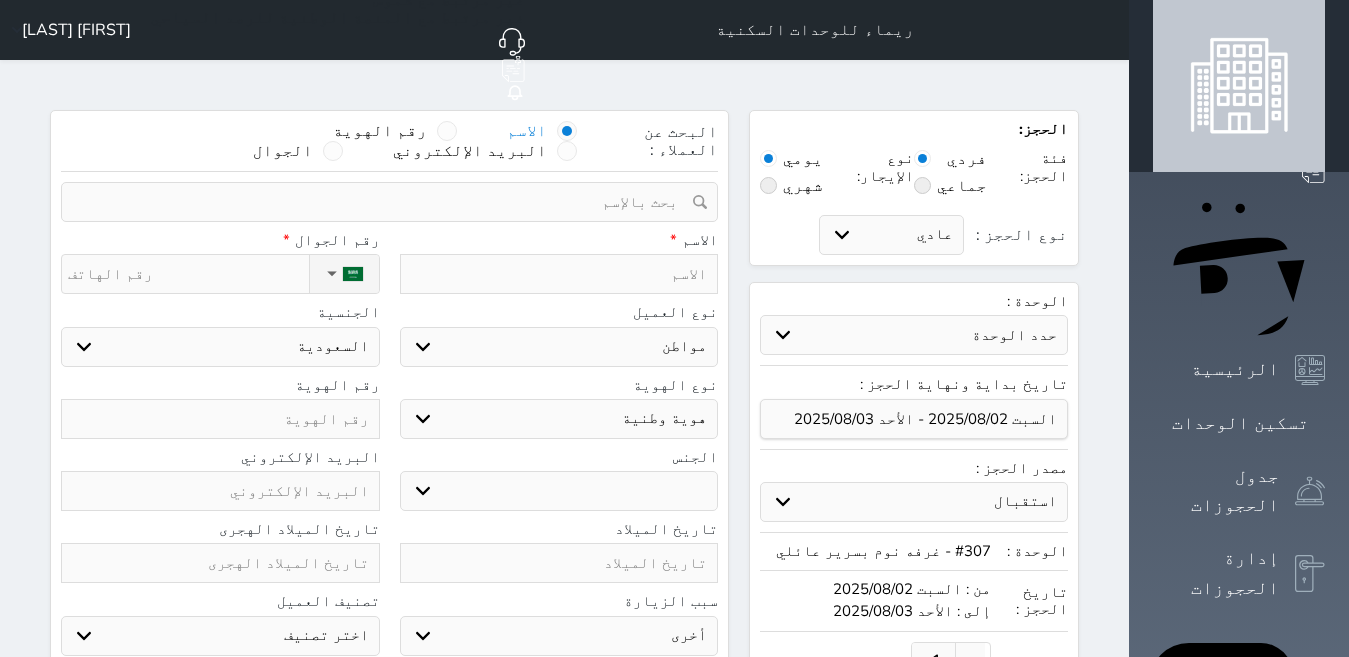 drag, startPoint x: 526, startPoint y: 93, endPoint x: 554, endPoint y: 134, distance: 49.648766 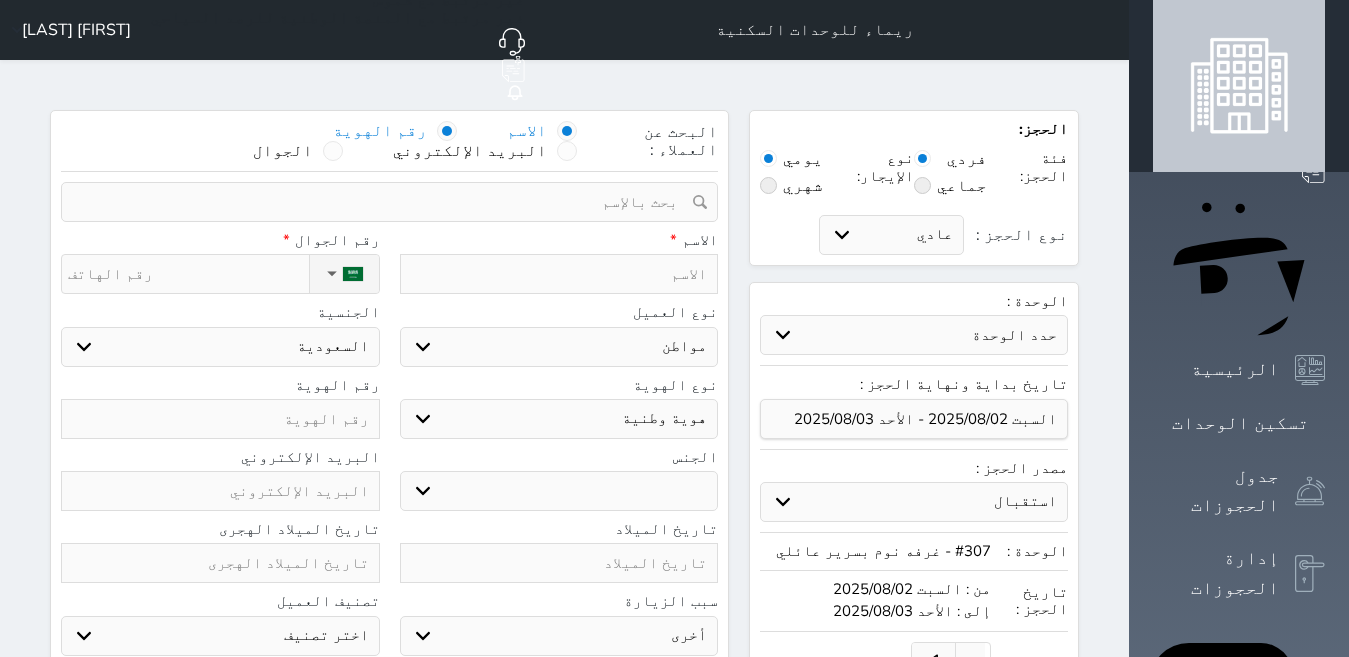 select 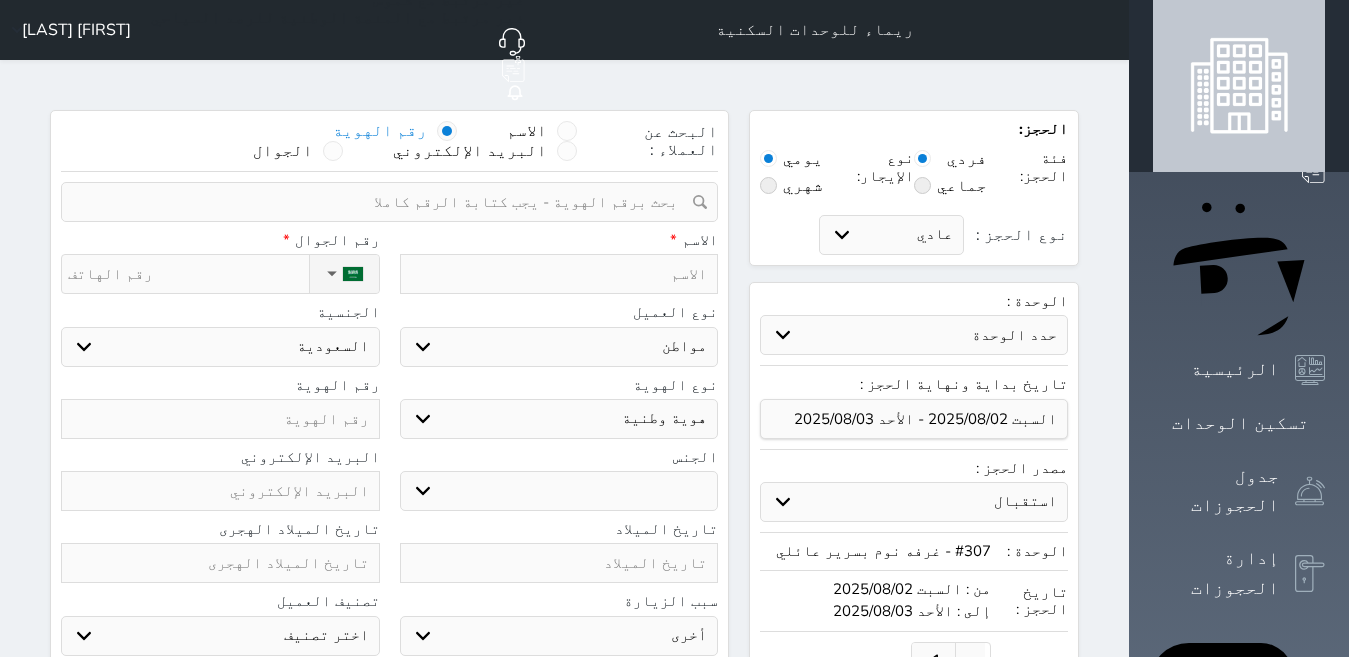 click at bounding box center [382, 202] 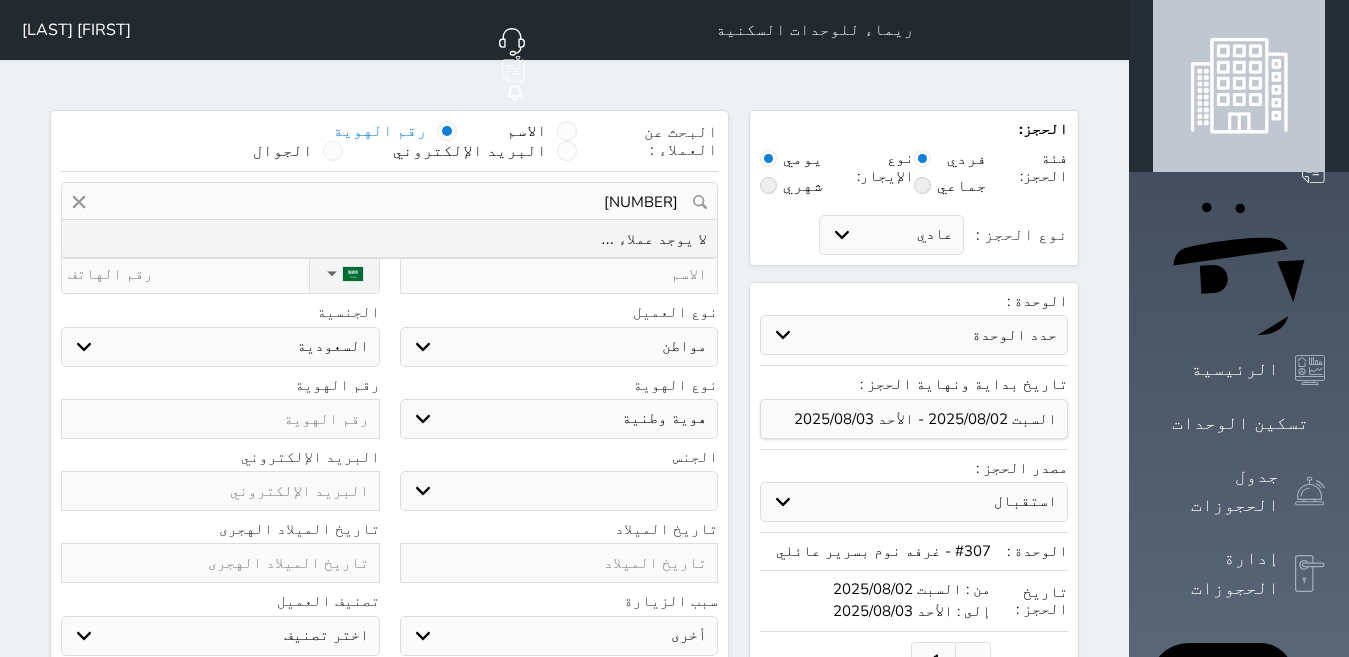 type on "[NUMBER]" 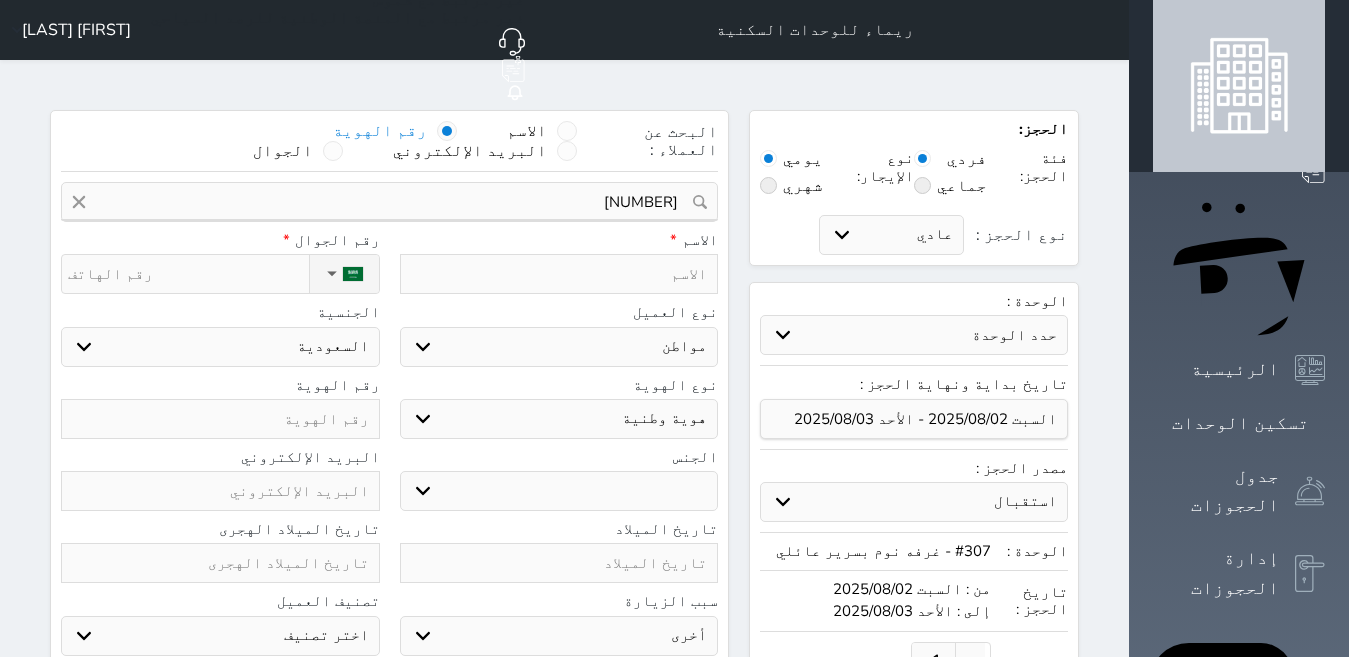 click at bounding box center [559, 274] 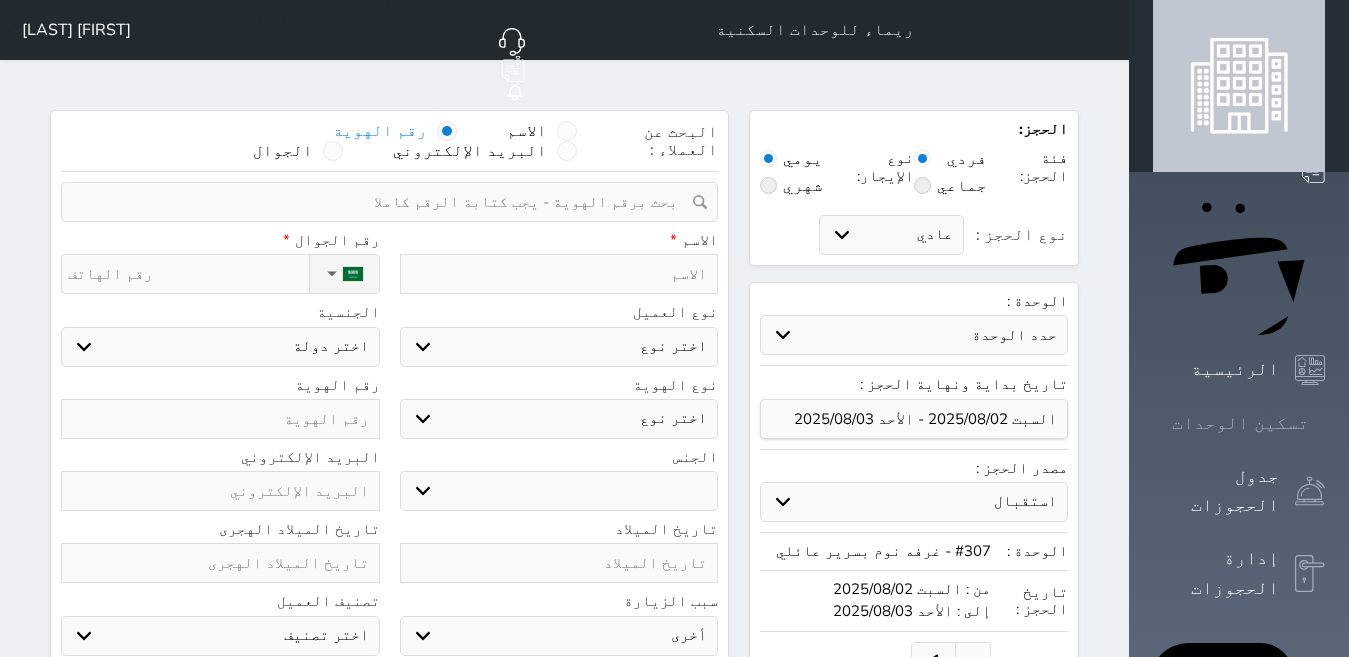 click 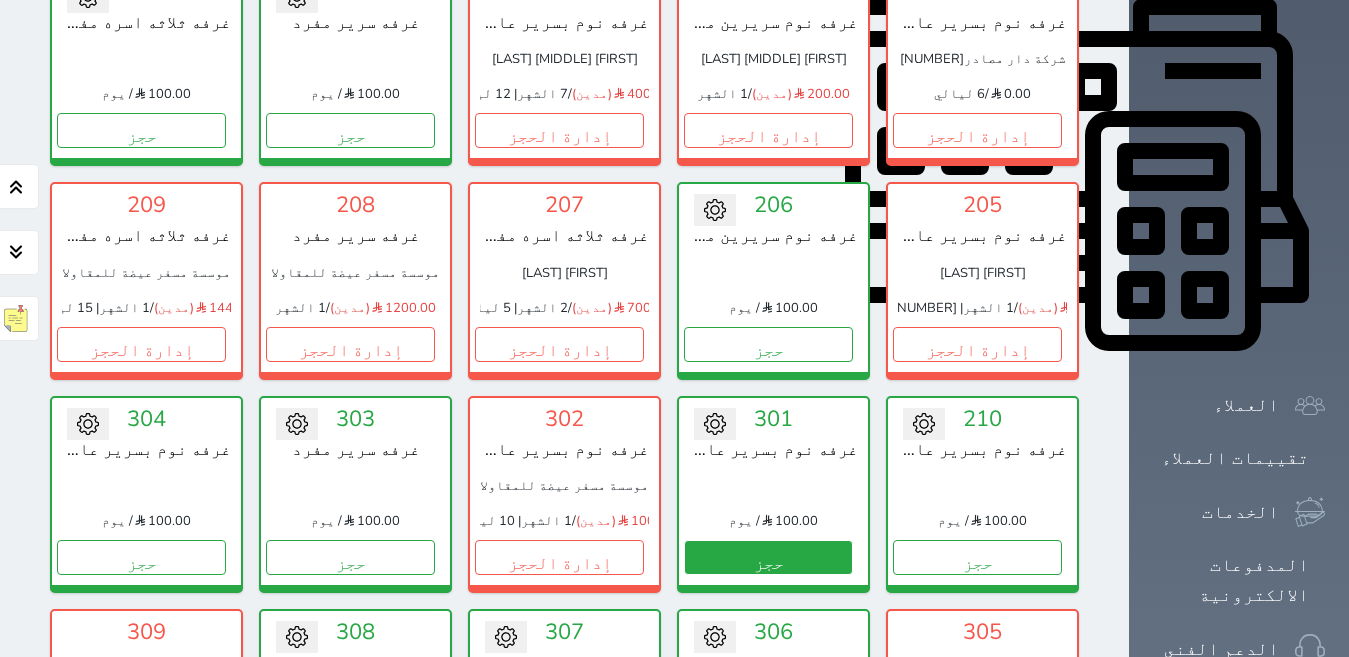 scroll, scrollTop: 778, scrollLeft: 0, axis: vertical 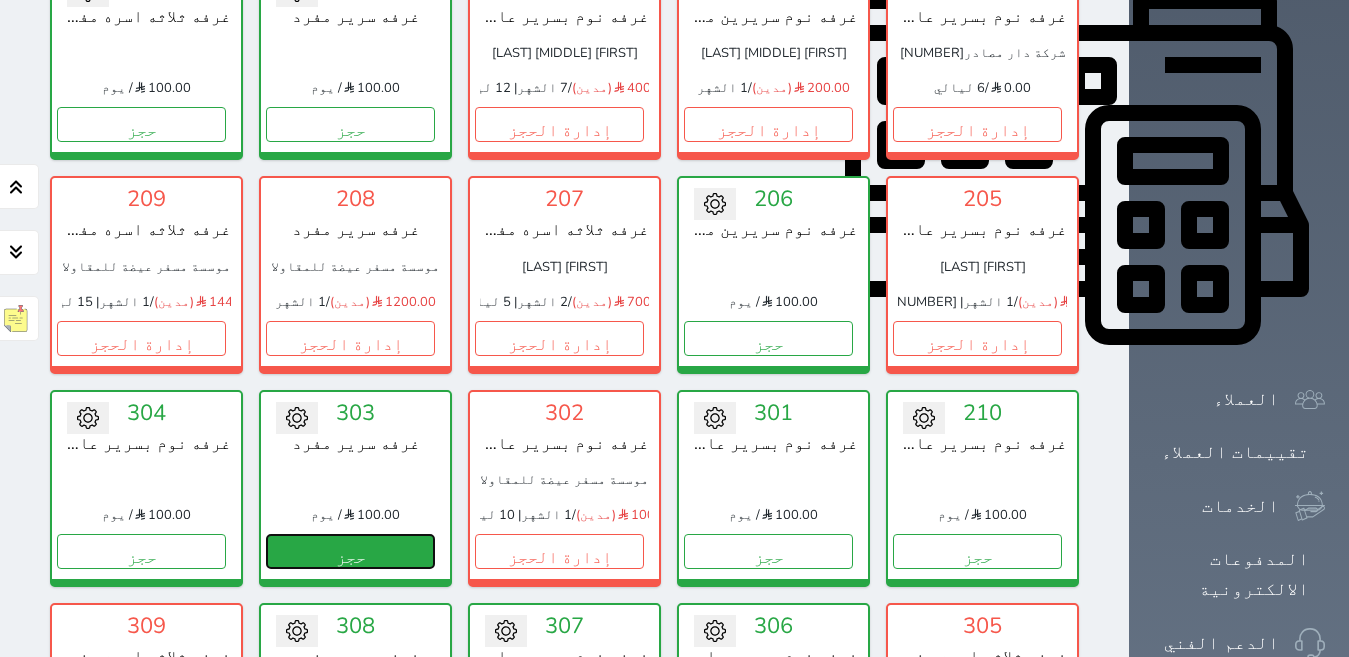click on "حجز" at bounding box center [350, 551] 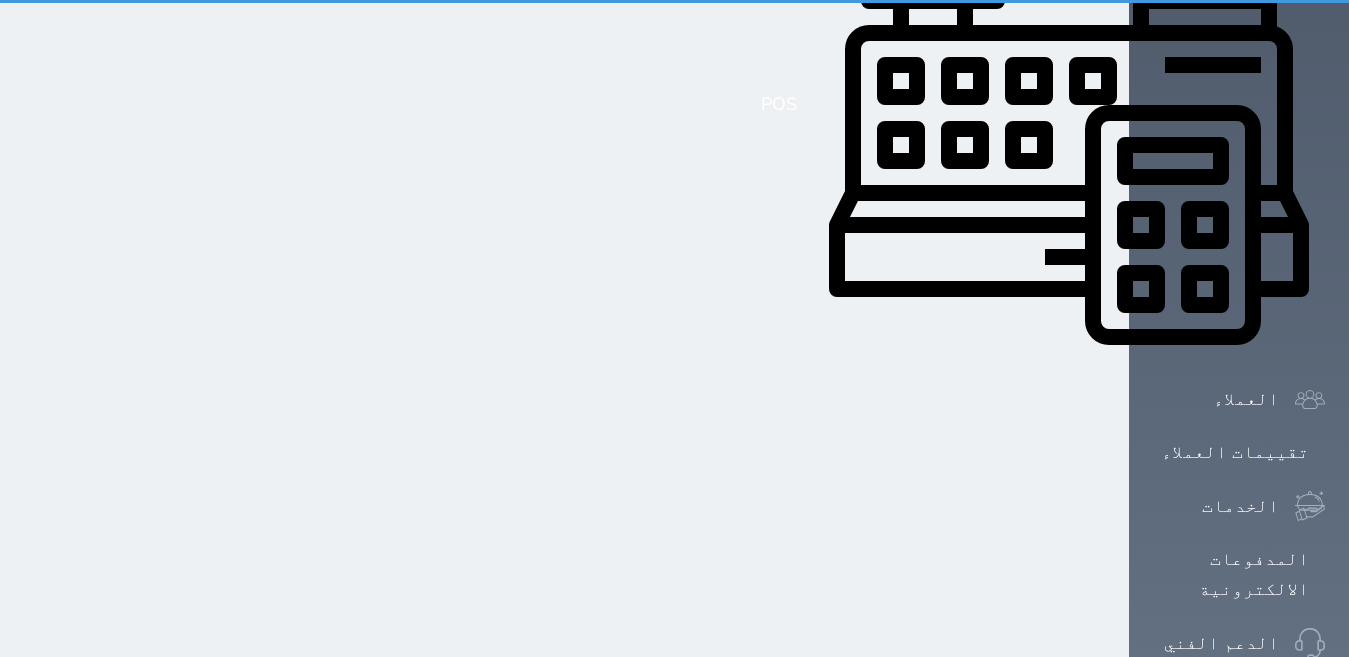 scroll, scrollTop: 240, scrollLeft: 0, axis: vertical 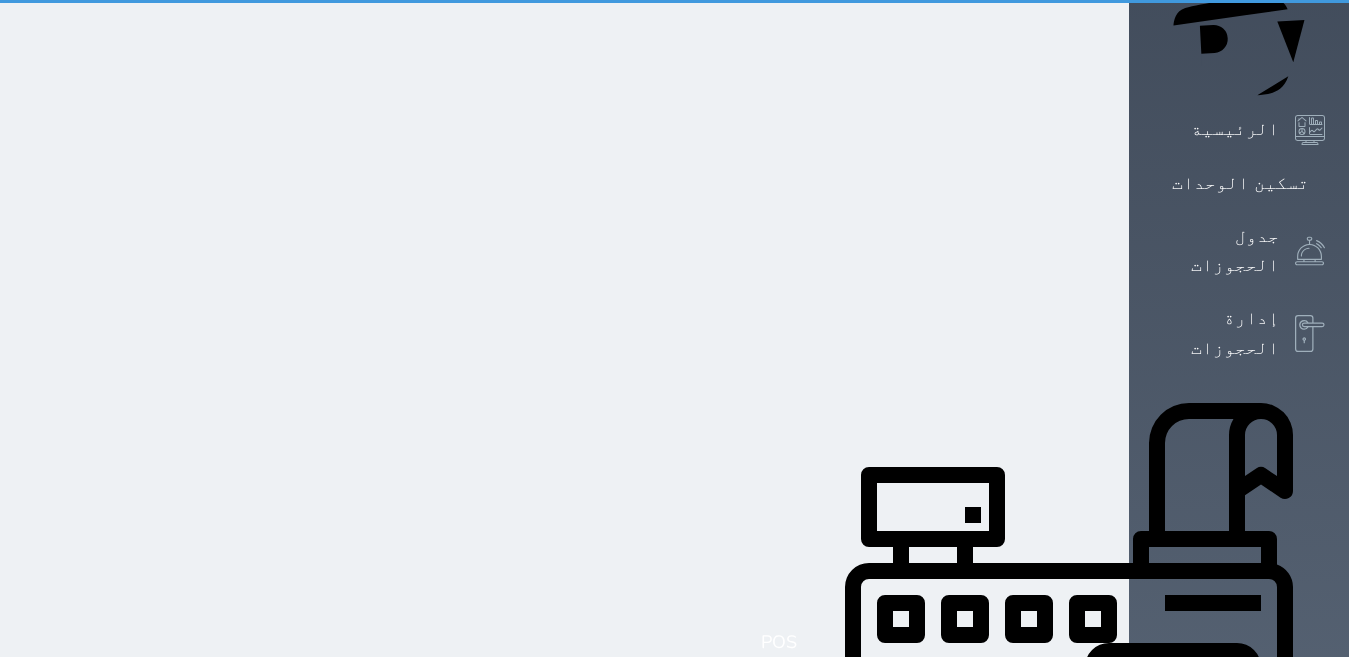 select on "1" 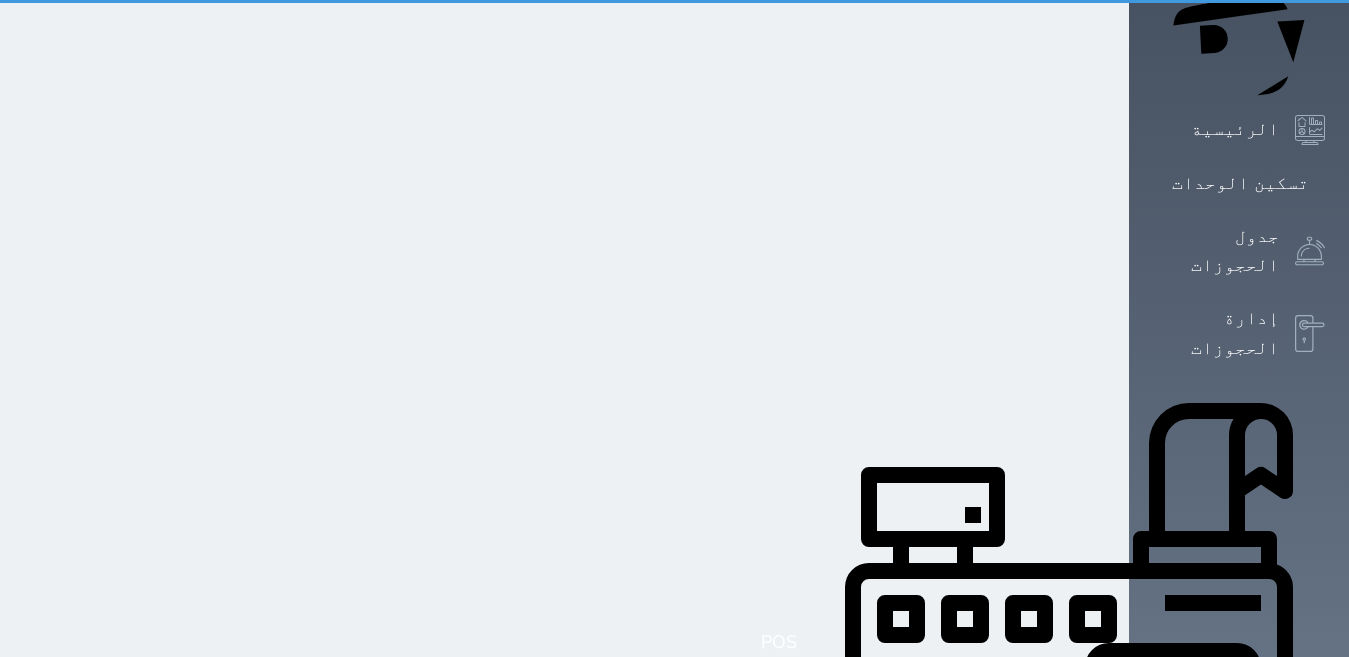 scroll, scrollTop: 0, scrollLeft: 0, axis: both 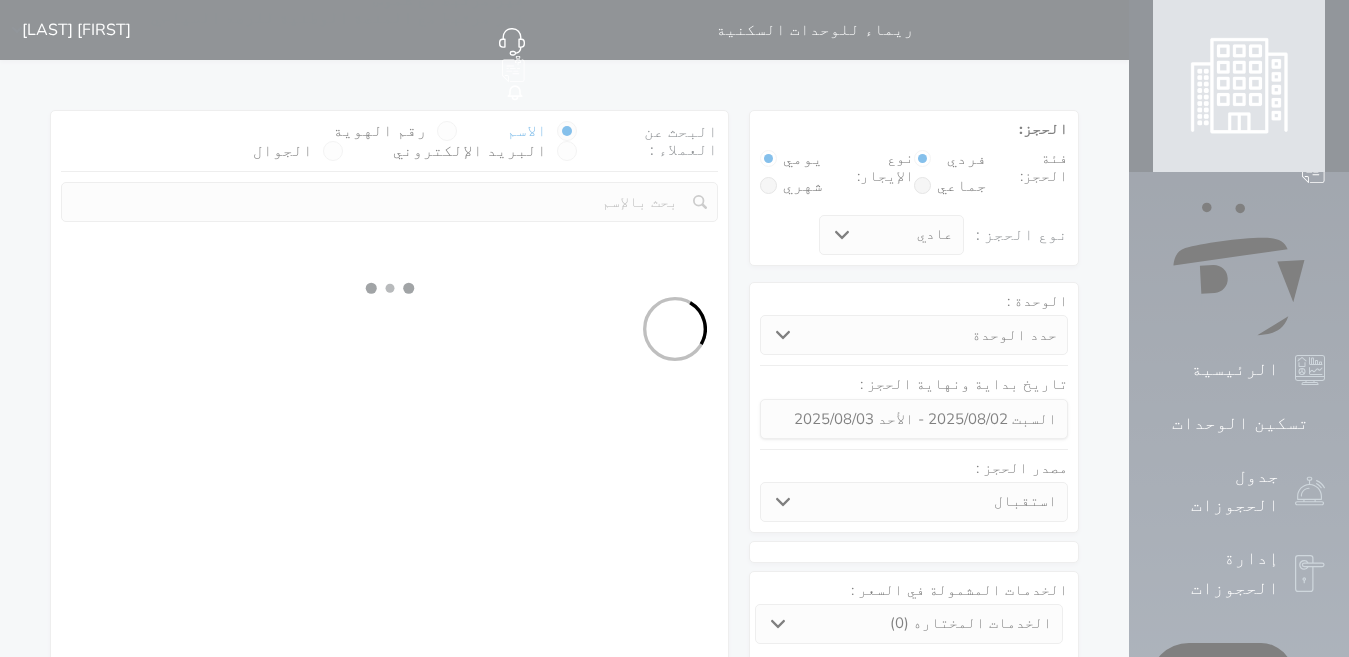 select 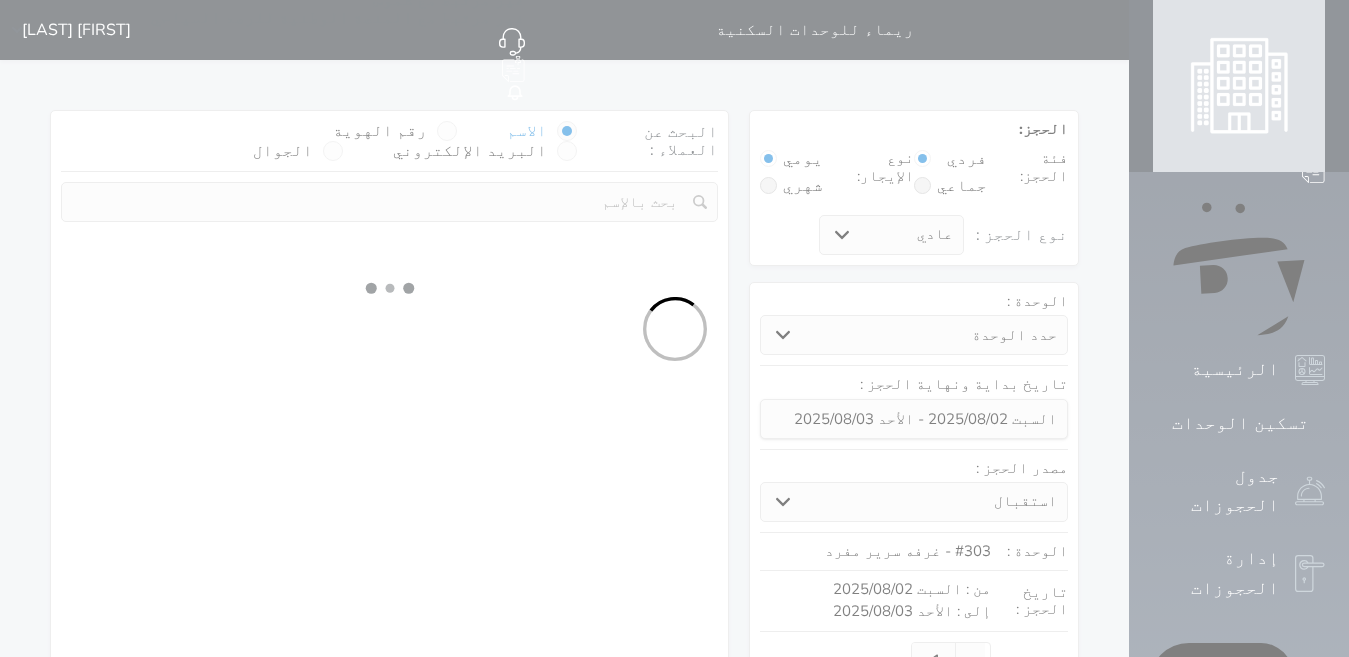 select on "1" 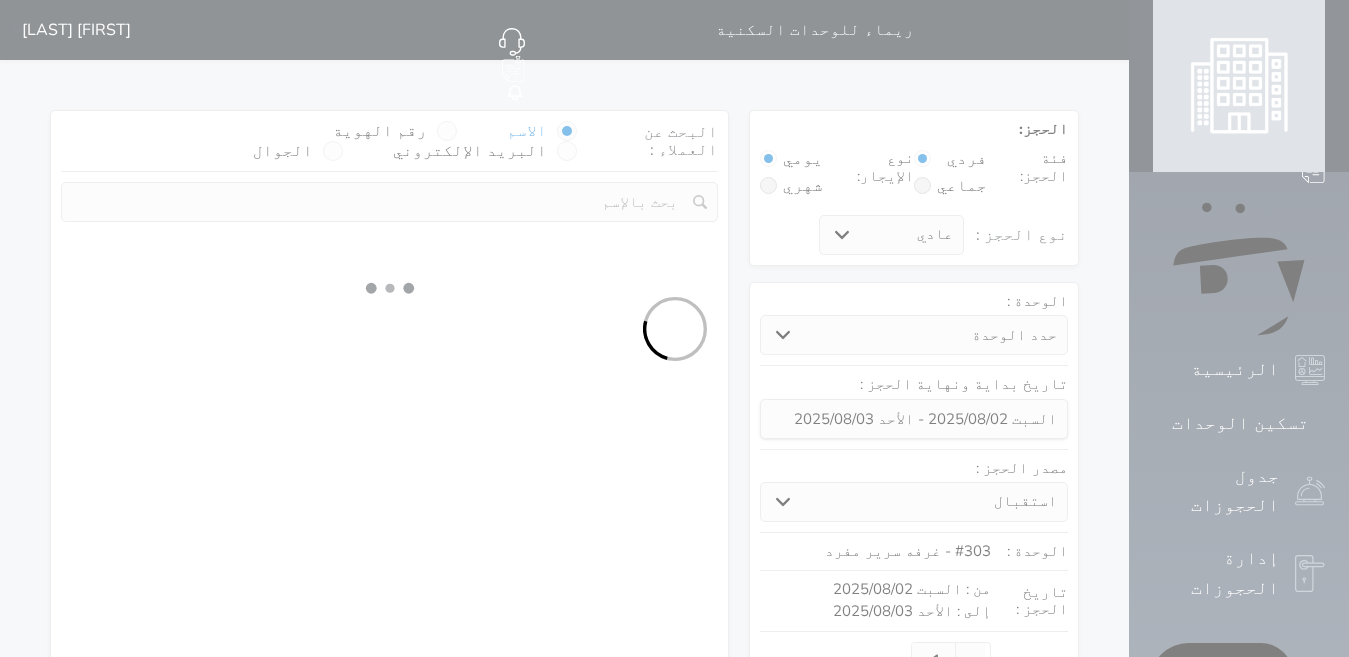 select on "113" 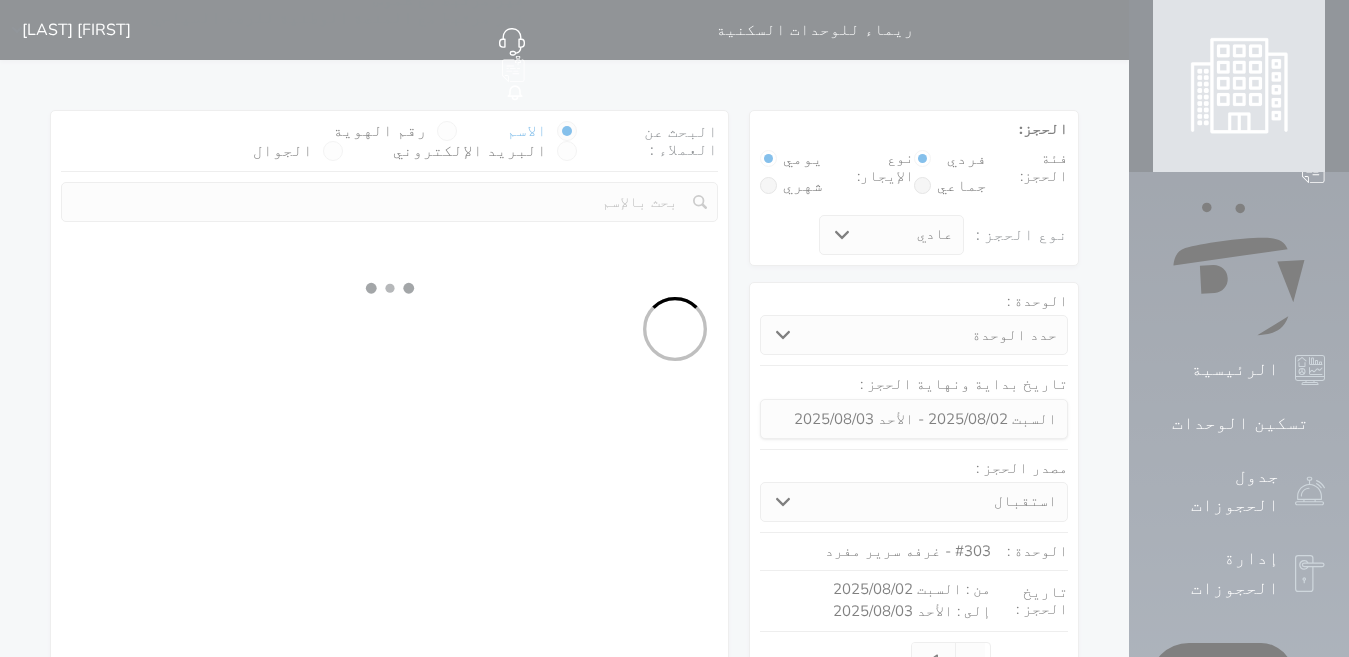 select on "1" 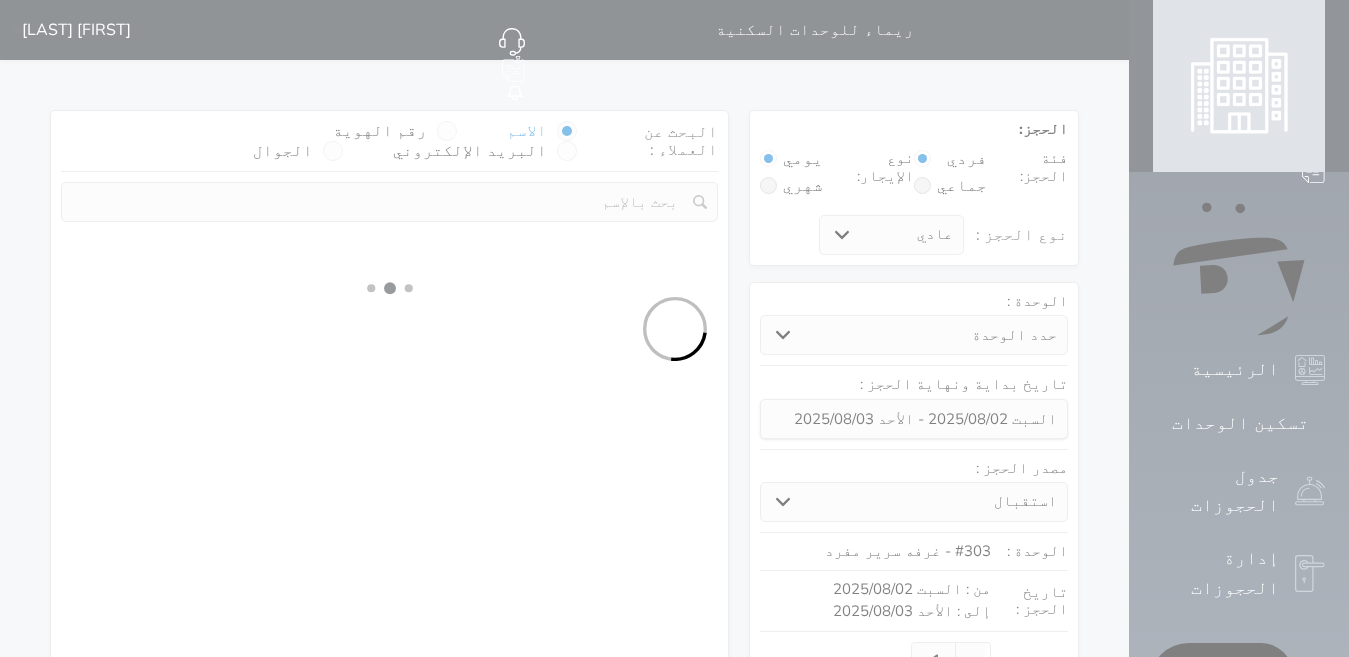 select 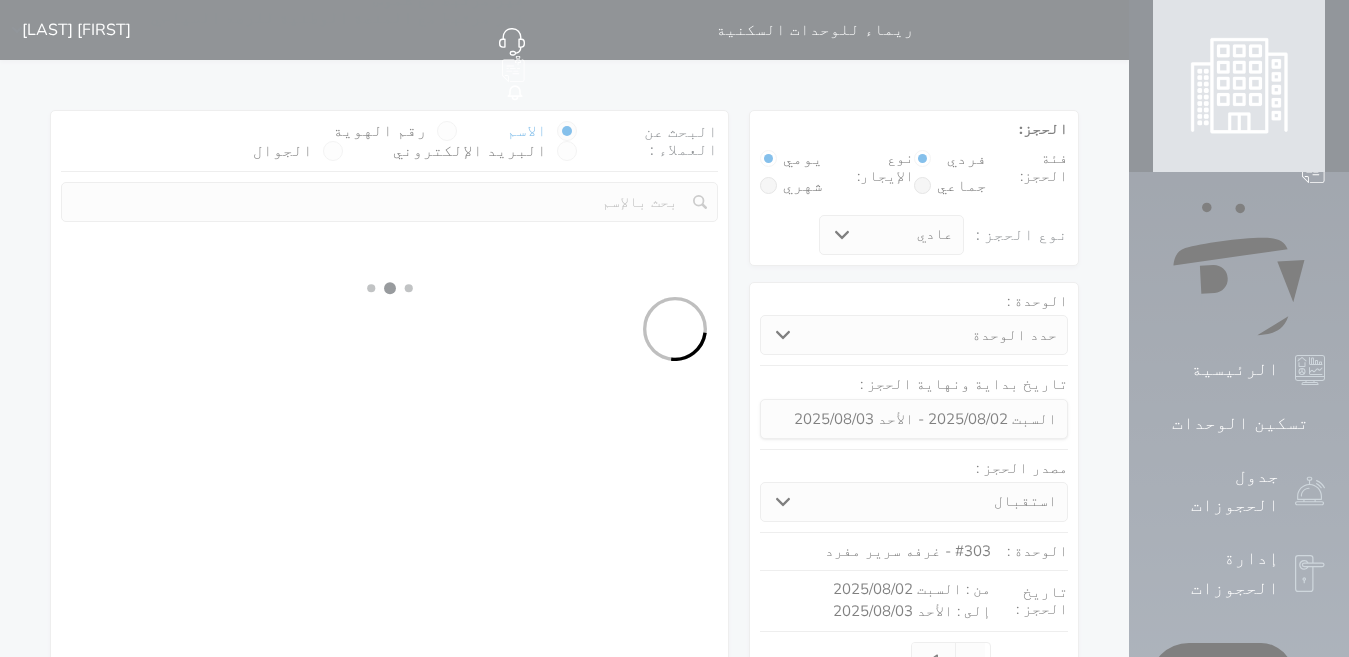 select on "7" 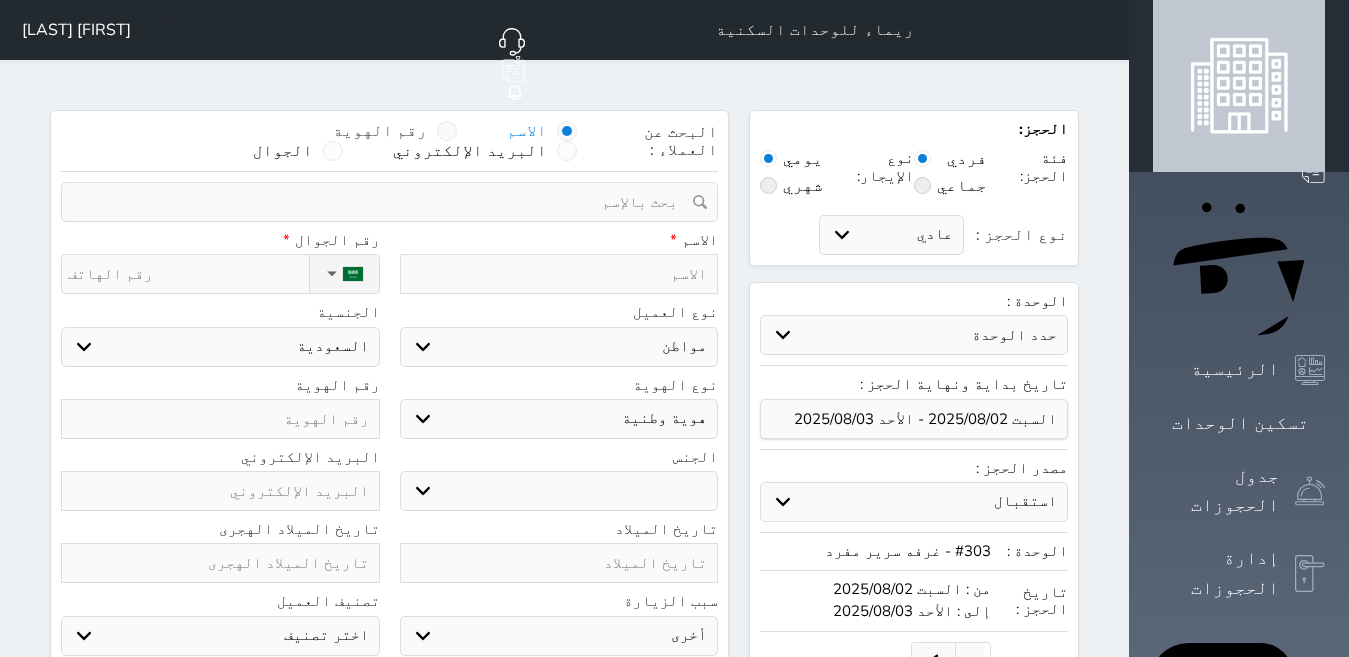 click at bounding box center (447, 131) 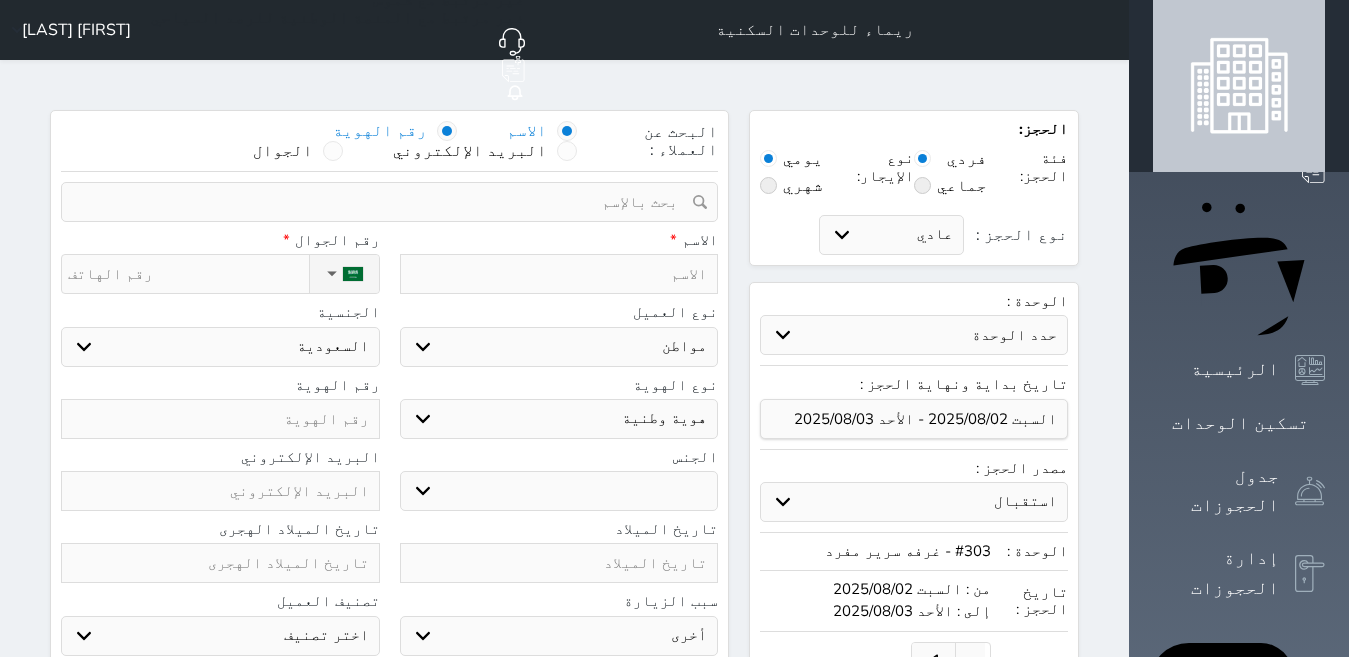 select 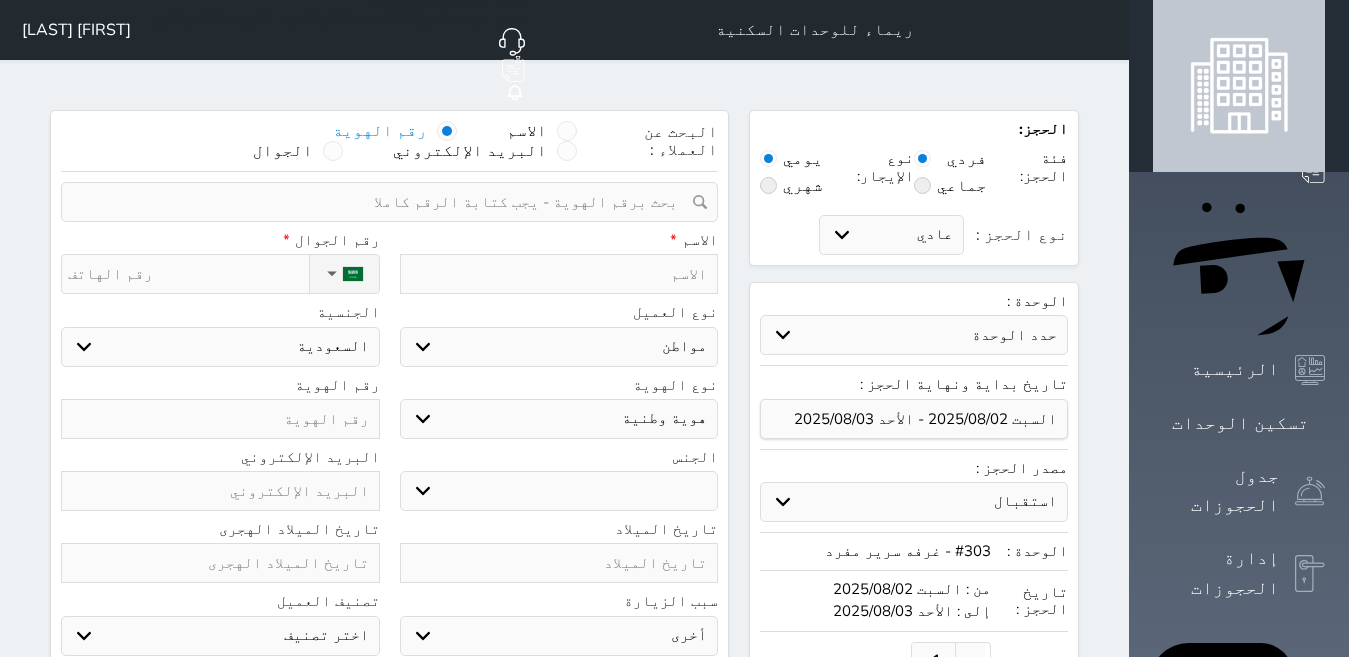 paste on "[NUMBER]" 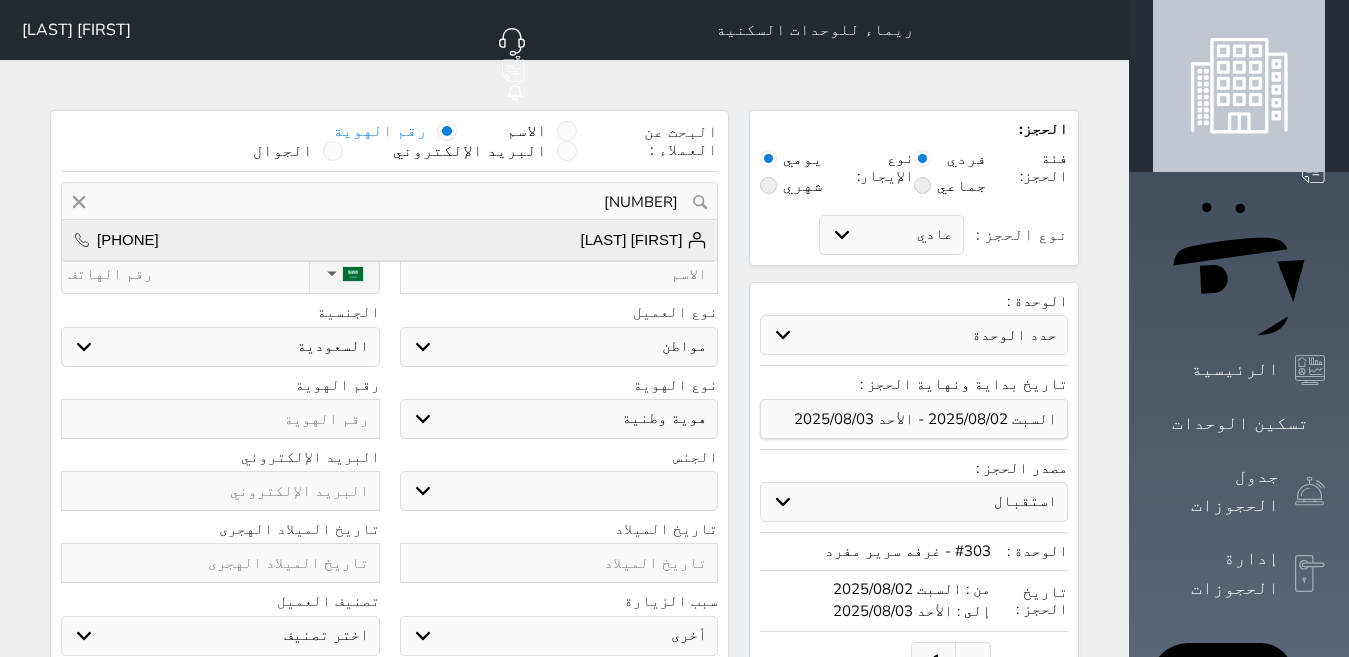 click on "[FIRST] [LAST]   + [PHONE]" at bounding box center (389, 240) 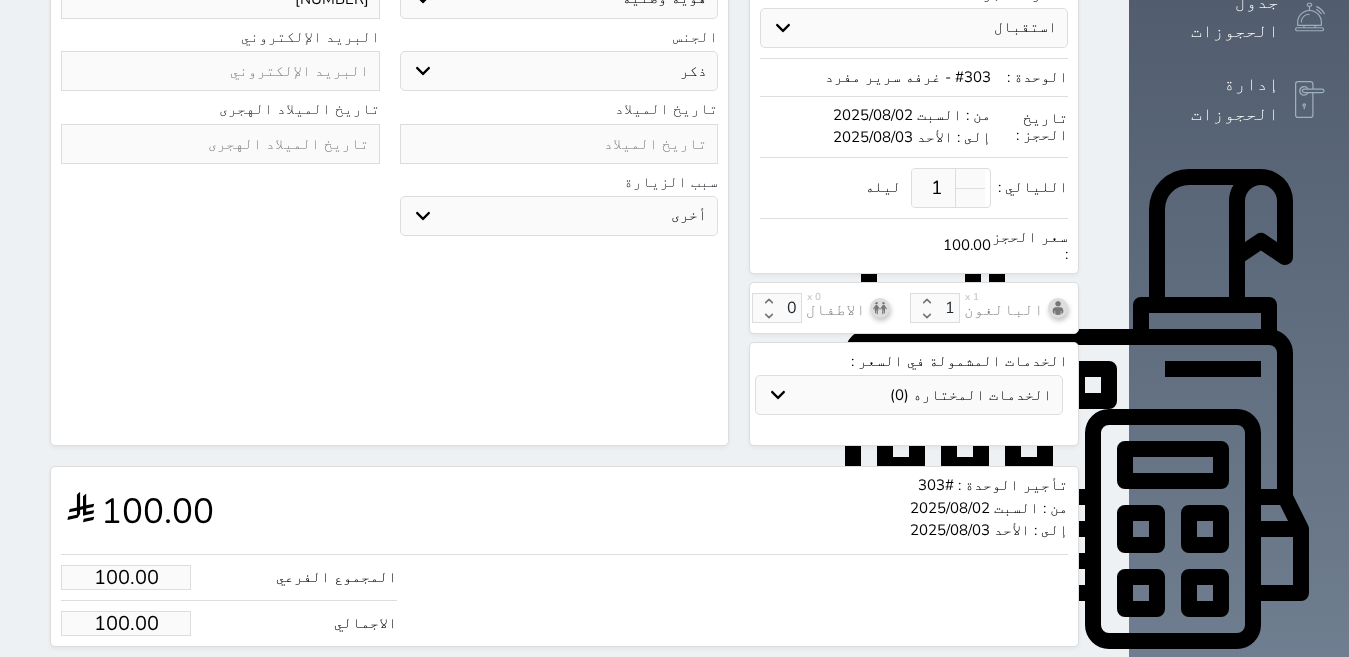 scroll, scrollTop: 488, scrollLeft: 0, axis: vertical 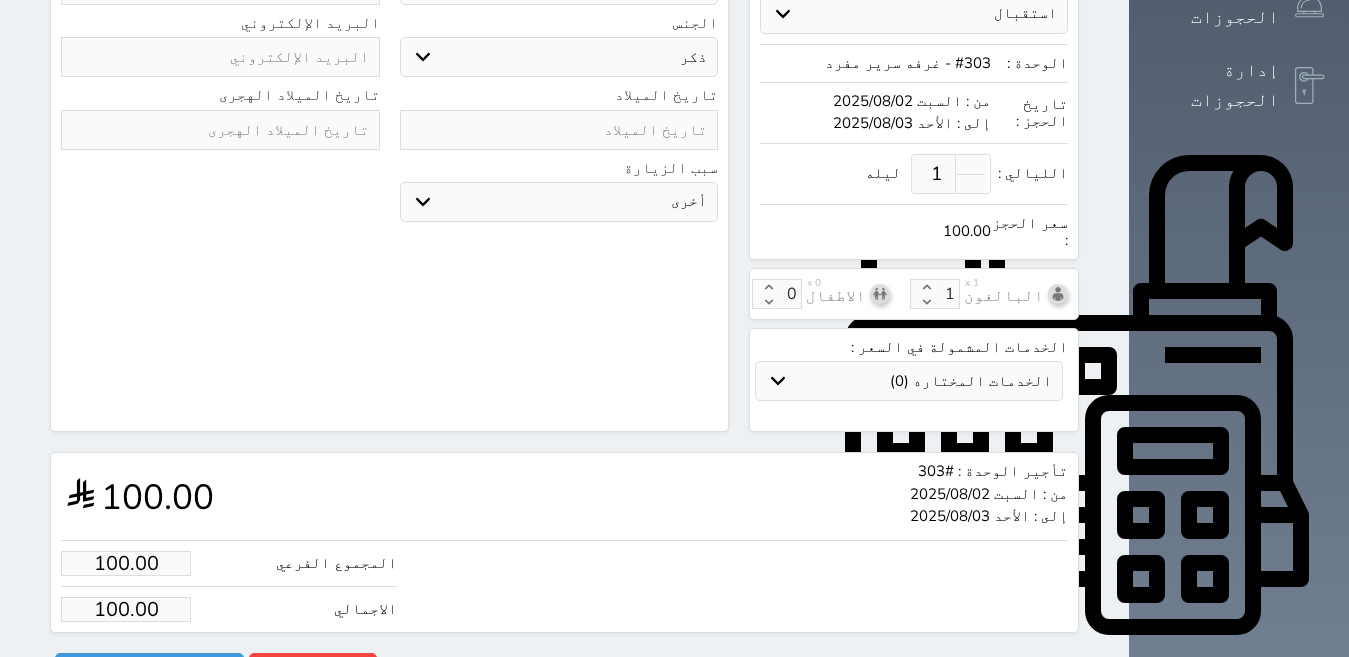 click on "100.00" at bounding box center [126, 609] 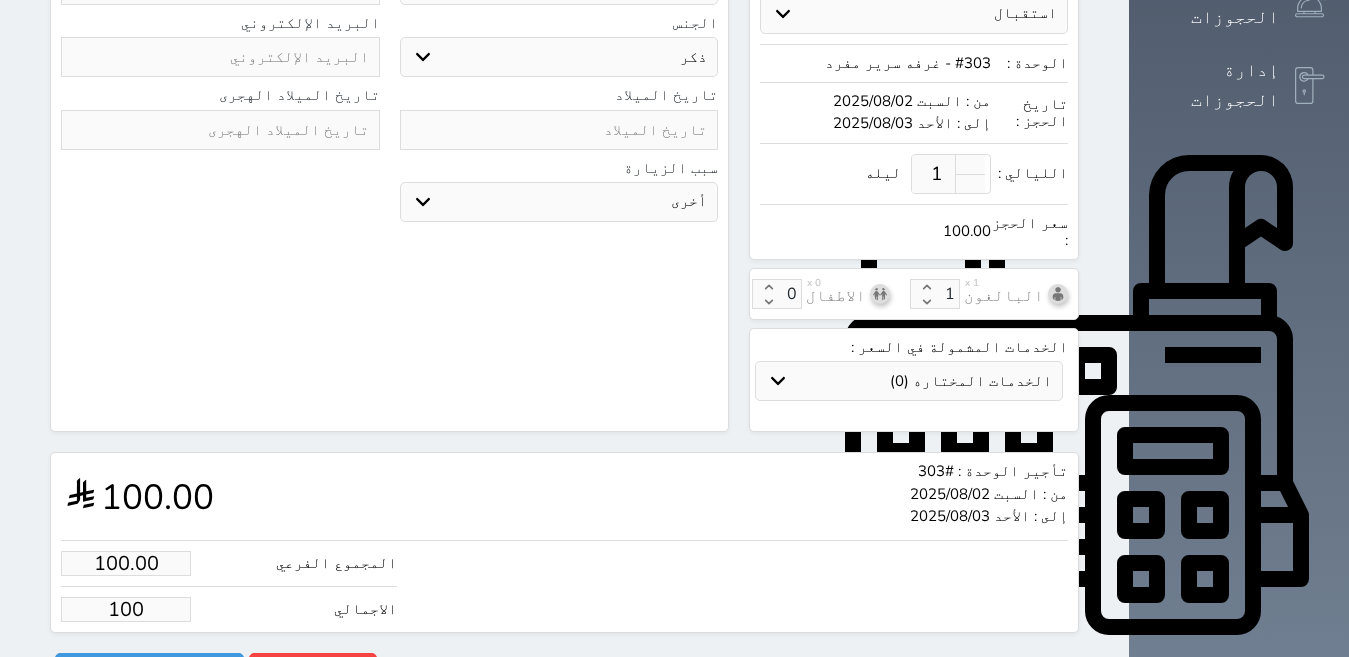 type on "10.00" 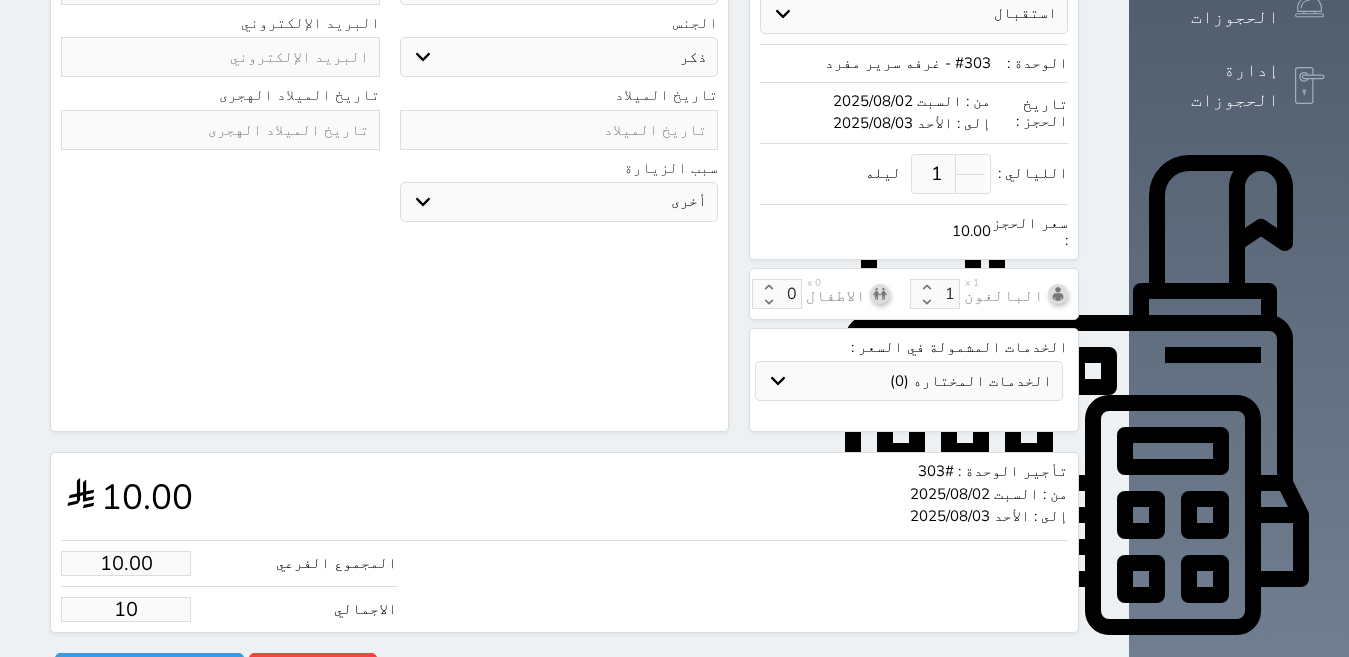 type on "1.00" 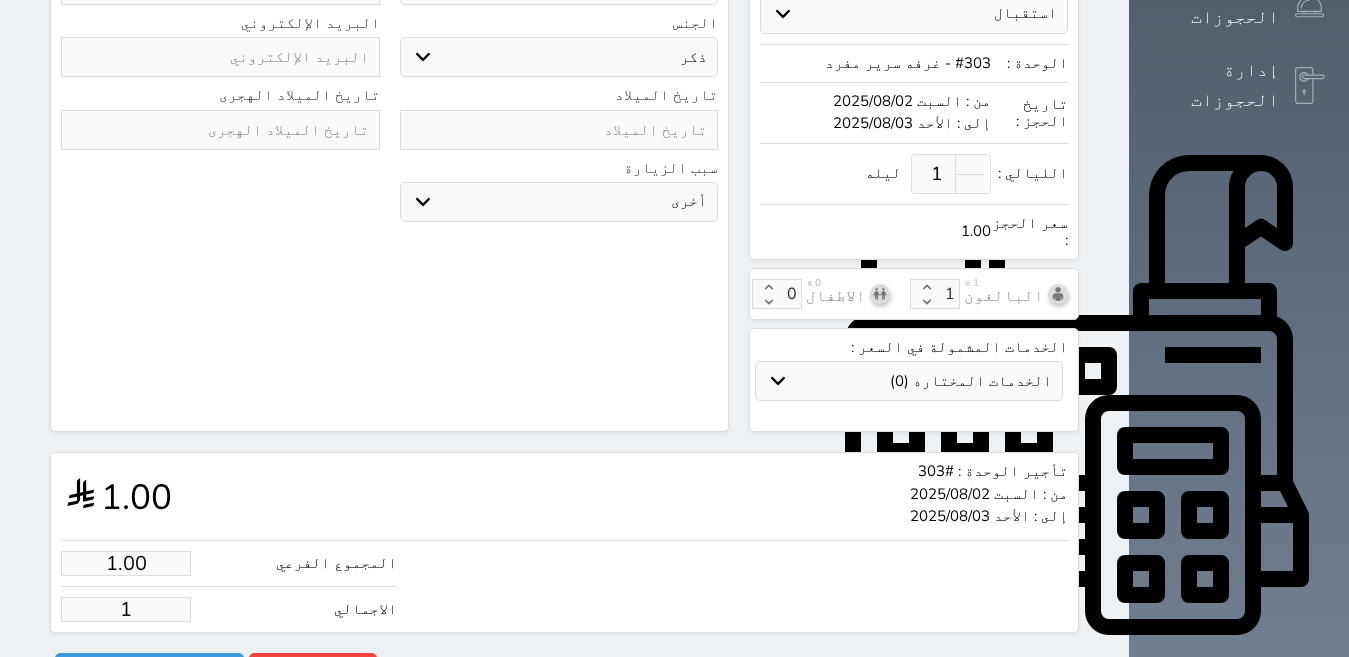 type 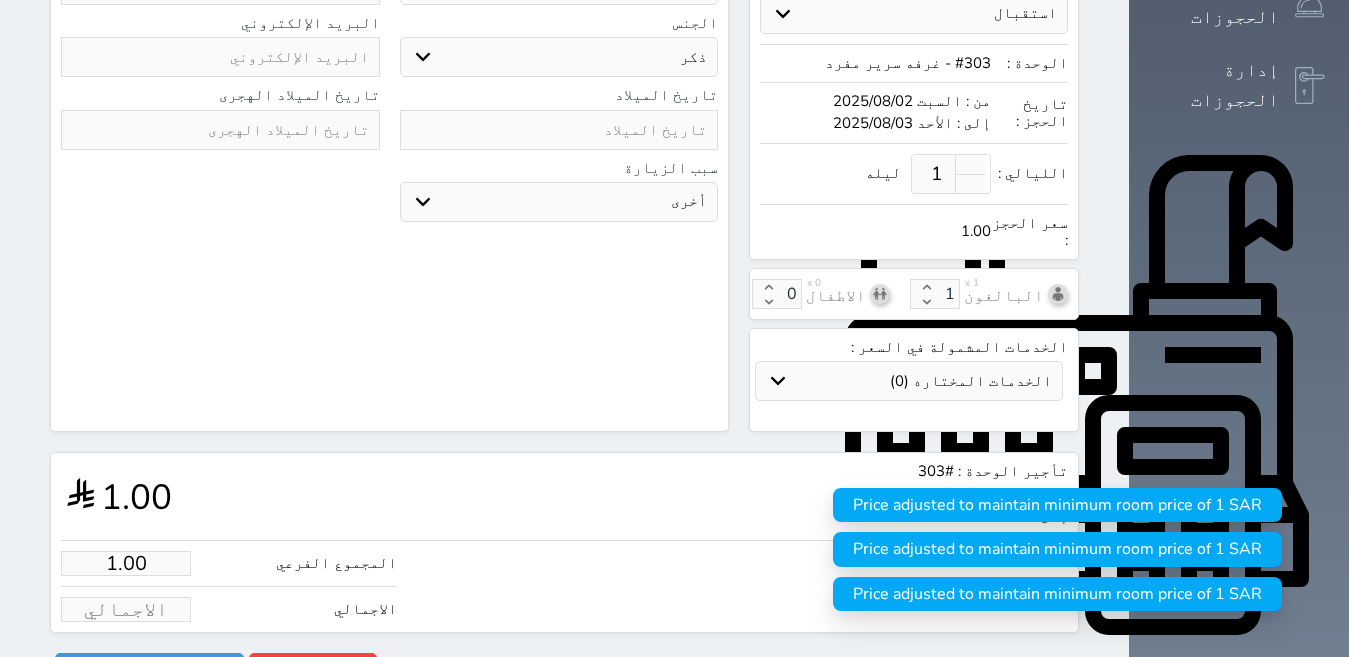 type on "8.00" 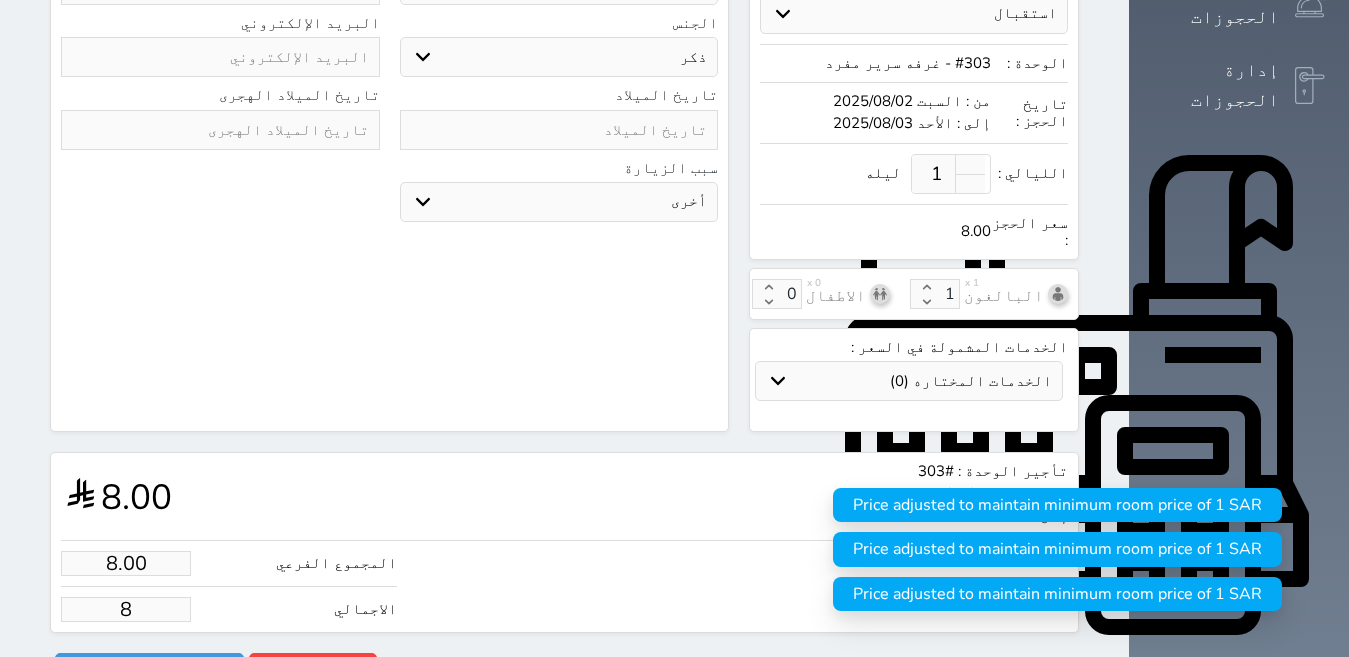 type on "80.00" 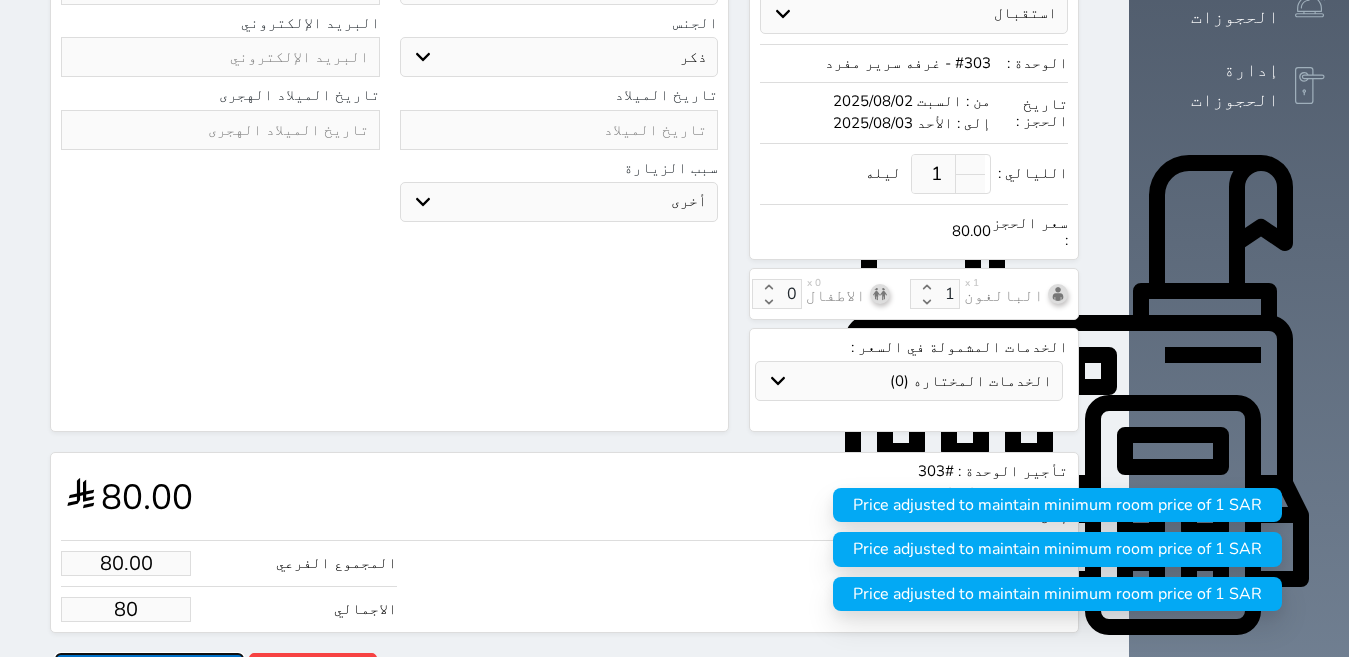 type on "80.00" 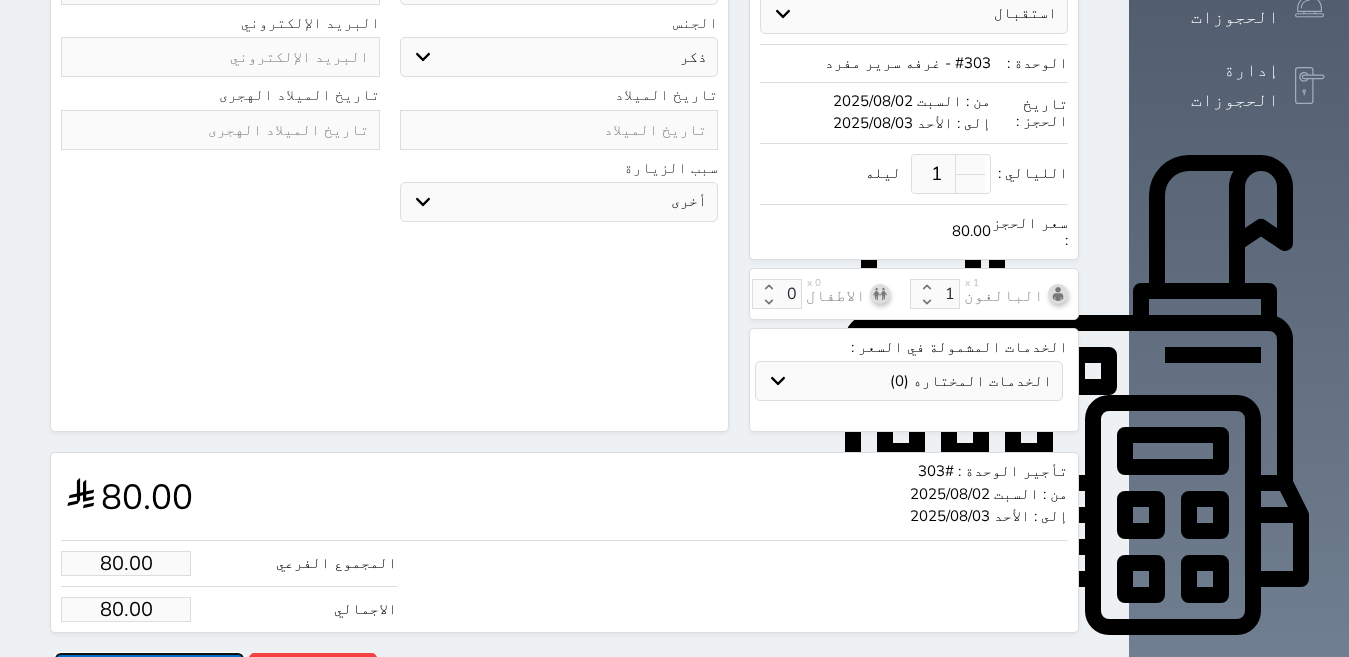 click on "حجز" at bounding box center [149, 670] 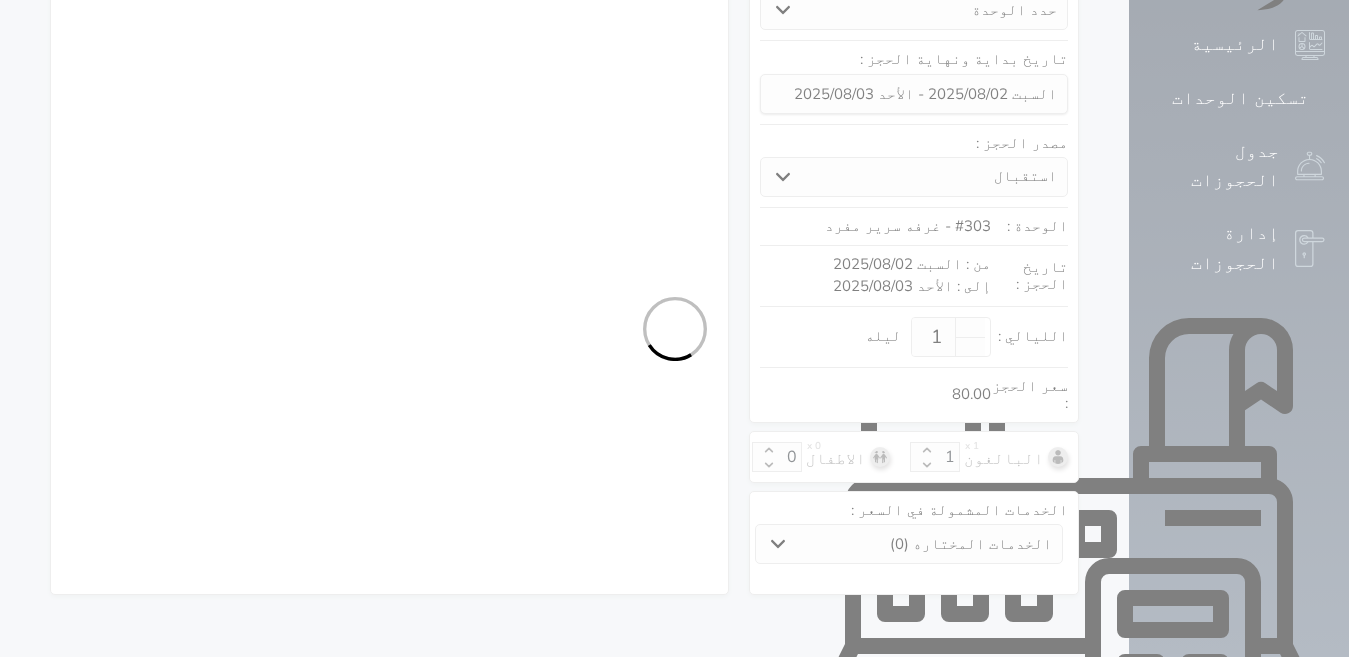 select on "1" 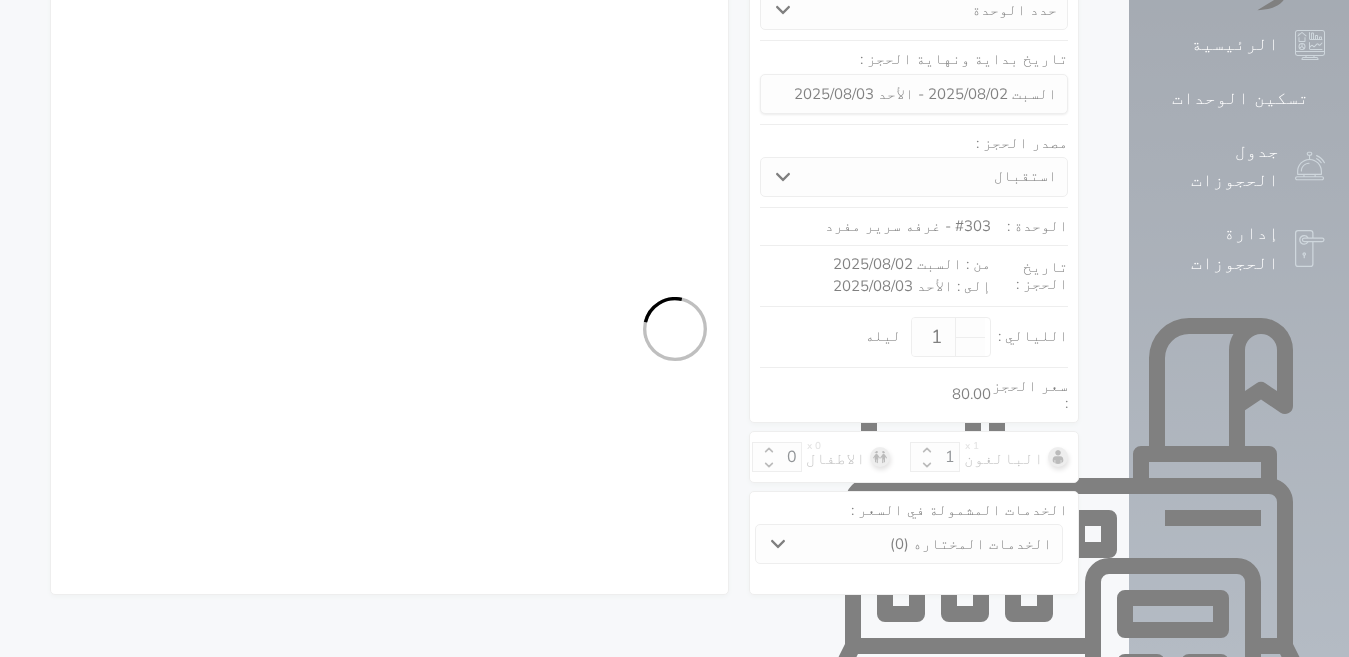 select on "113" 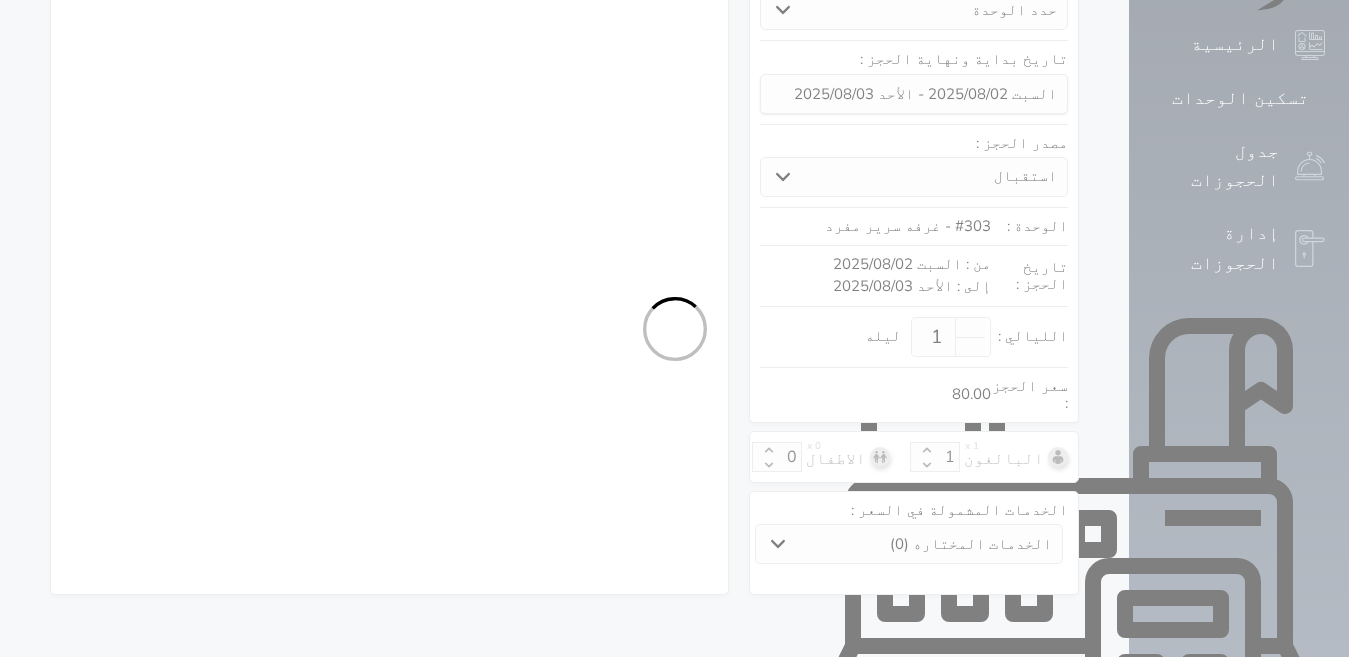 select on "1" 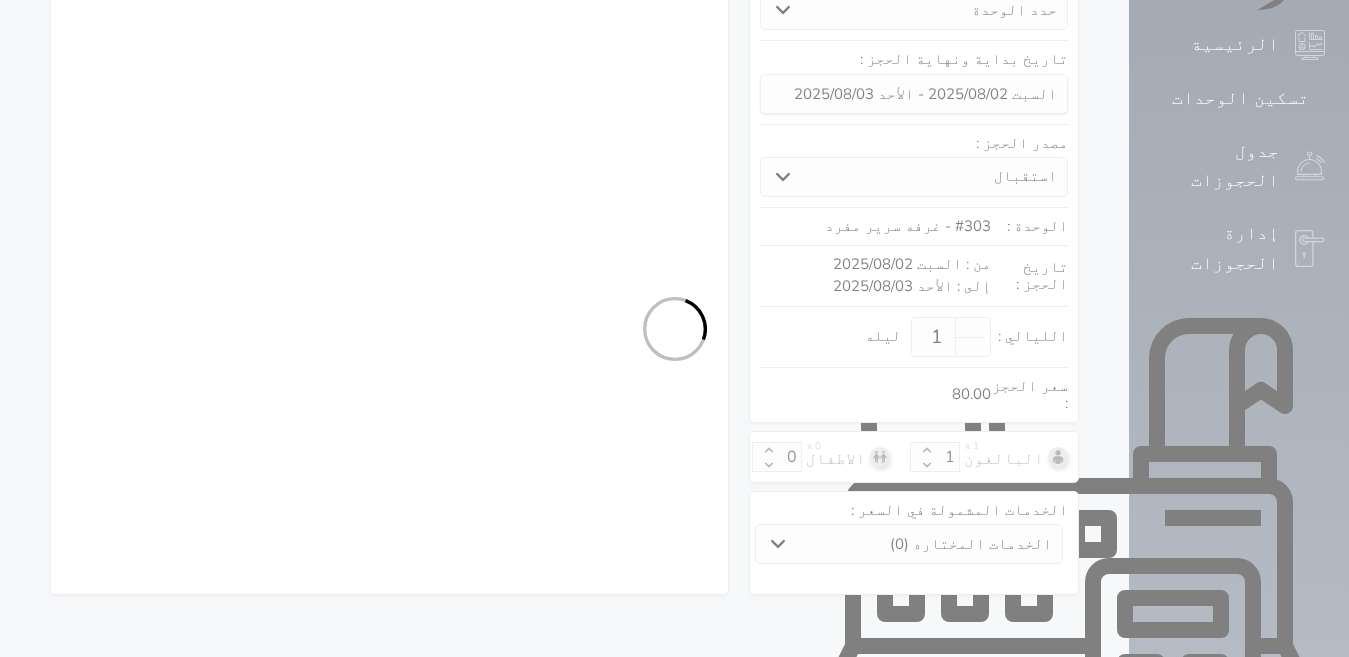 select on "7" 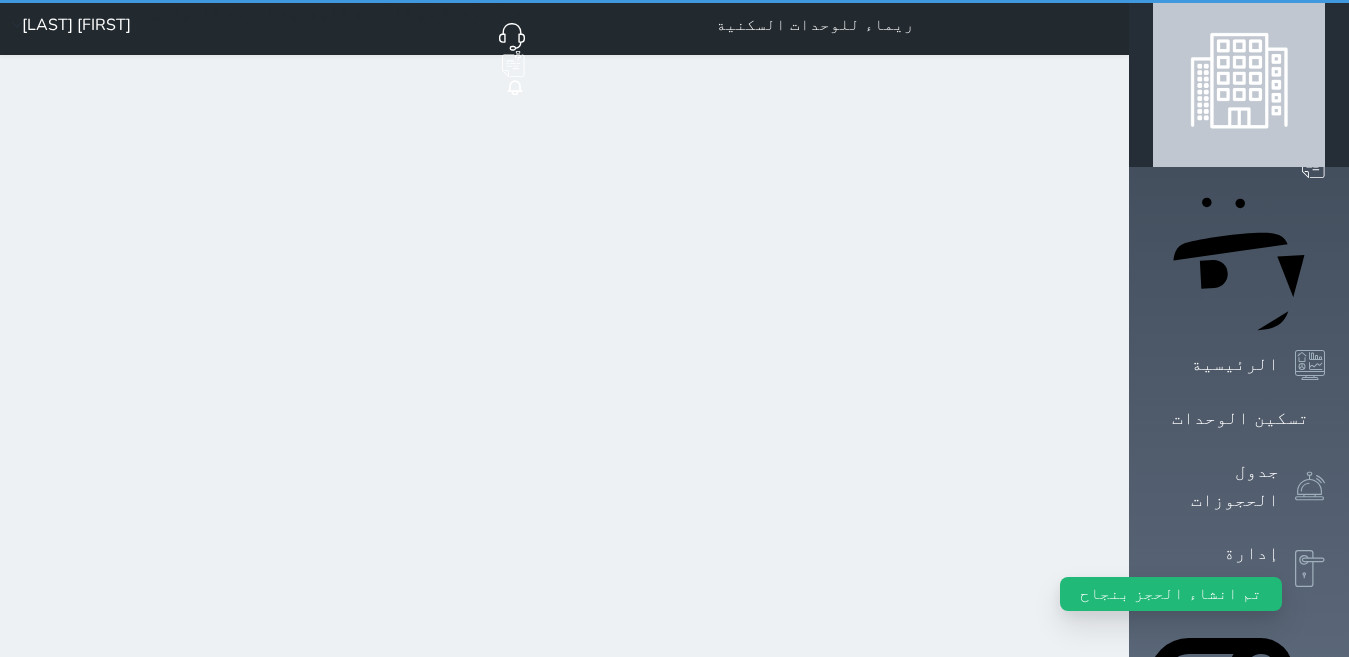 scroll, scrollTop: 0, scrollLeft: 0, axis: both 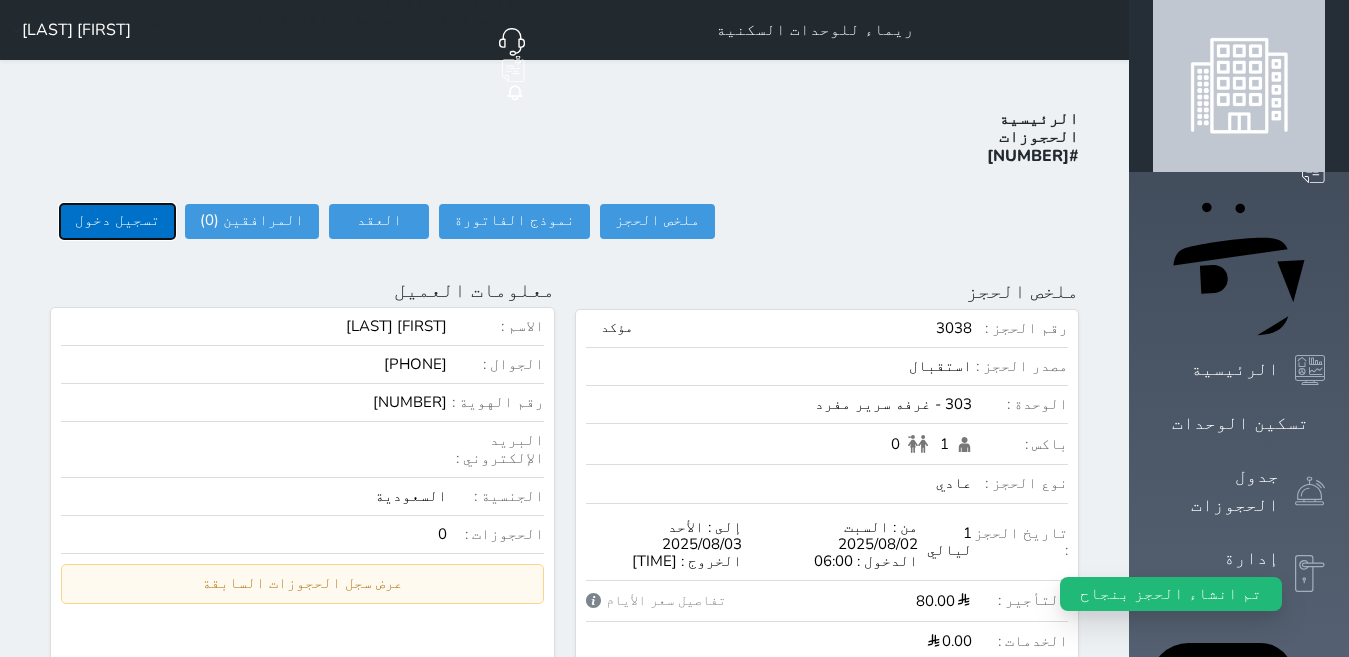 click on "تسجيل دخول" at bounding box center [117, 221] 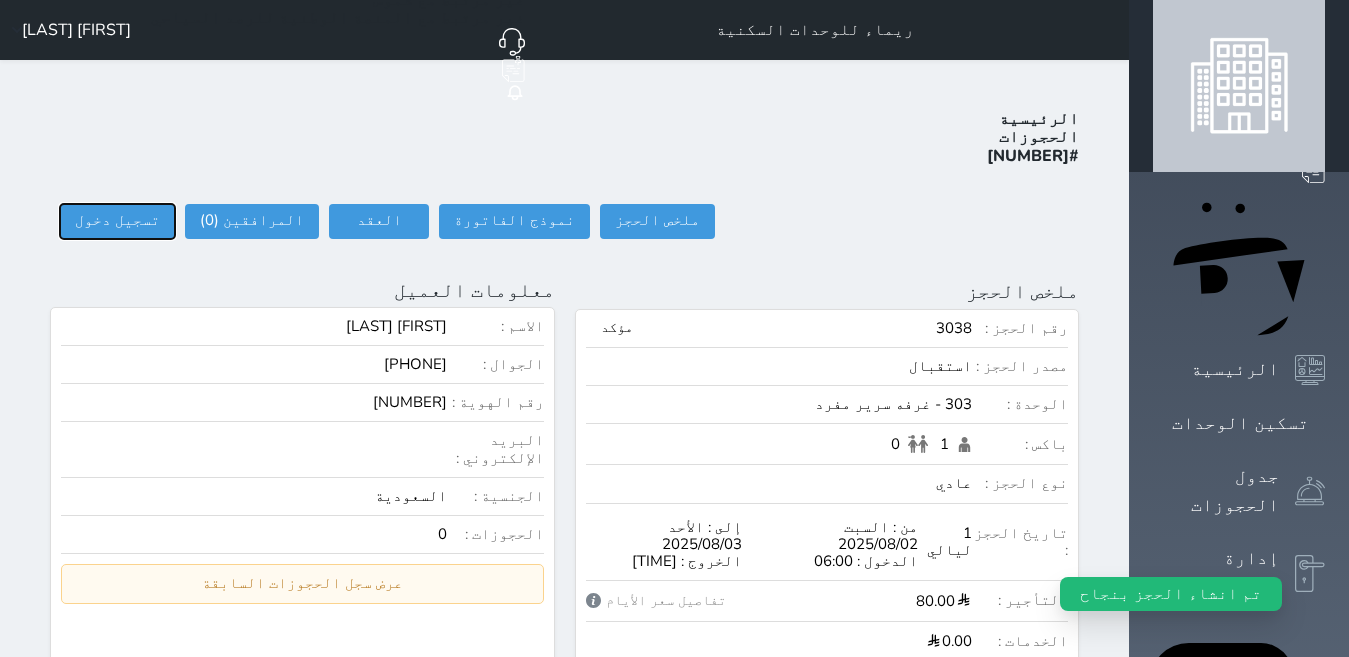 type on "10:38" 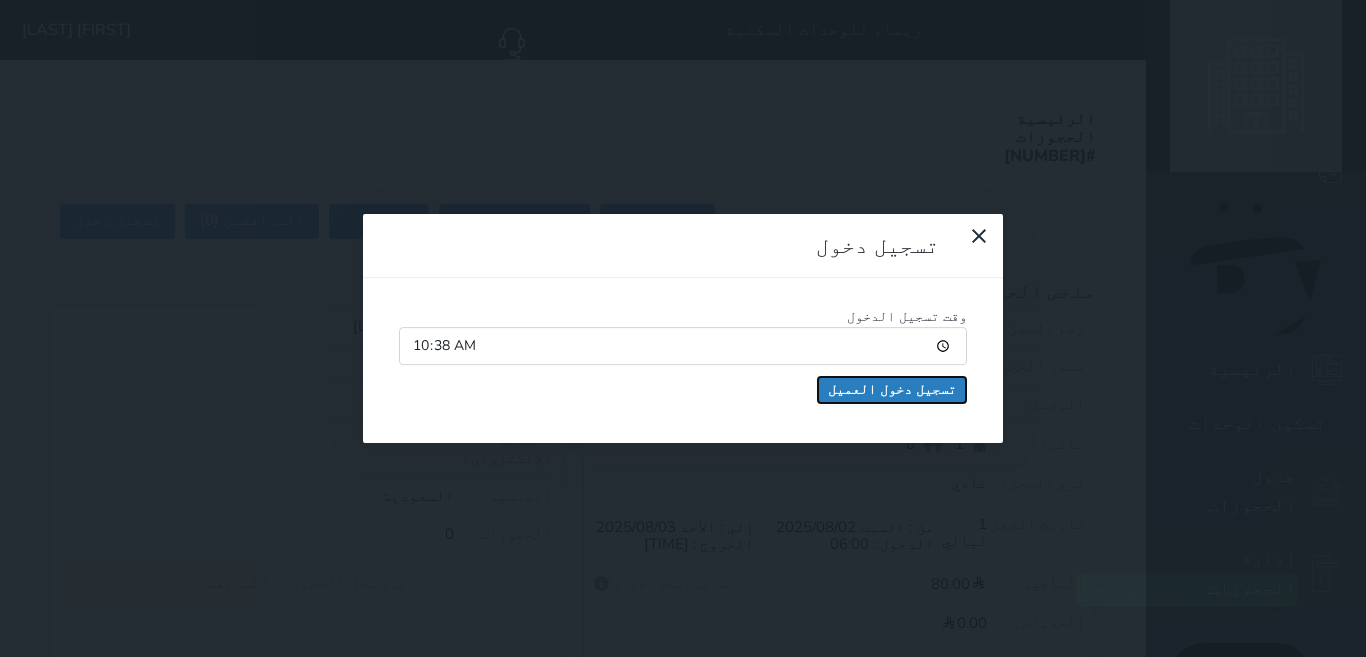 click on "تسجيل دخول العميل" at bounding box center [892, 390] 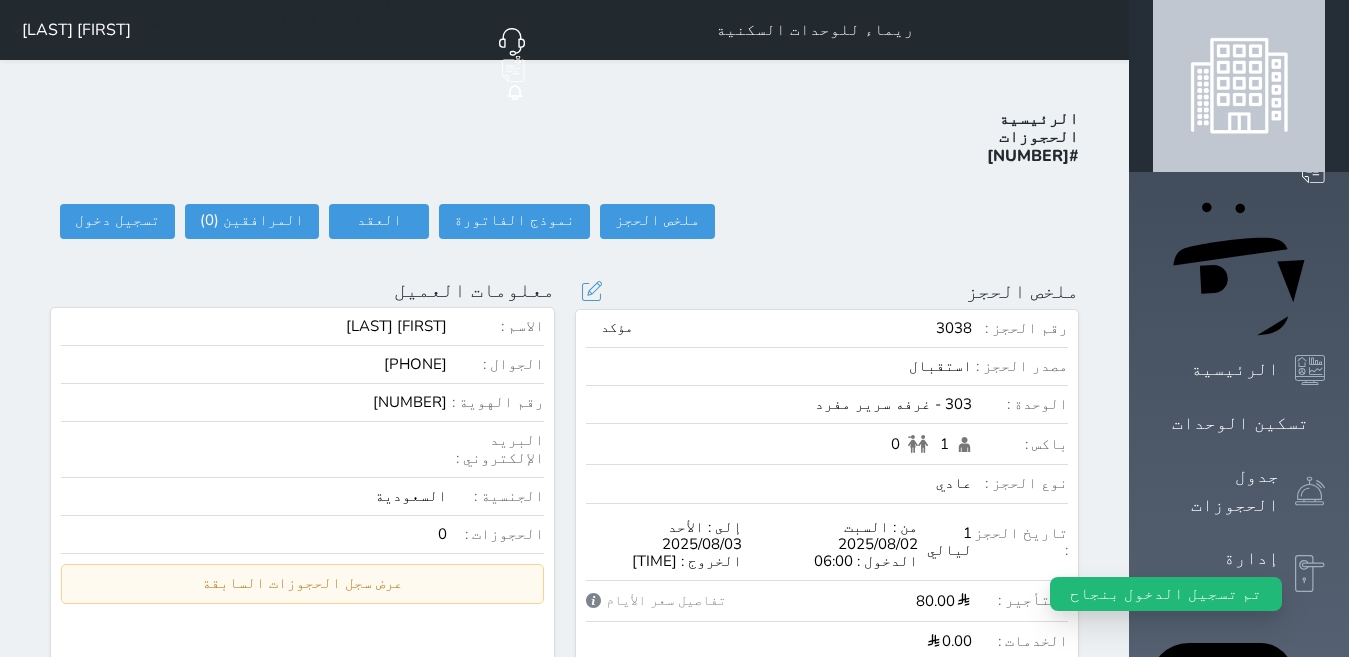 select 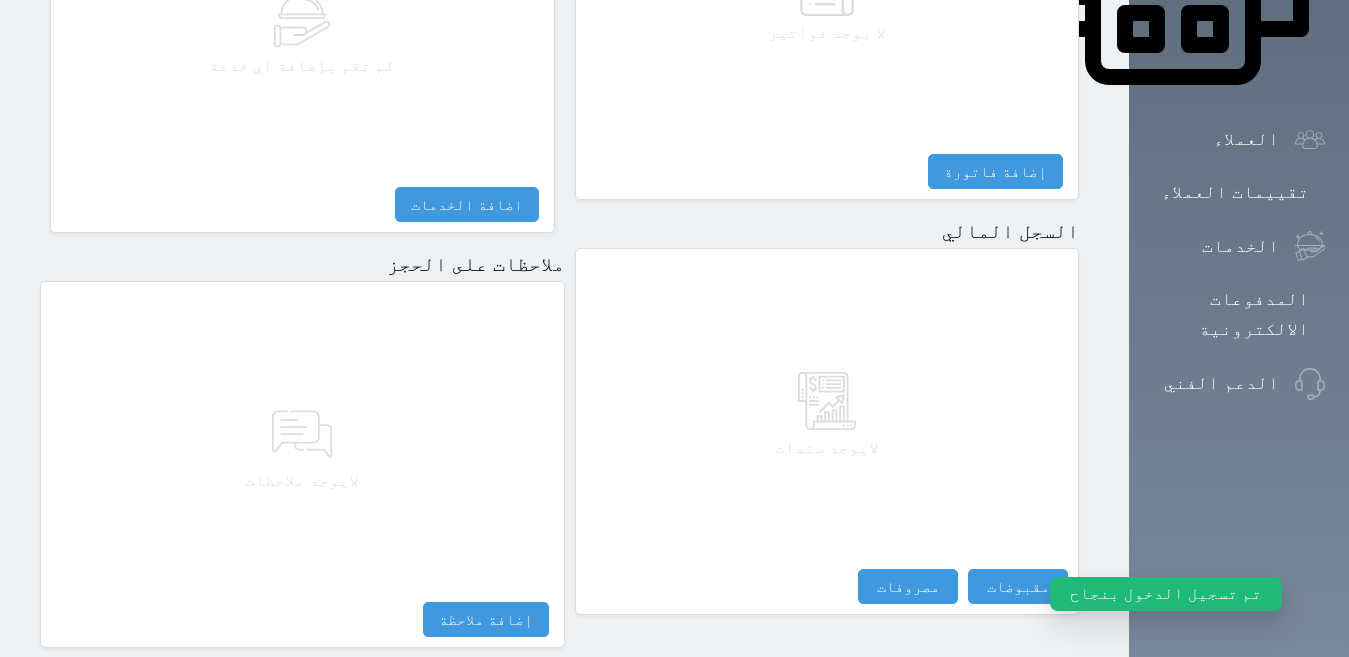 scroll, scrollTop: 1068, scrollLeft: 0, axis: vertical 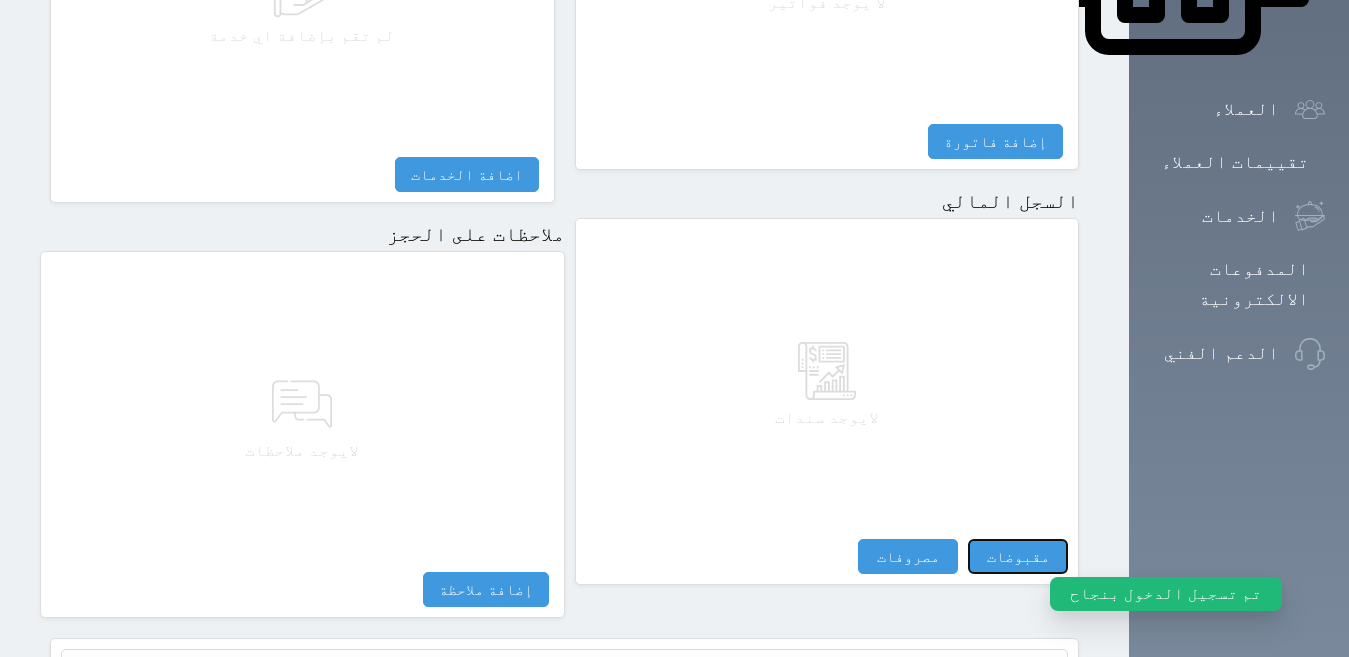 click on "مقبوضات" at bounding box center [1018, 556] 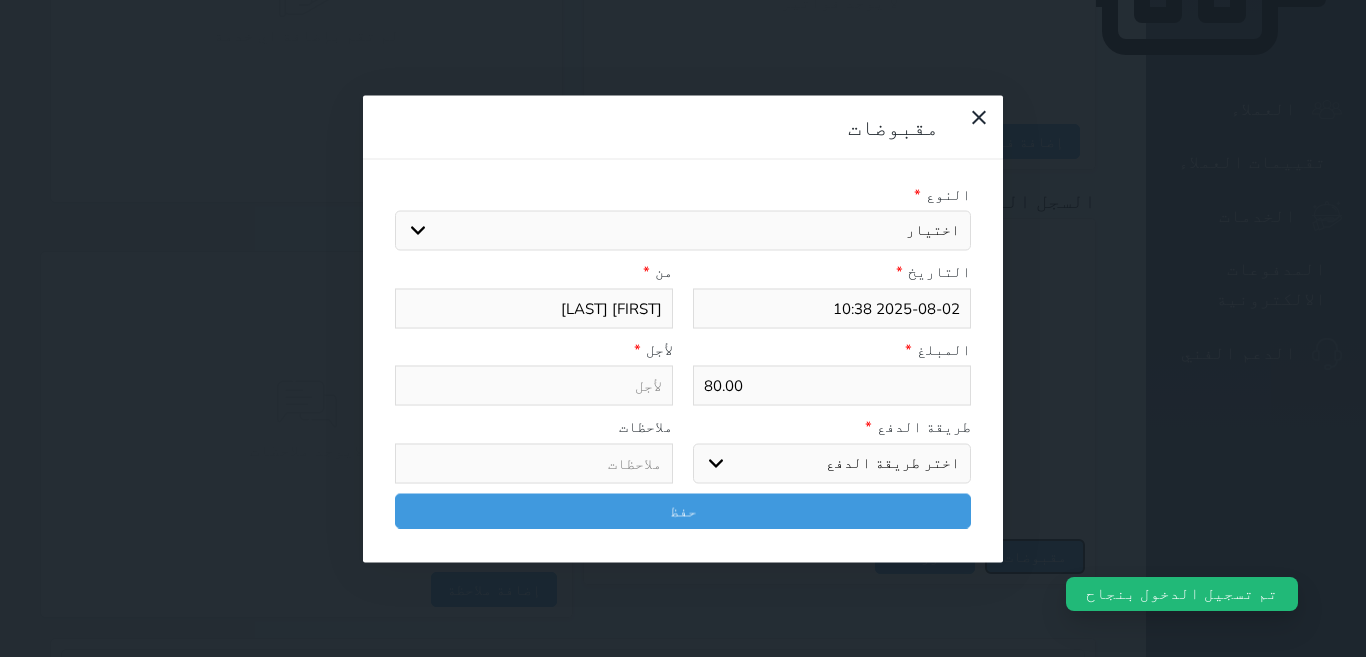 select 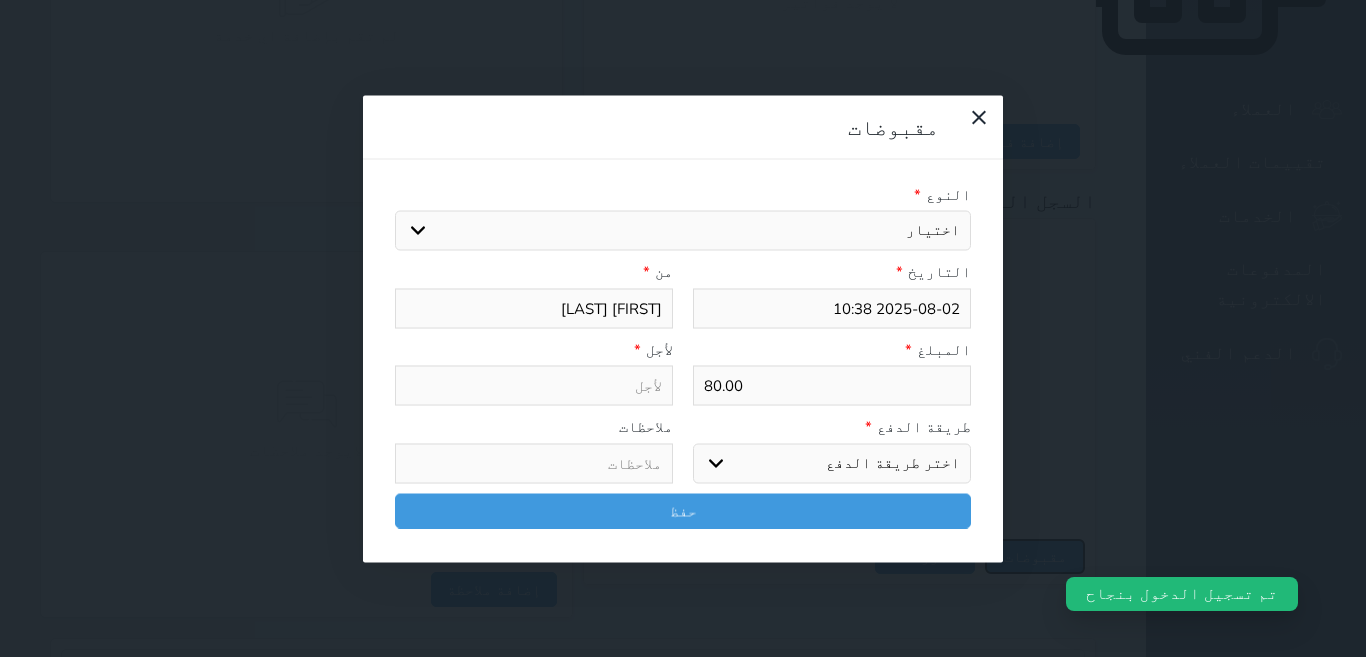 type on "2025-08-02 11:02" 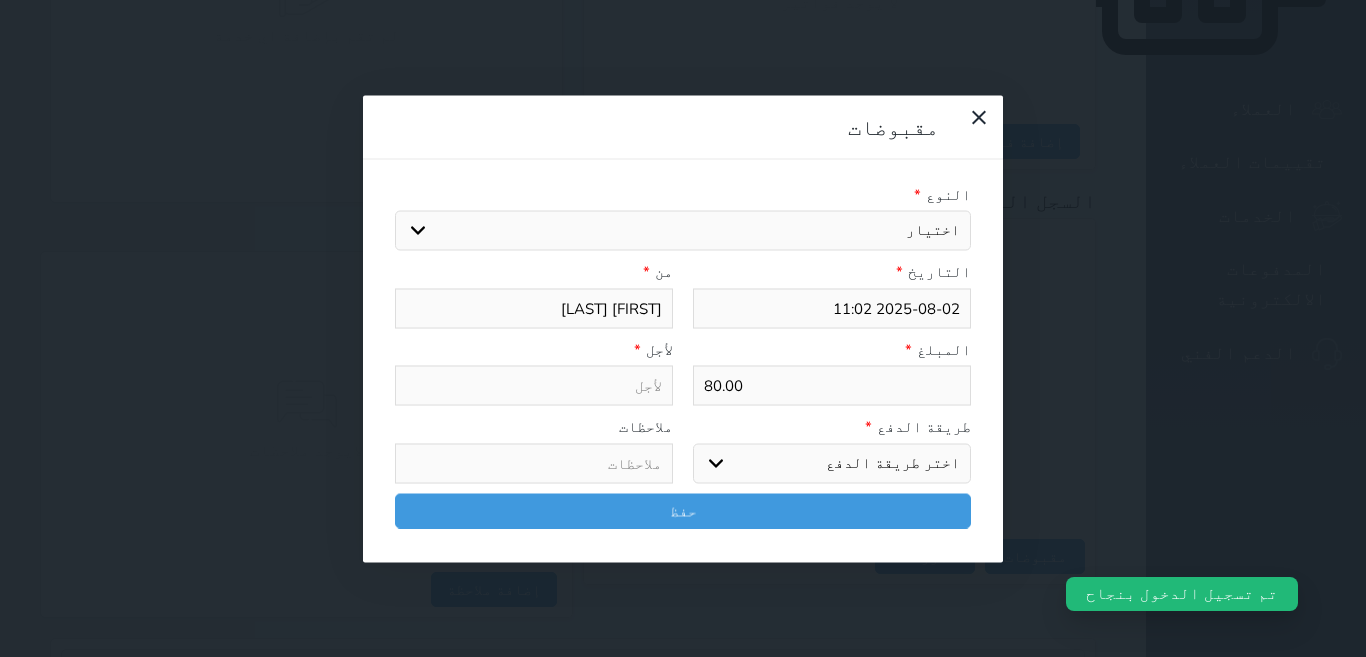 click on "اختيار   مقبوضات عامة قيمة إيجار فواتير تامين عربون لا ينطبق آخر مغسلة واي فاي - الإنترنت مواقف السيارات طعام الأغذية والمشروبات مشروبات المشروبات الباردة المشروبات الساخنة الإفطار غداء عشاء مخبز و كعك حمام سباحة الصالة الرياضية سبا و خدمات الجمال اختيار وإسقاط (خدمات النقل) ميني بار كابل - تلفزيون سرير إضافي تصفيف الشعر التسوق خدمات الجولات السياحية المنظمة خدمات الدليل السياحي" at bounding box center (683, 231) 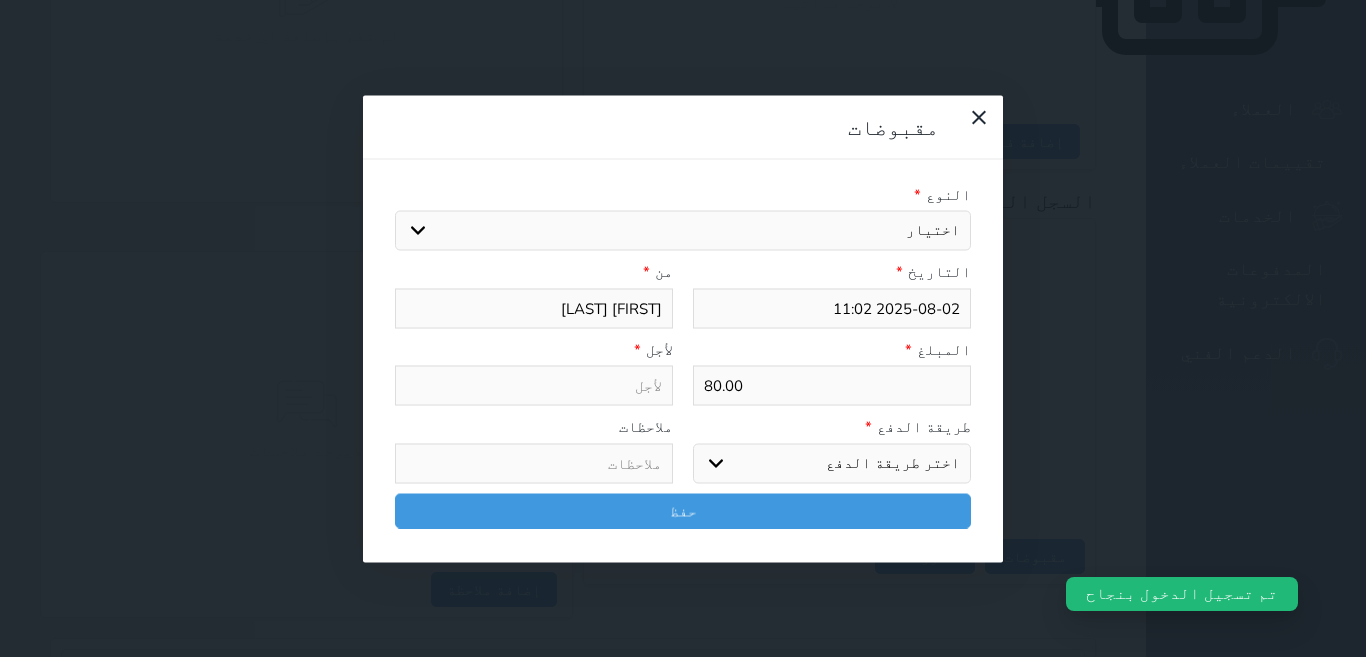 type on "قيمة إيجار - الوحدة - 303" 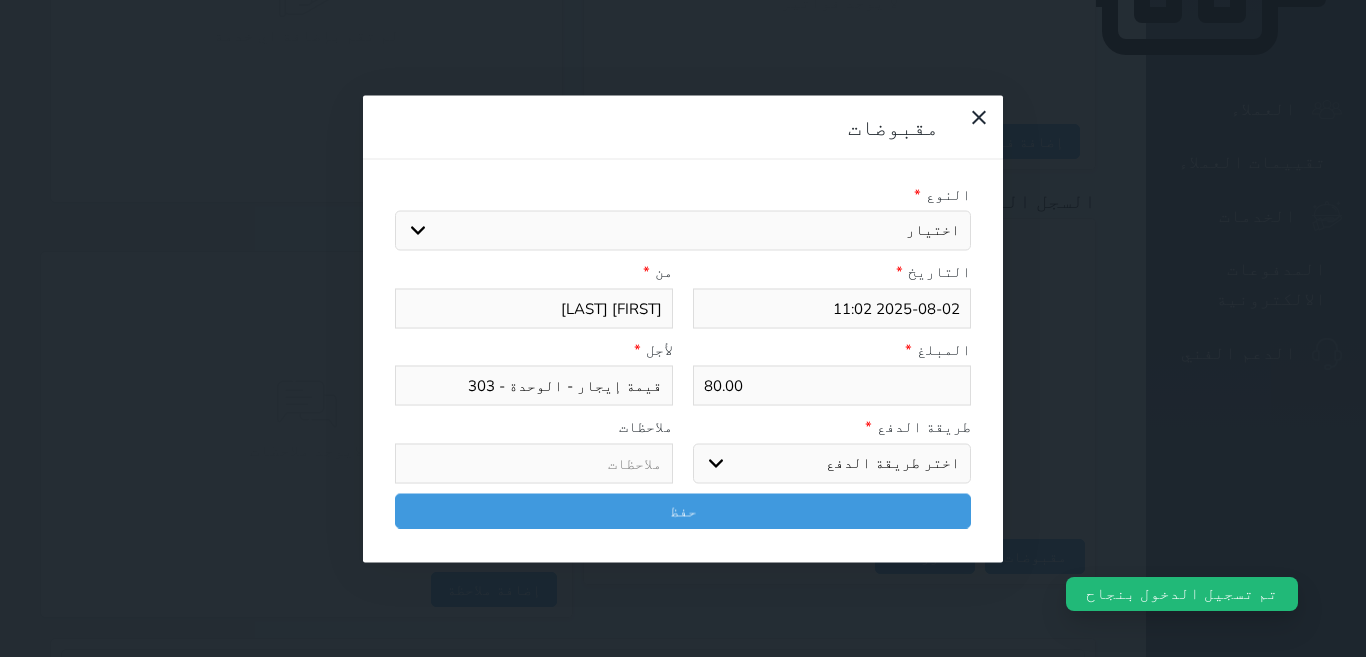 drag, startPoint x: 950, startPoint y: 372, endPoint x: 949, endPoint y: 384, distance: 12.0415945 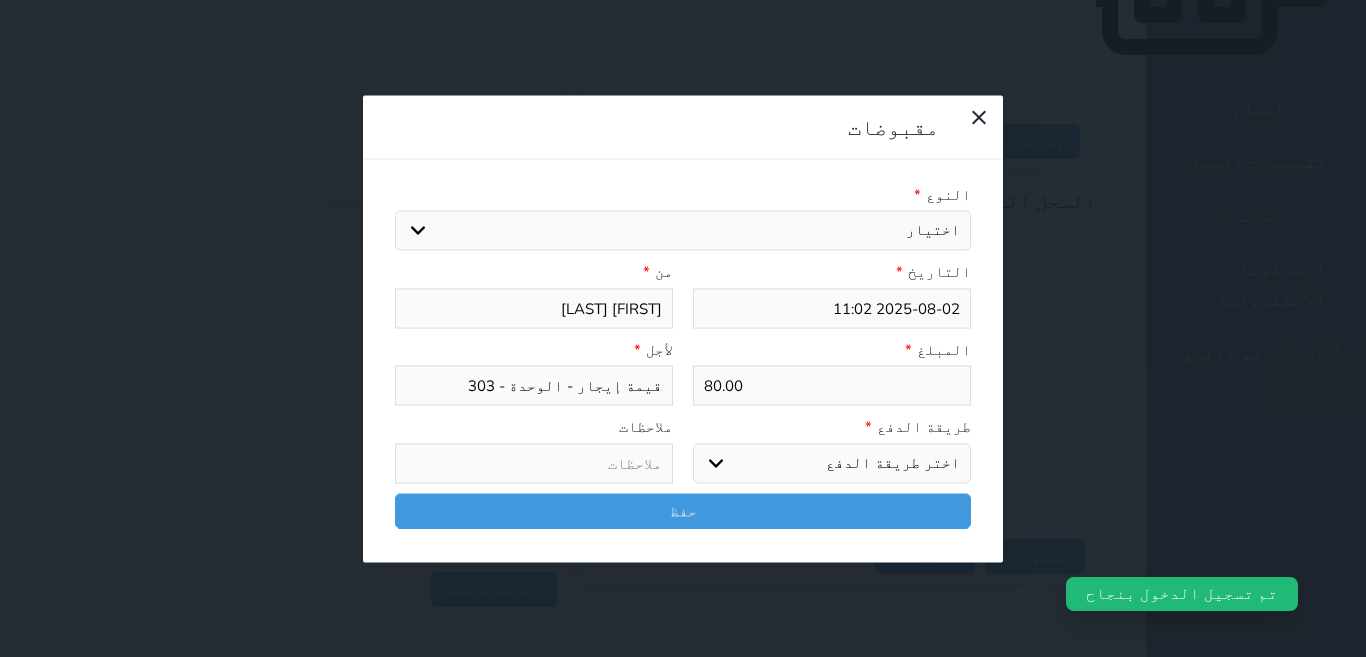 click on "اختر طريقة الدفع   دفع نقدى   تحويل بنكى   مدى   بطاقة ائتمان   آجل" at bounding box center [832, 463] 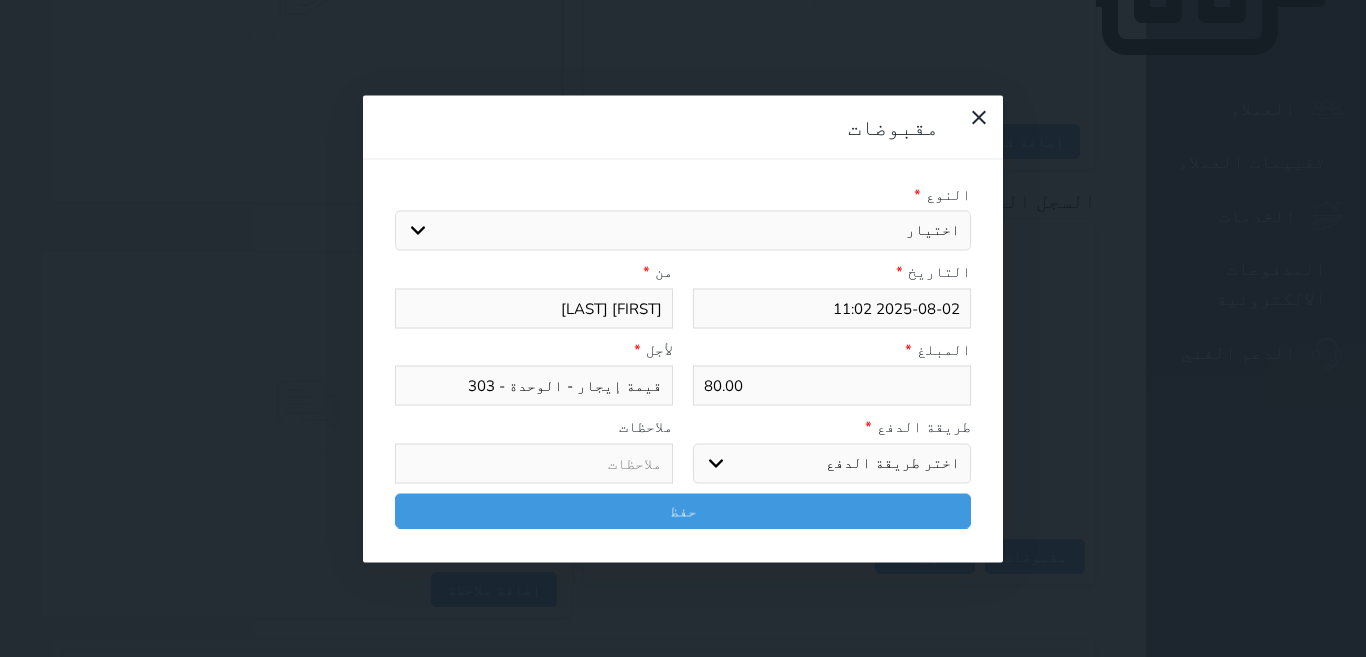 select on "cash" 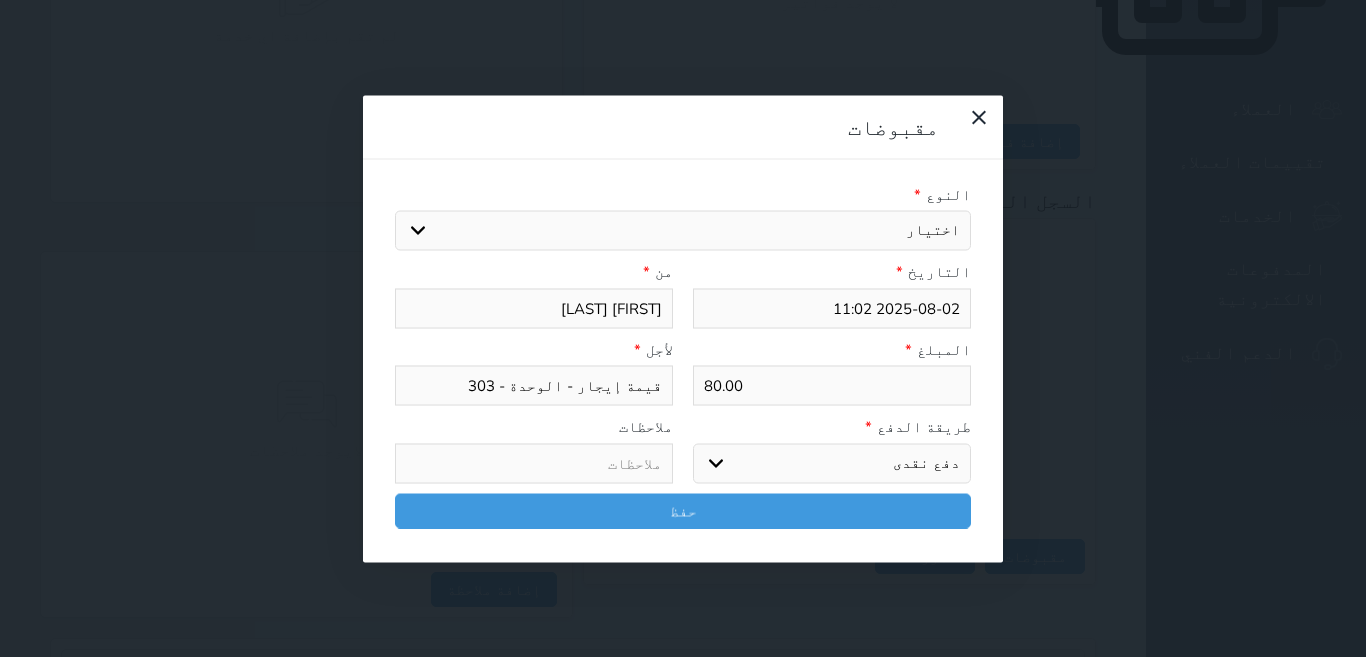 click on "اختر طريقة الدفع   دفع نقدى   تحويل بنكى   مدى   بطاقة ائتمان   آجل" at bounding box center [832, 463] 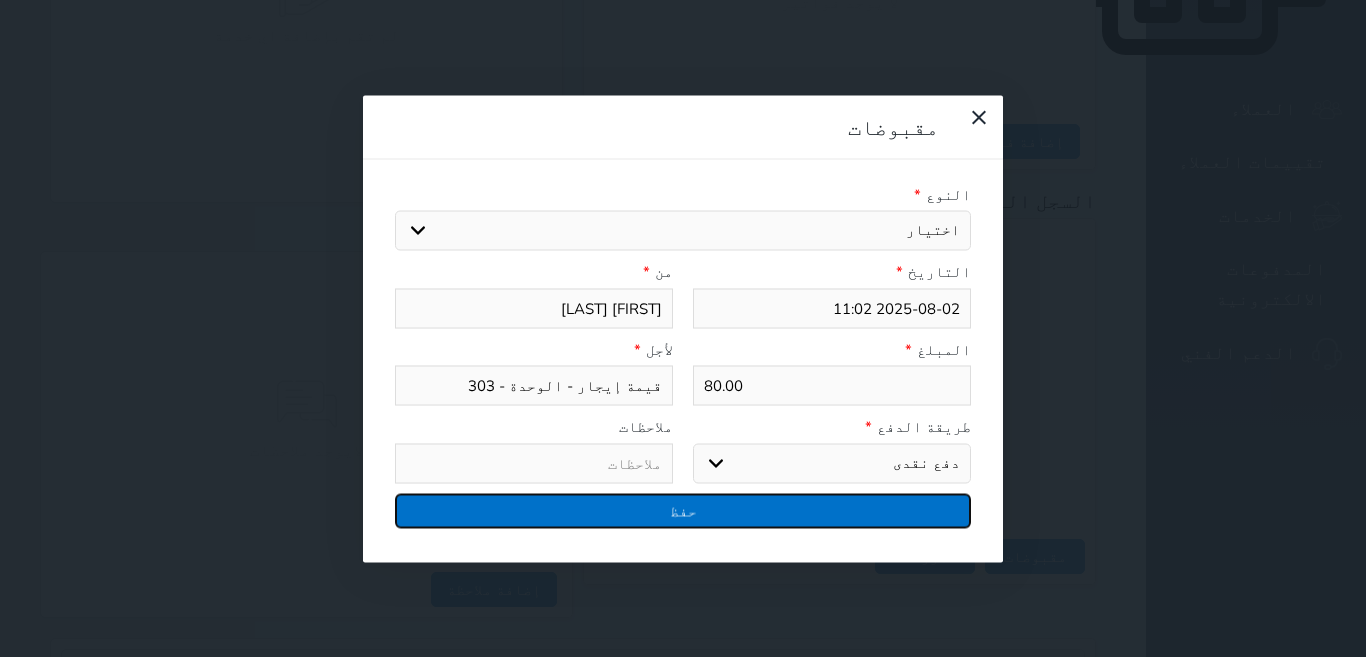 click on "حفظ" at bounding box center [683, 510] 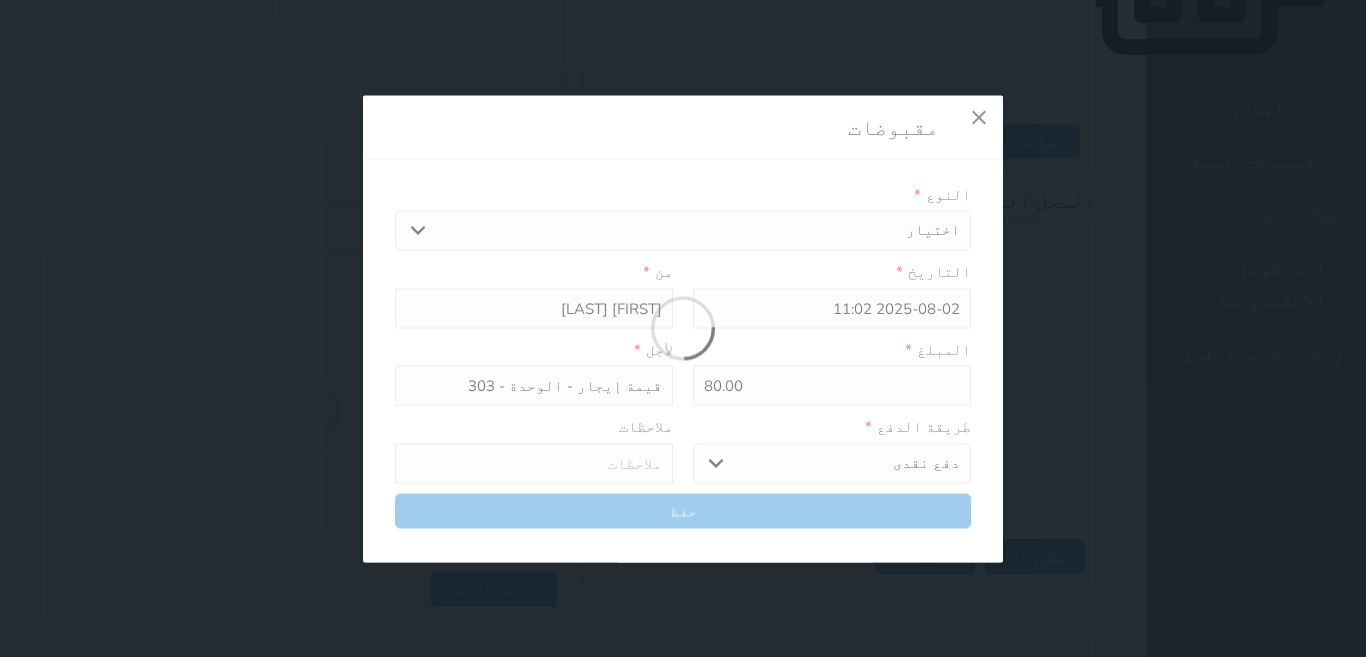 select 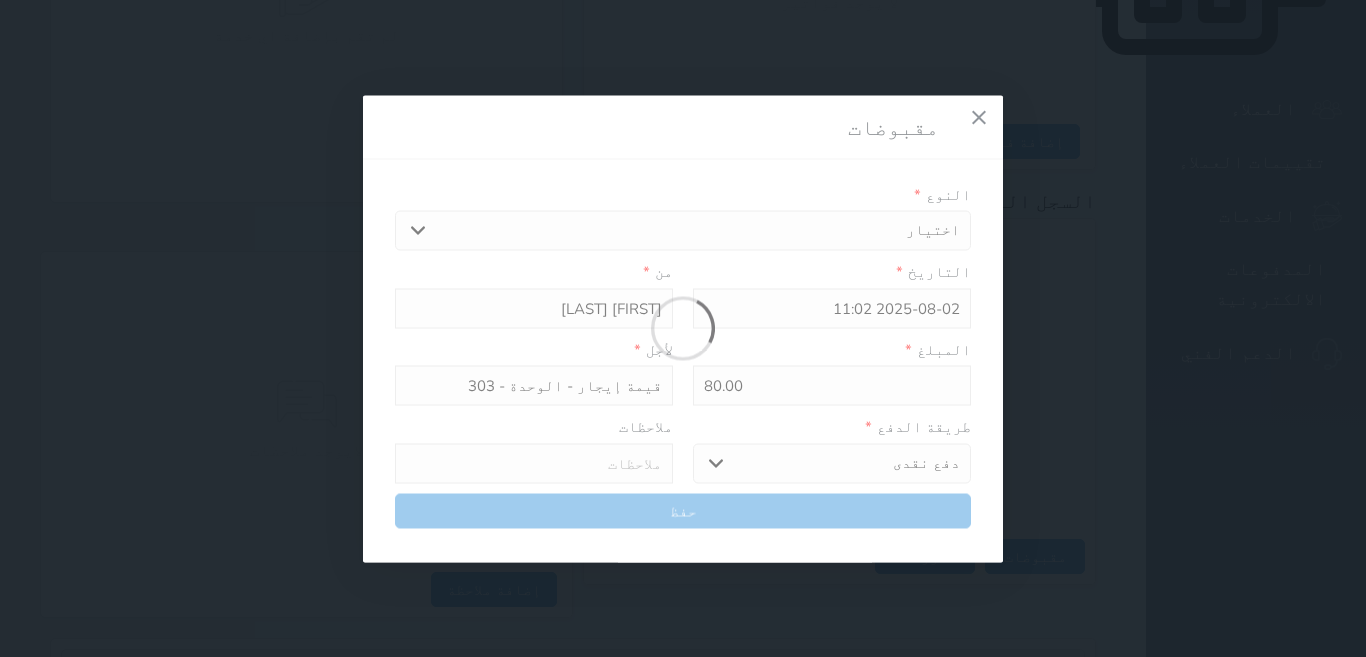 type 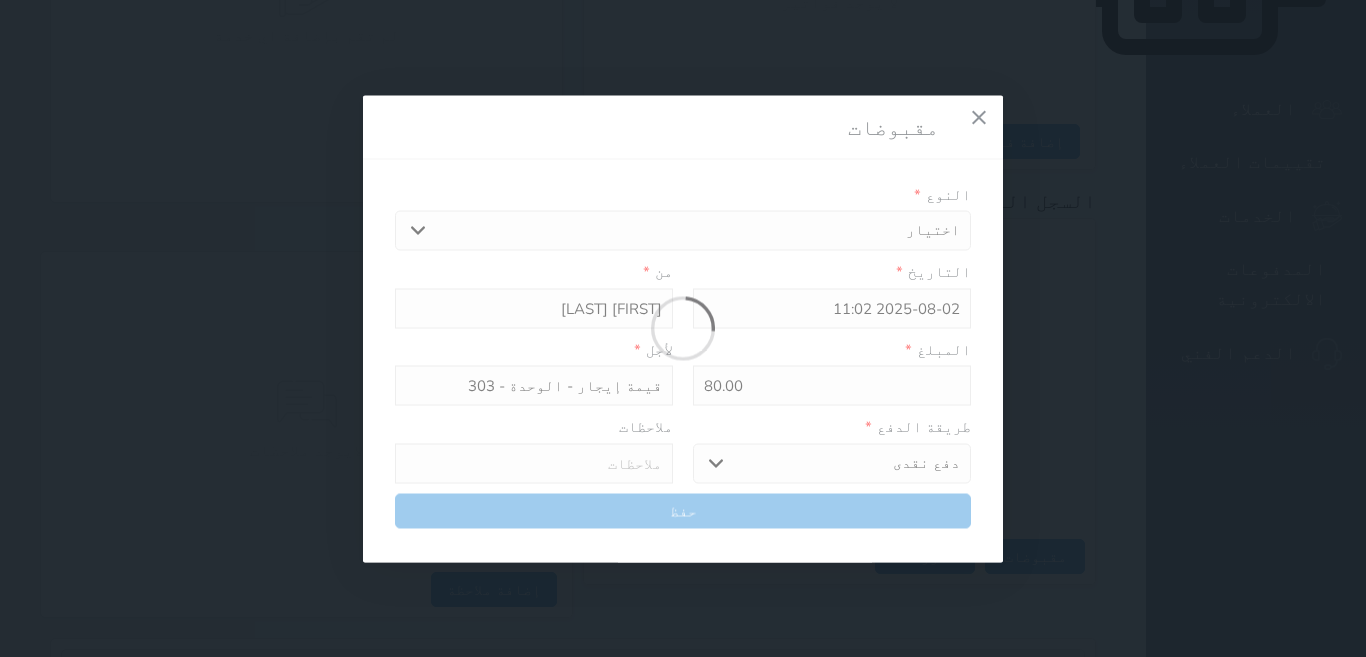 type on "0" 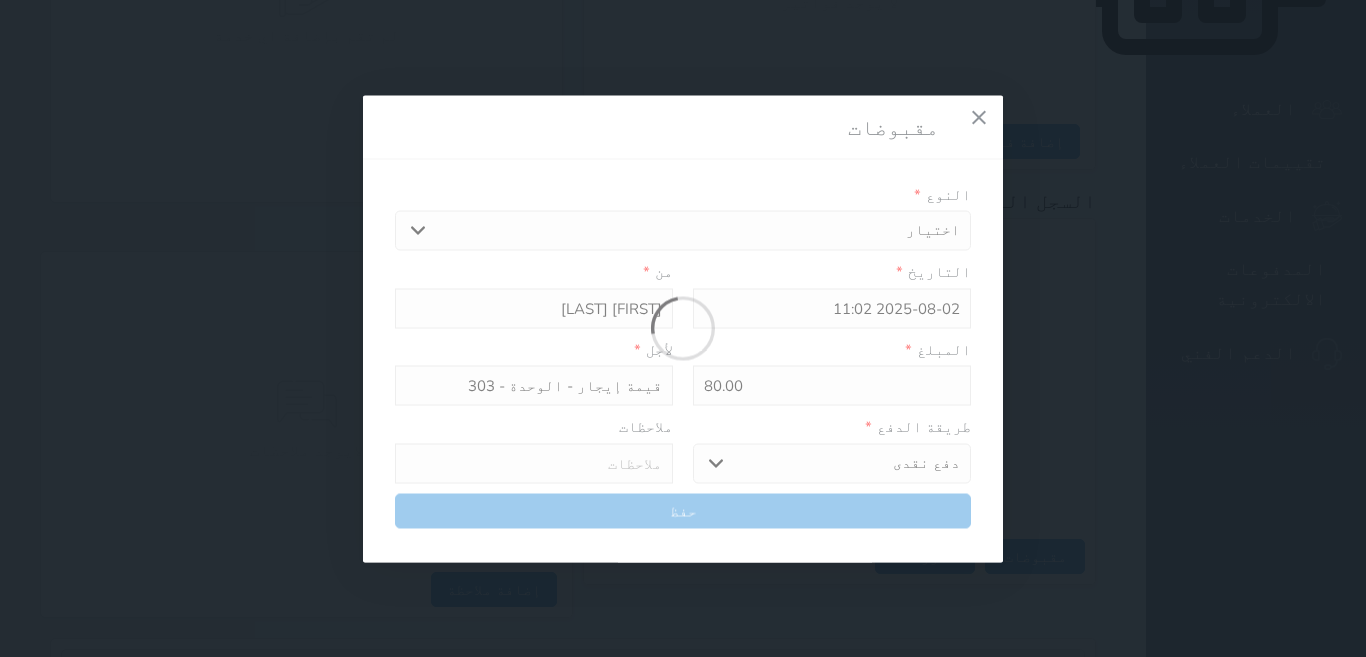 select 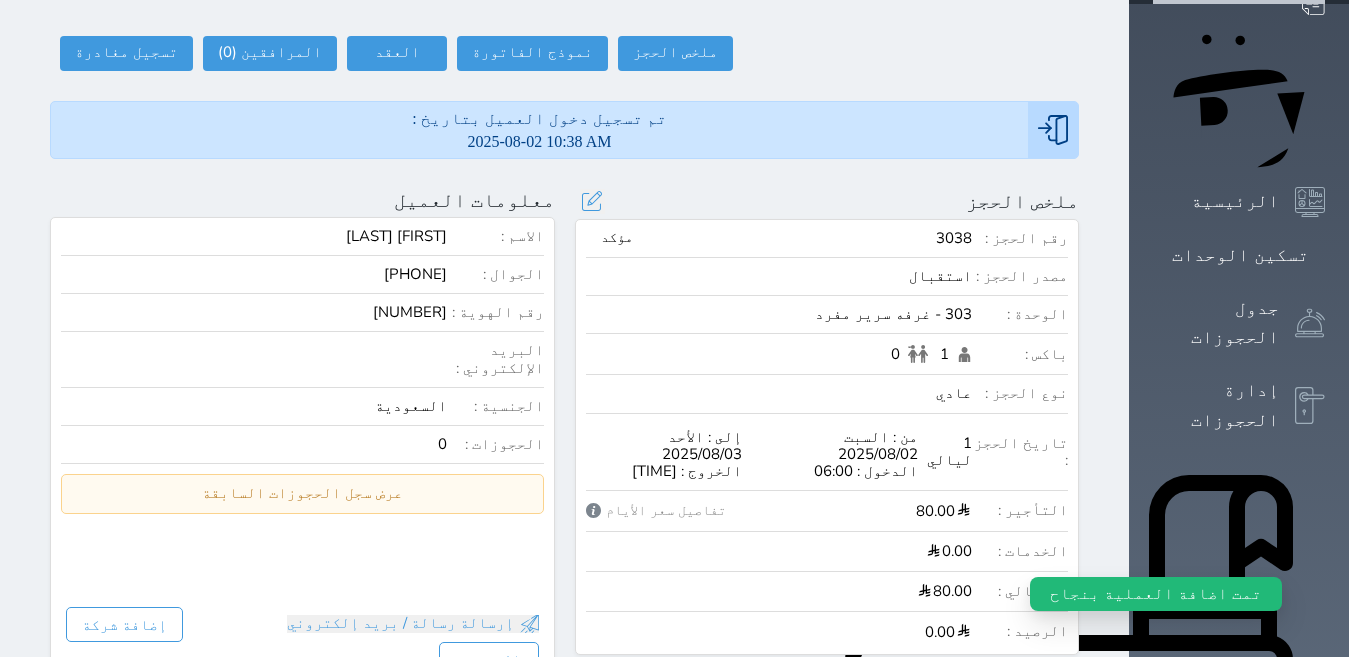 scroll, scrollTop: 0, scrollLeft: 0, axis: both 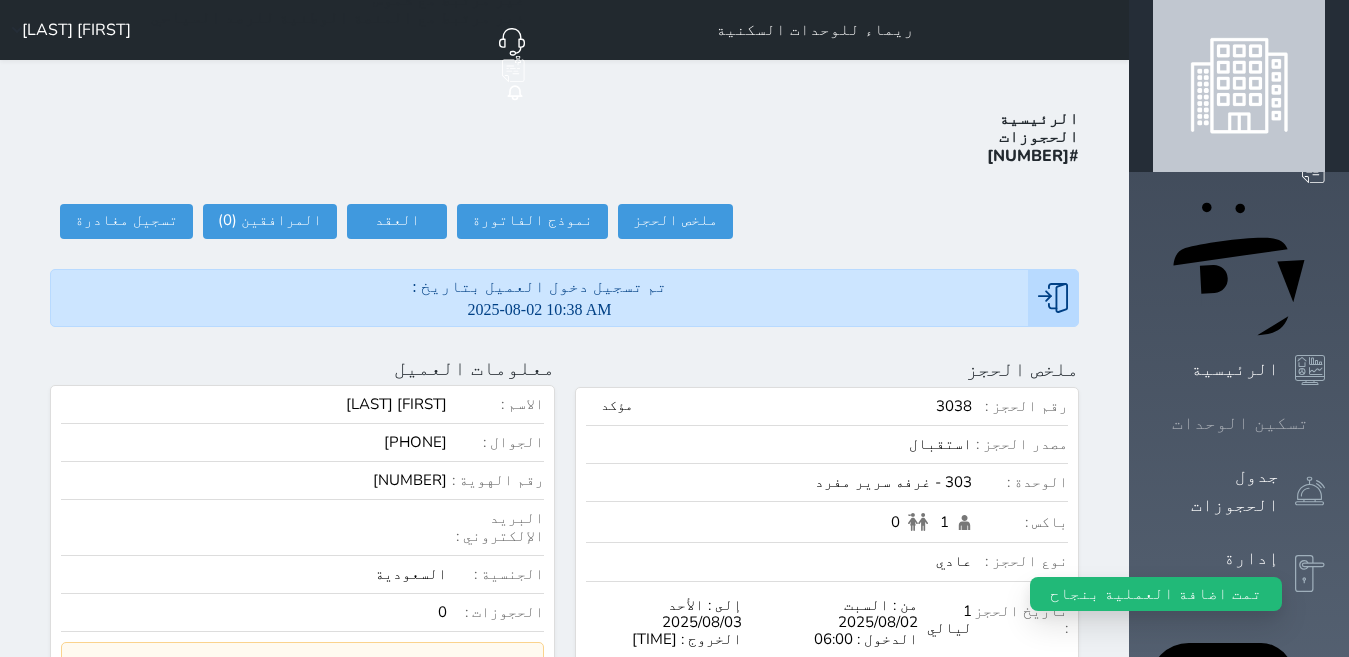click 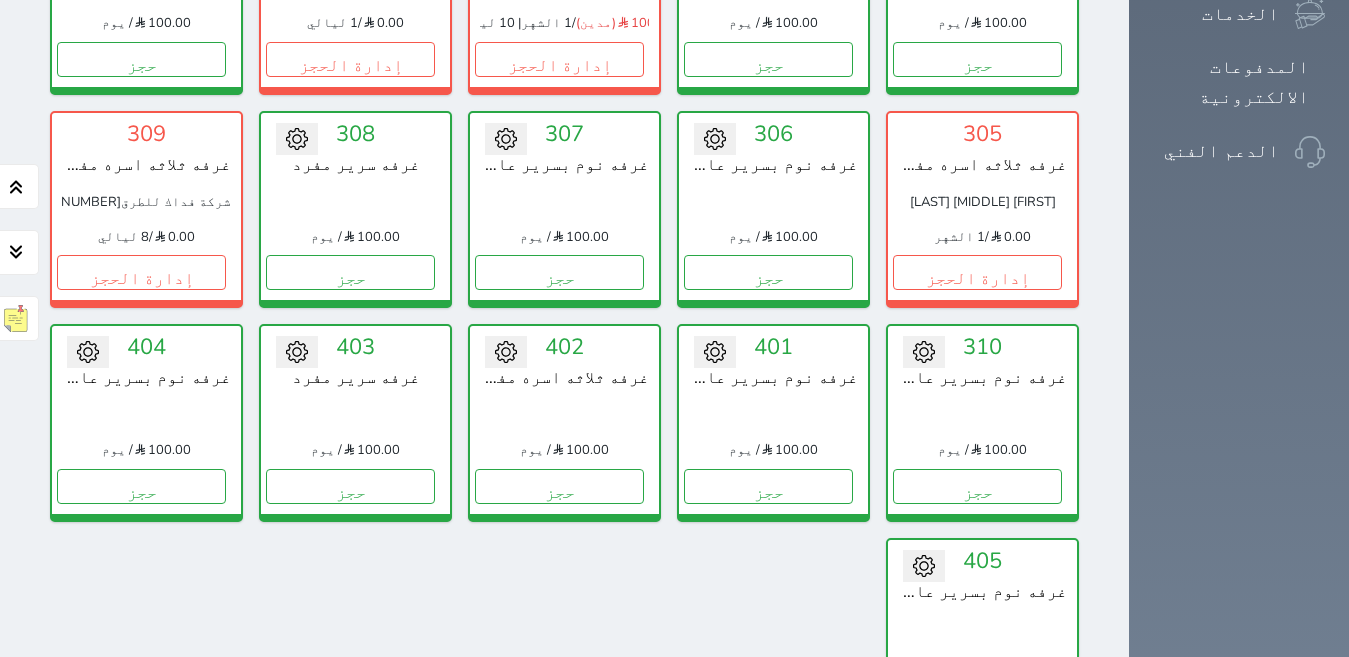 scroll, scrollTop: 1278, scrollLeft: 0, axis: vertical 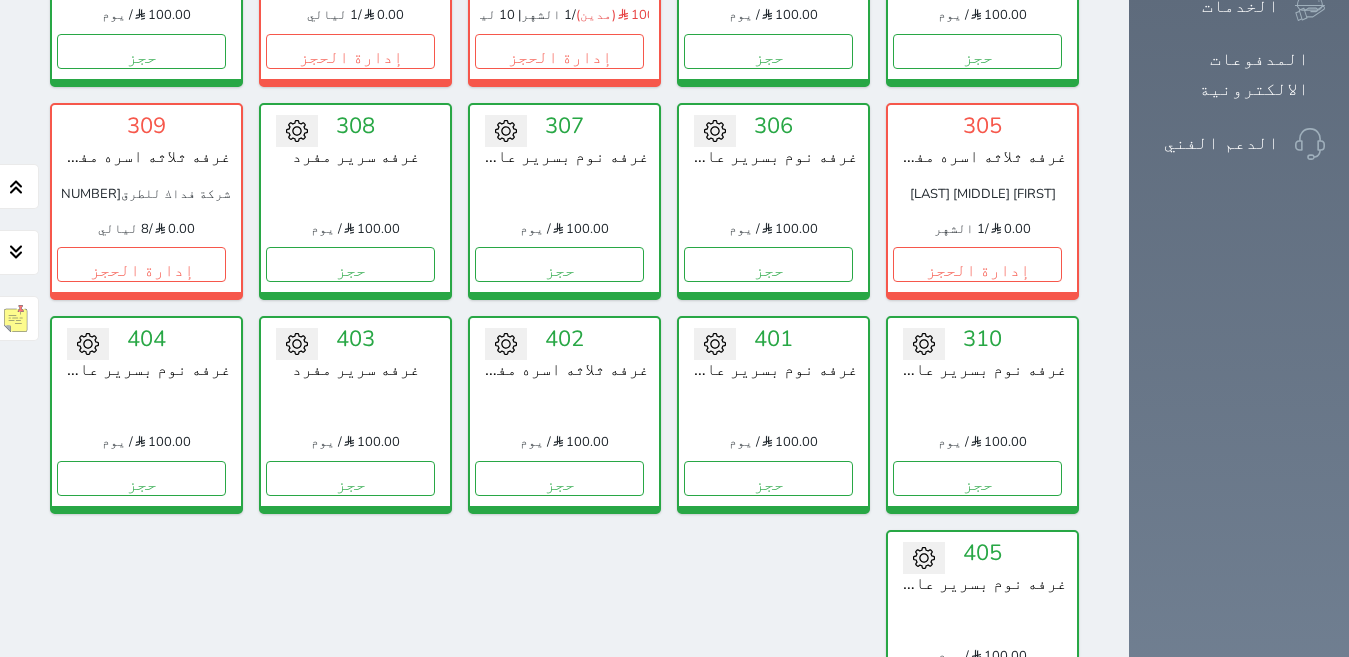 click on "عرض رصيد الصندوق" at bounding box center [304, 809] 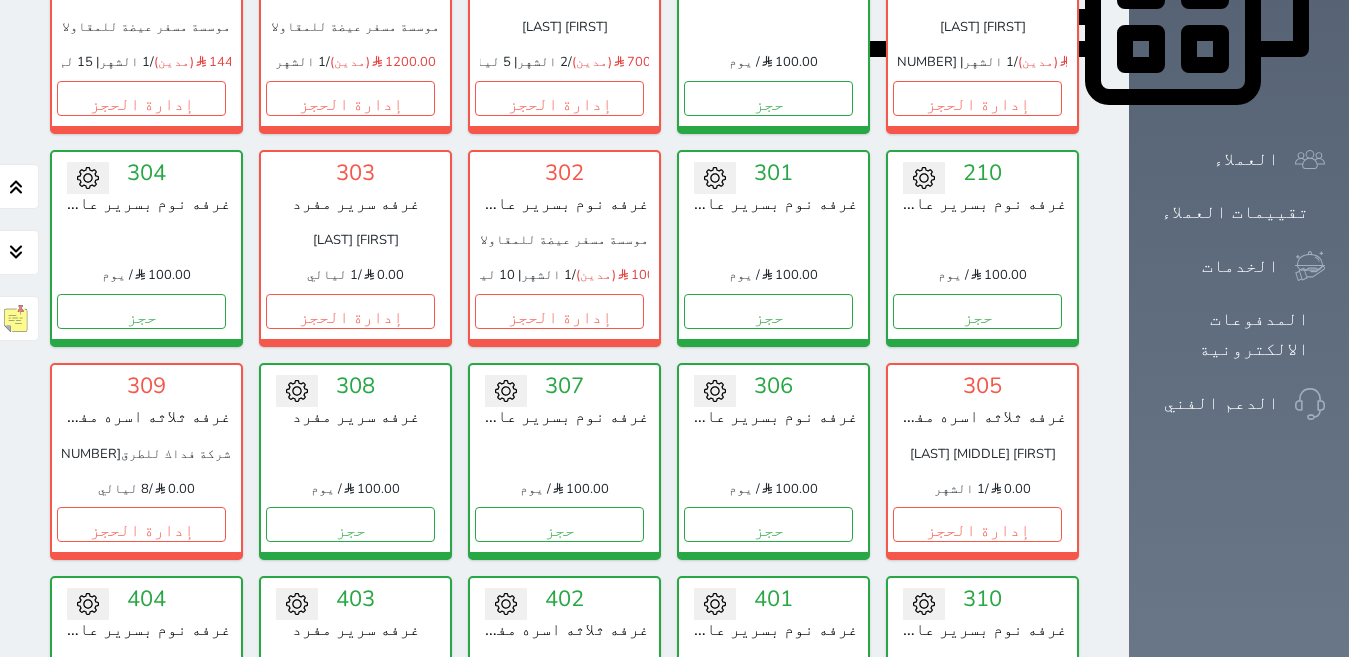 scroll, scrollTop: 978, scrollLeft: 0, axis: vertical 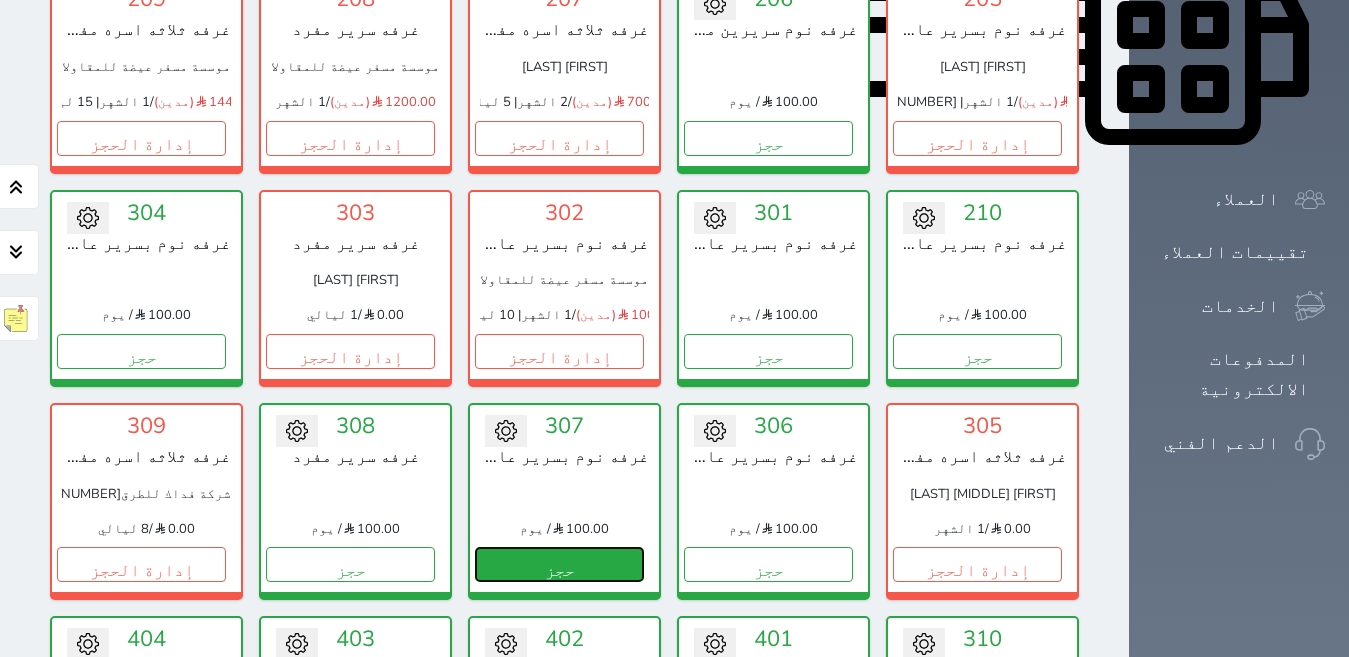 click on "حجز" at bounding box center (559, 564) 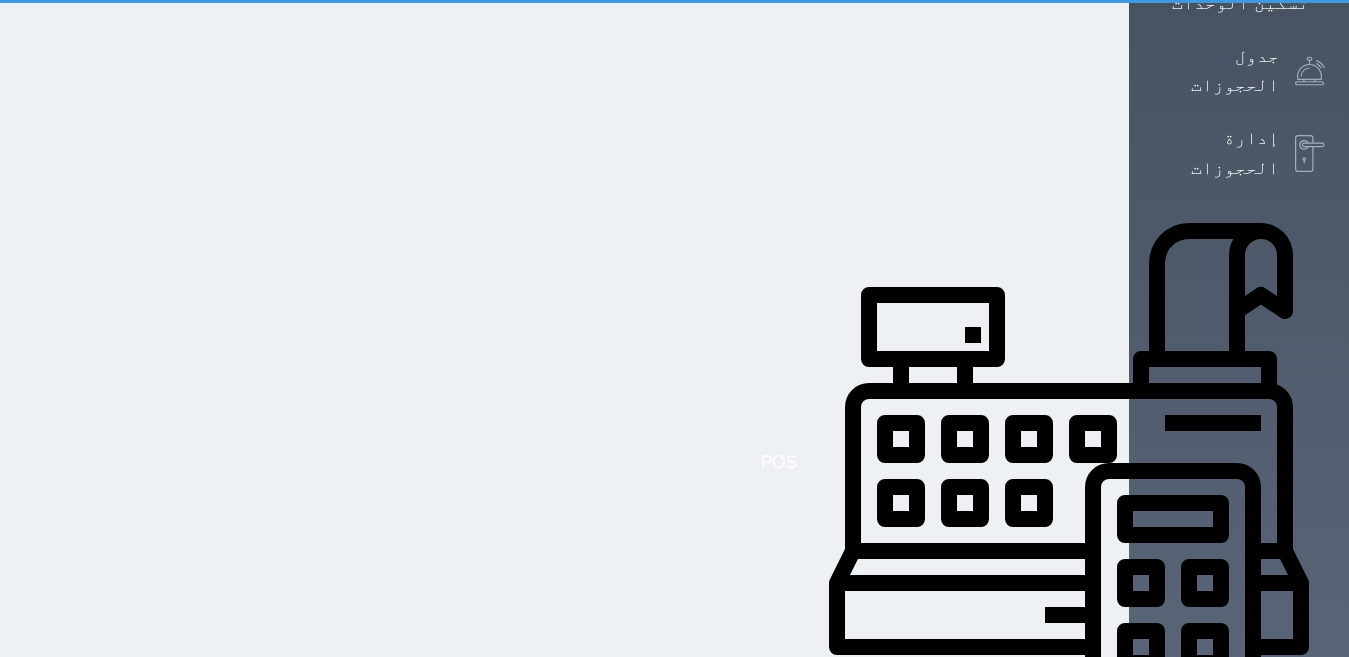 select on "1" 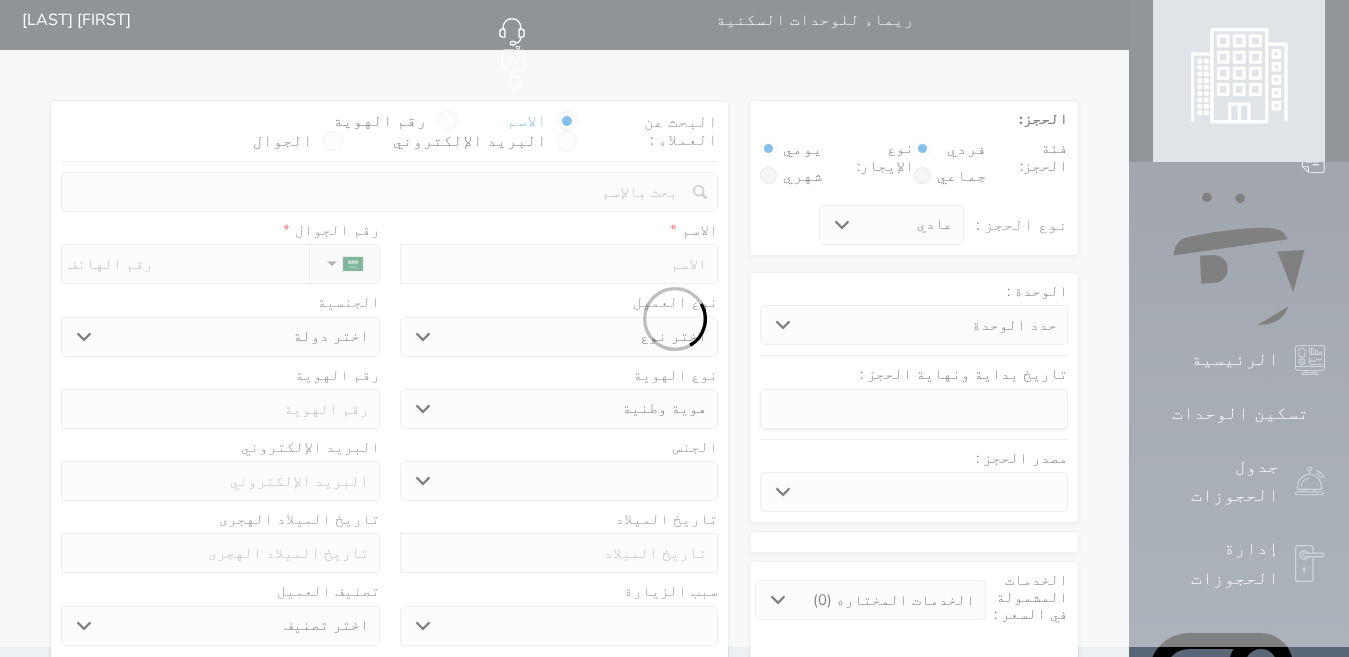 scroll, scrollTop: 0, scrollLeft: 0, axis: both 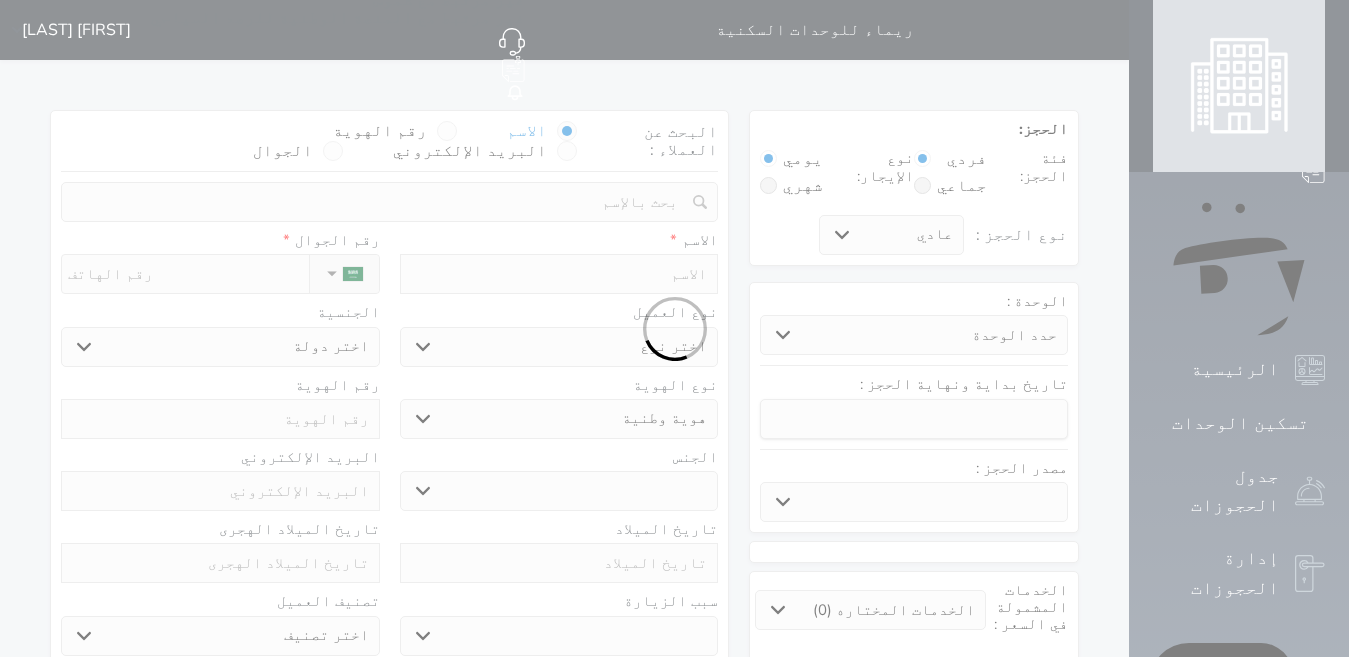 select 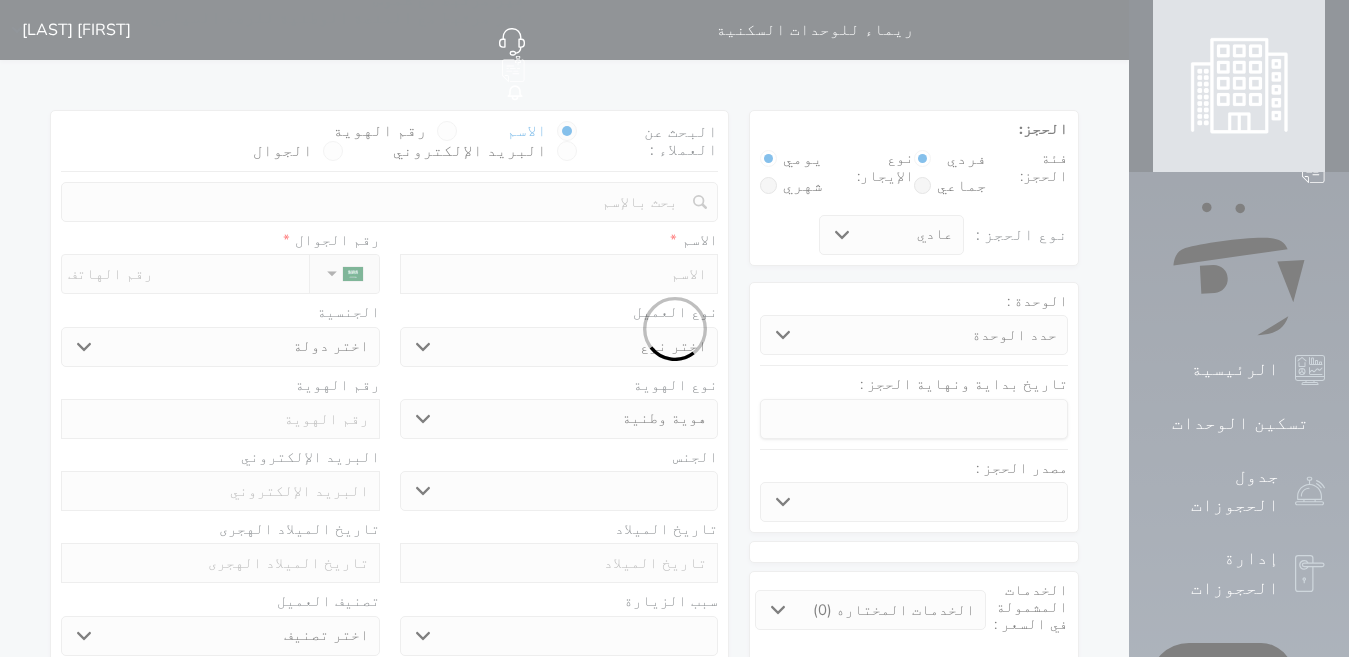 select 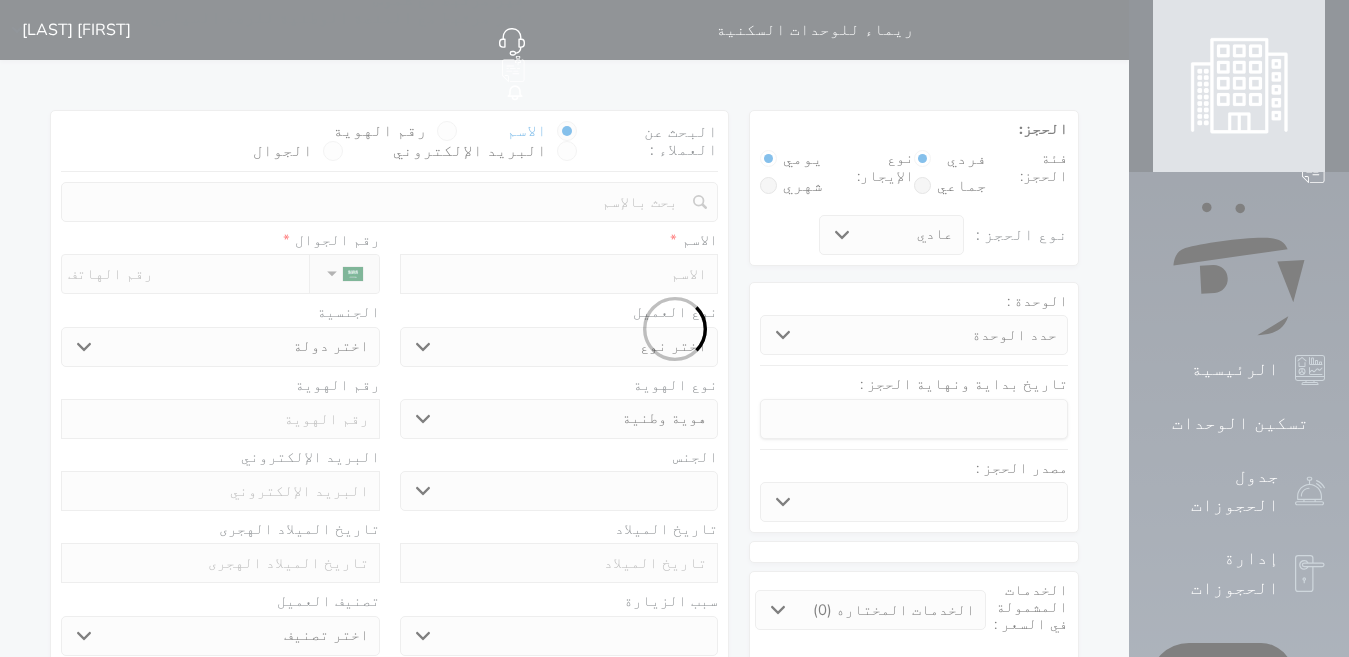 select 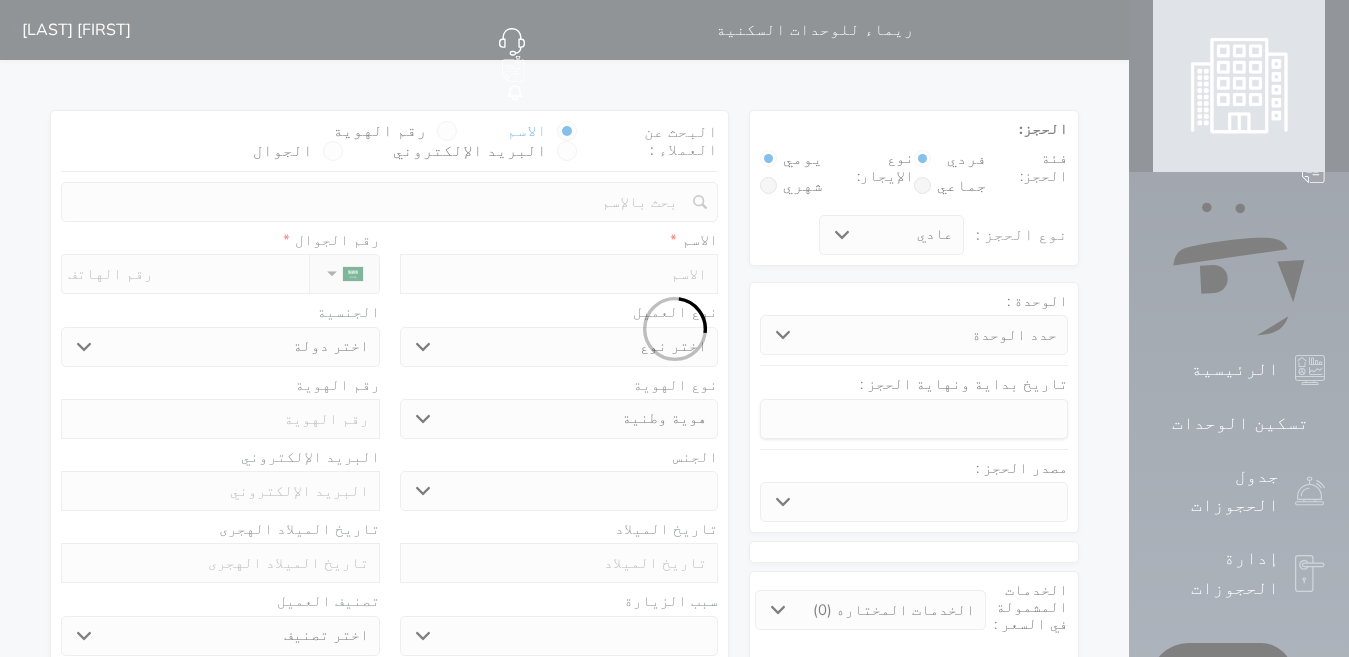 select 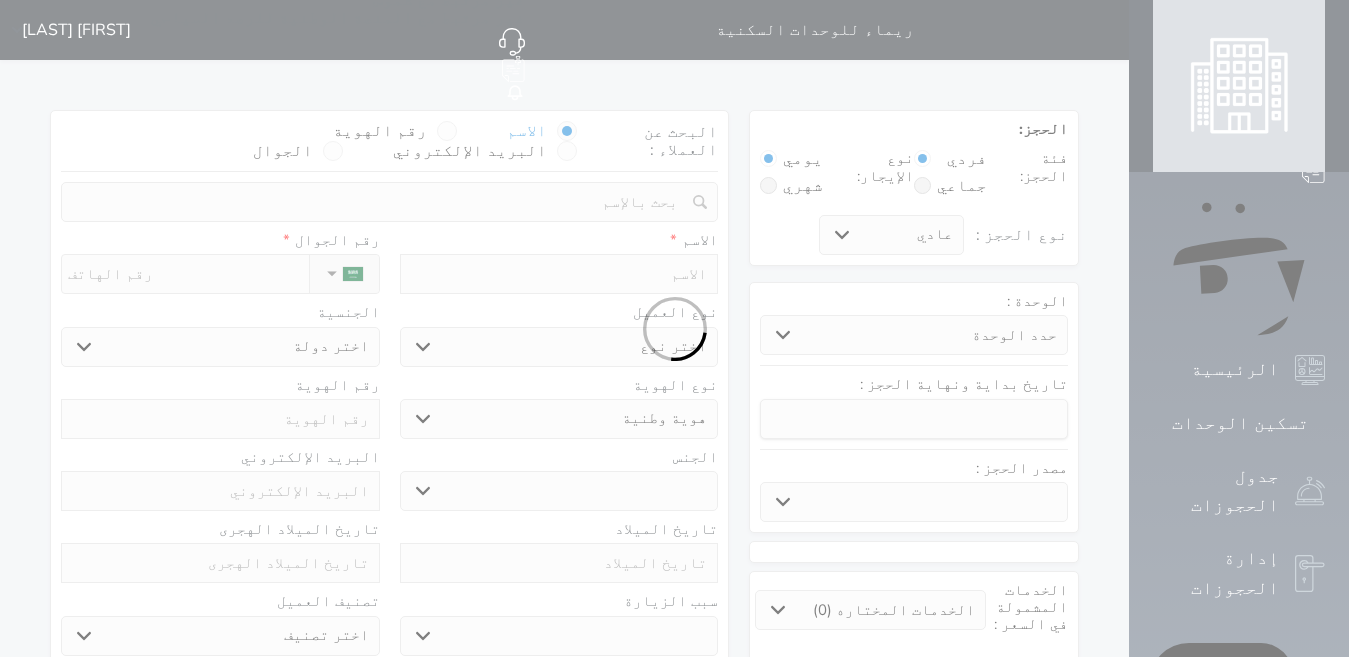 select 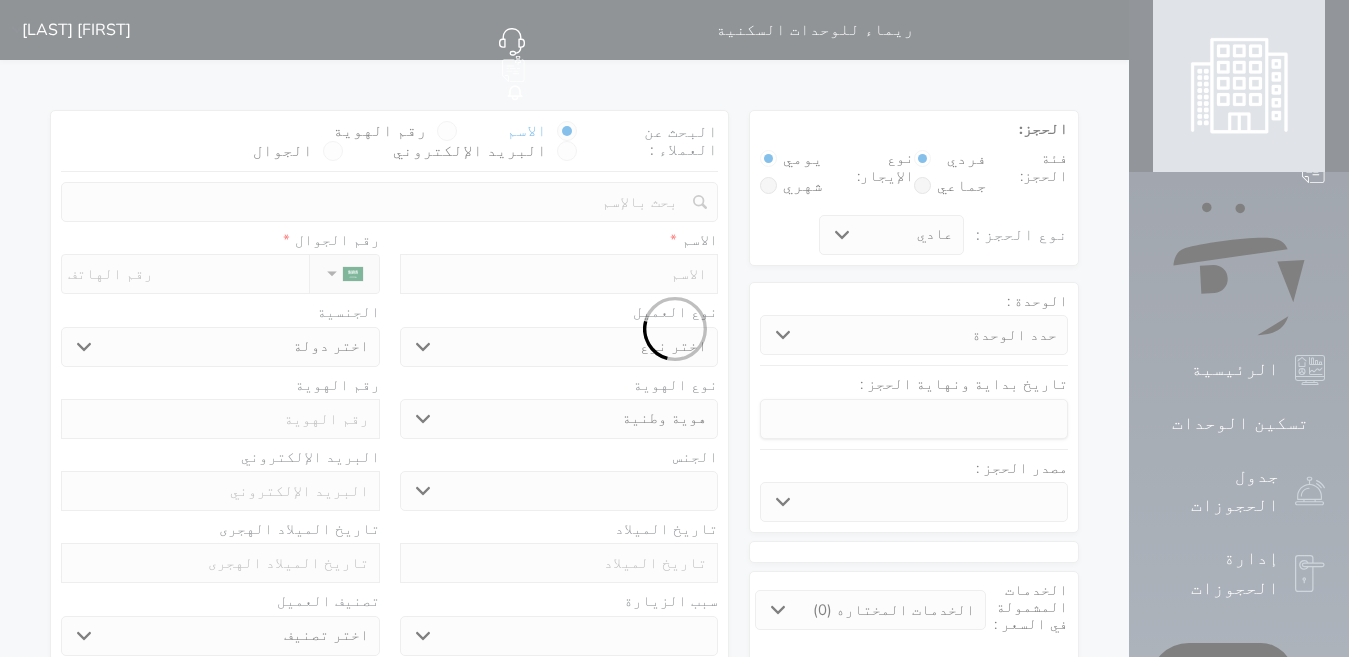 select 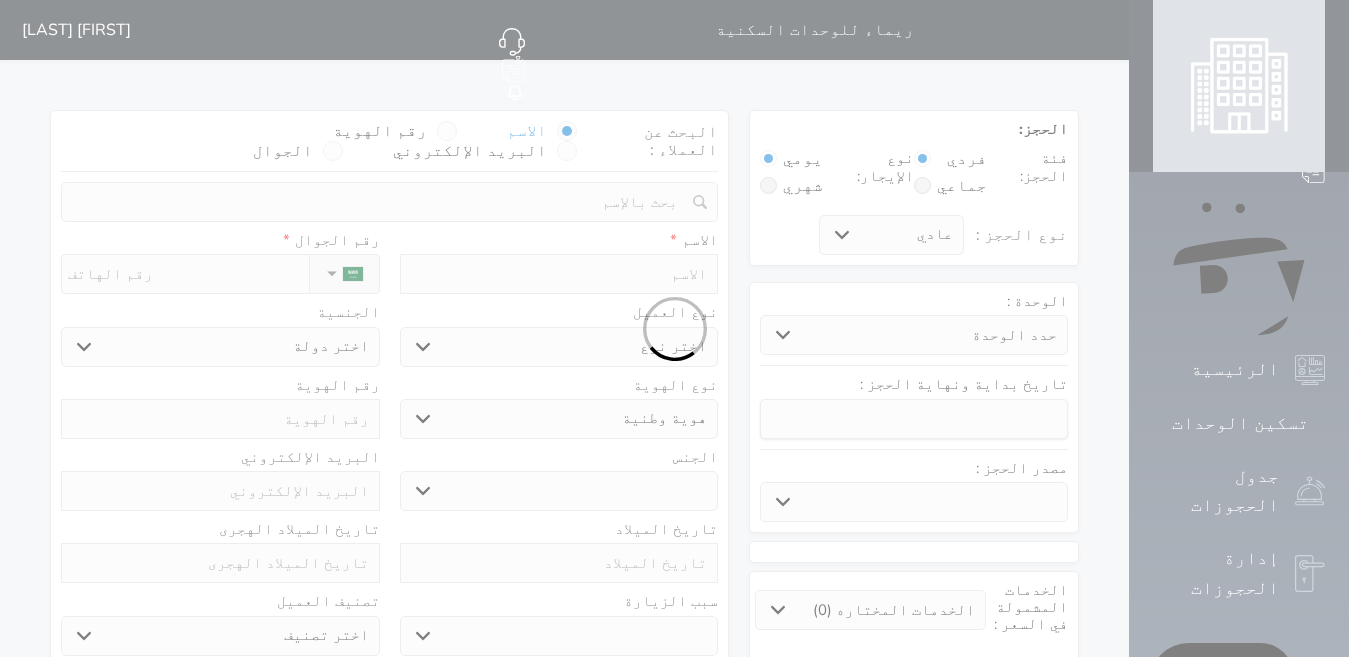 select 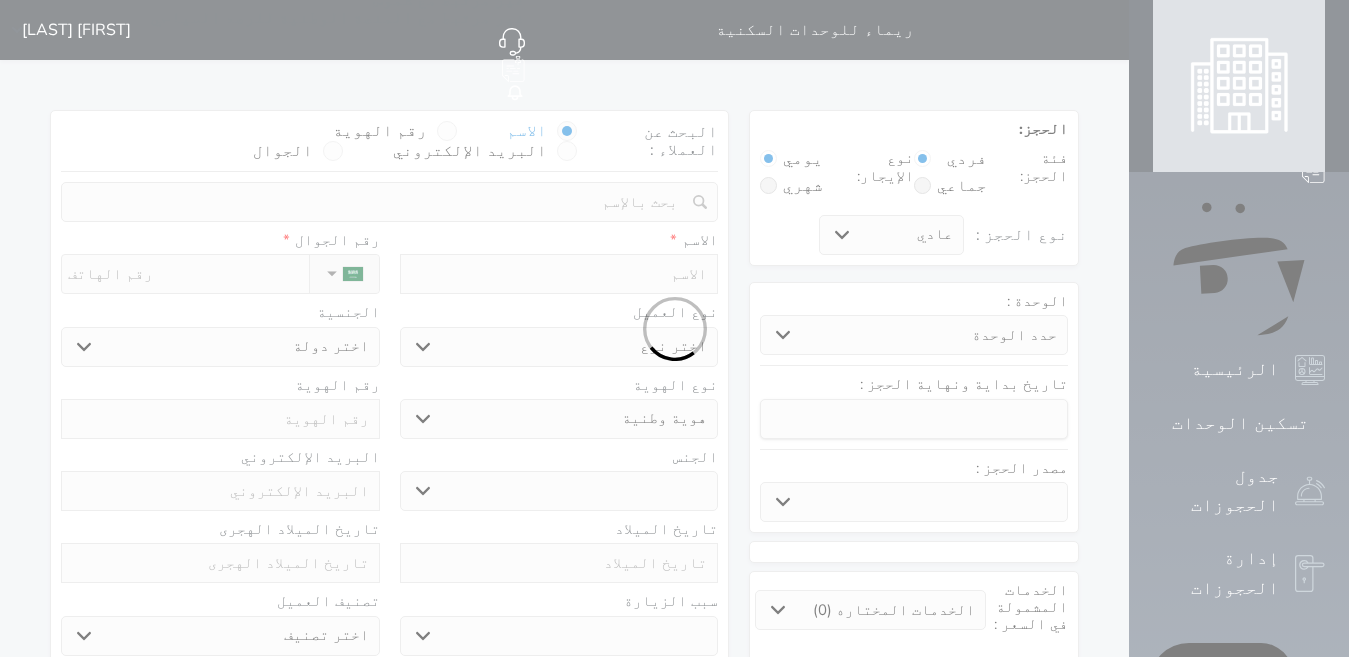 select 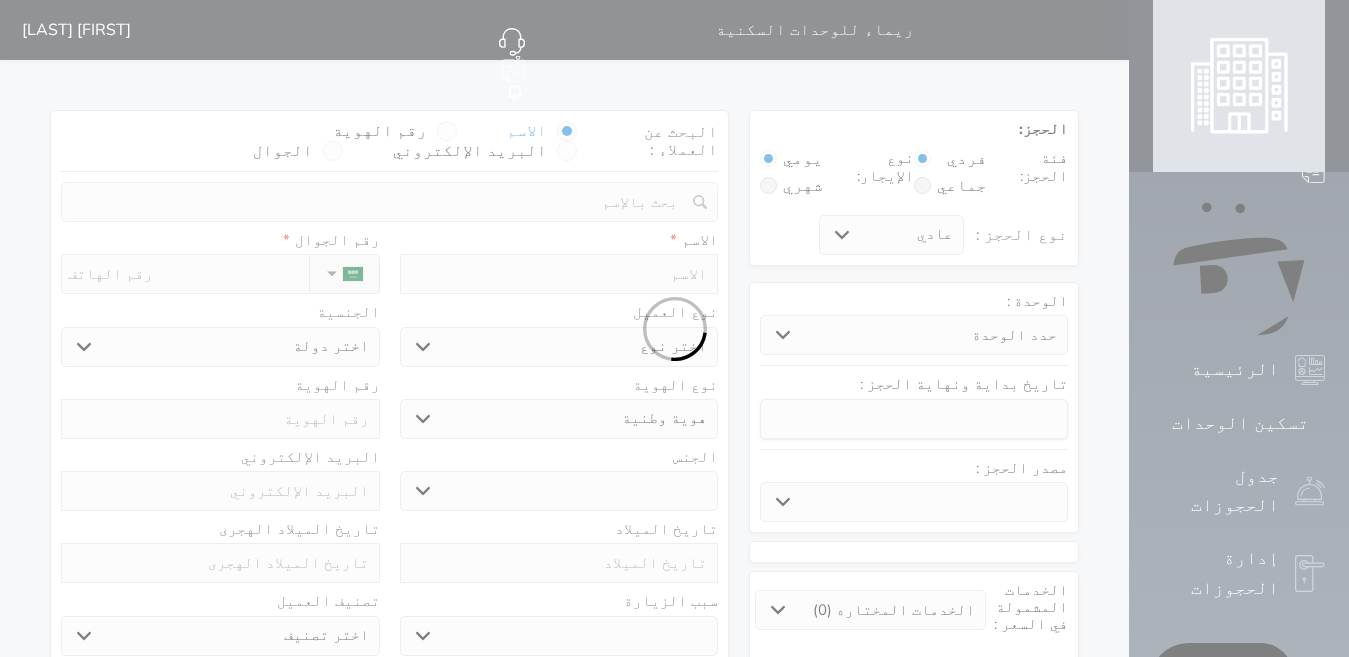 select 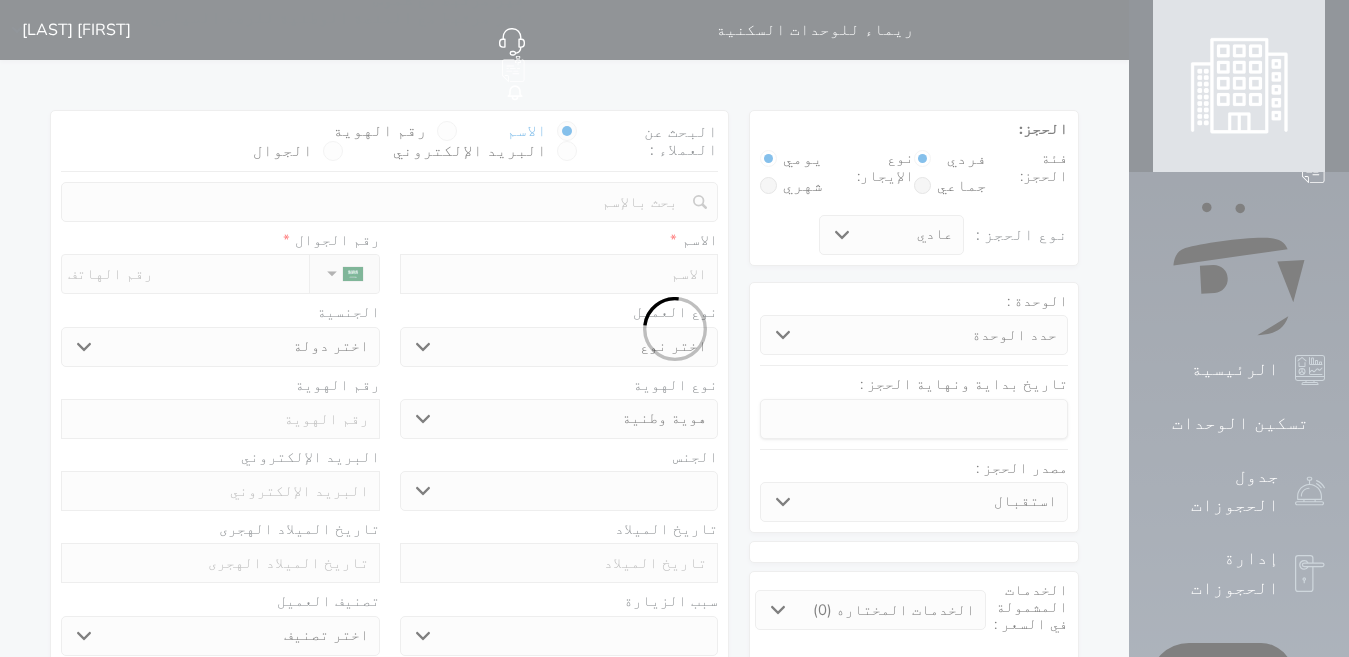 select 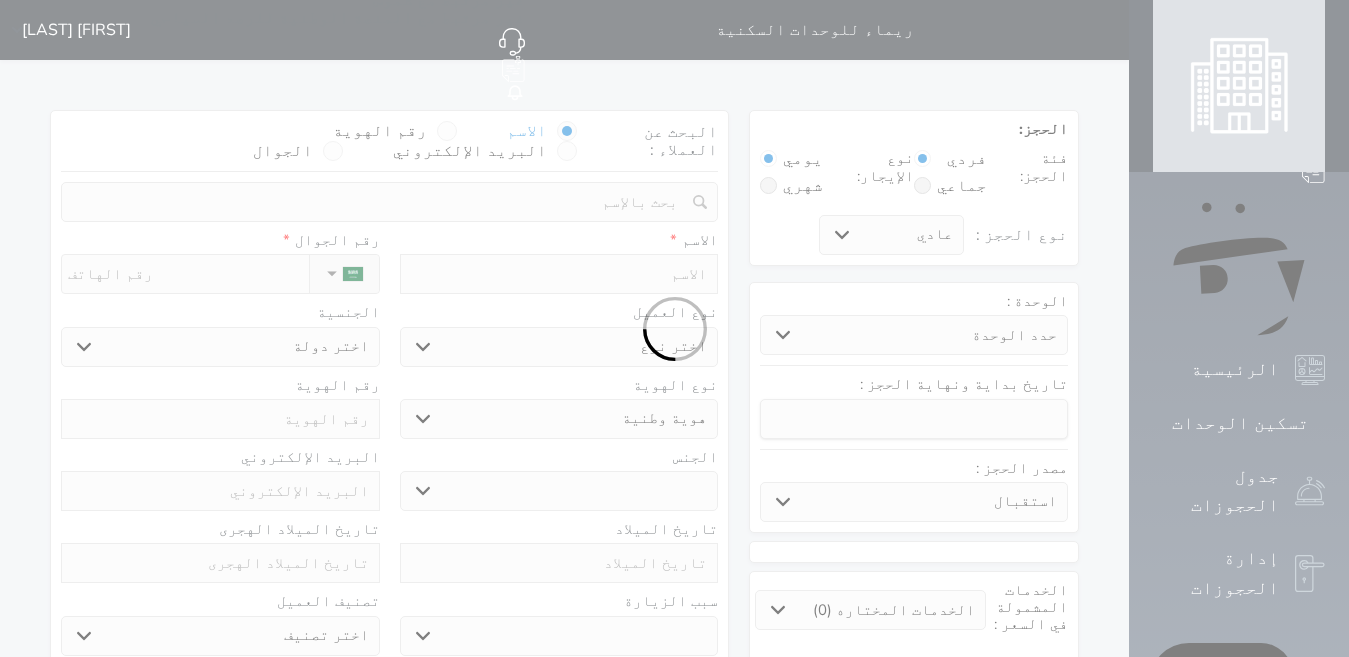 select 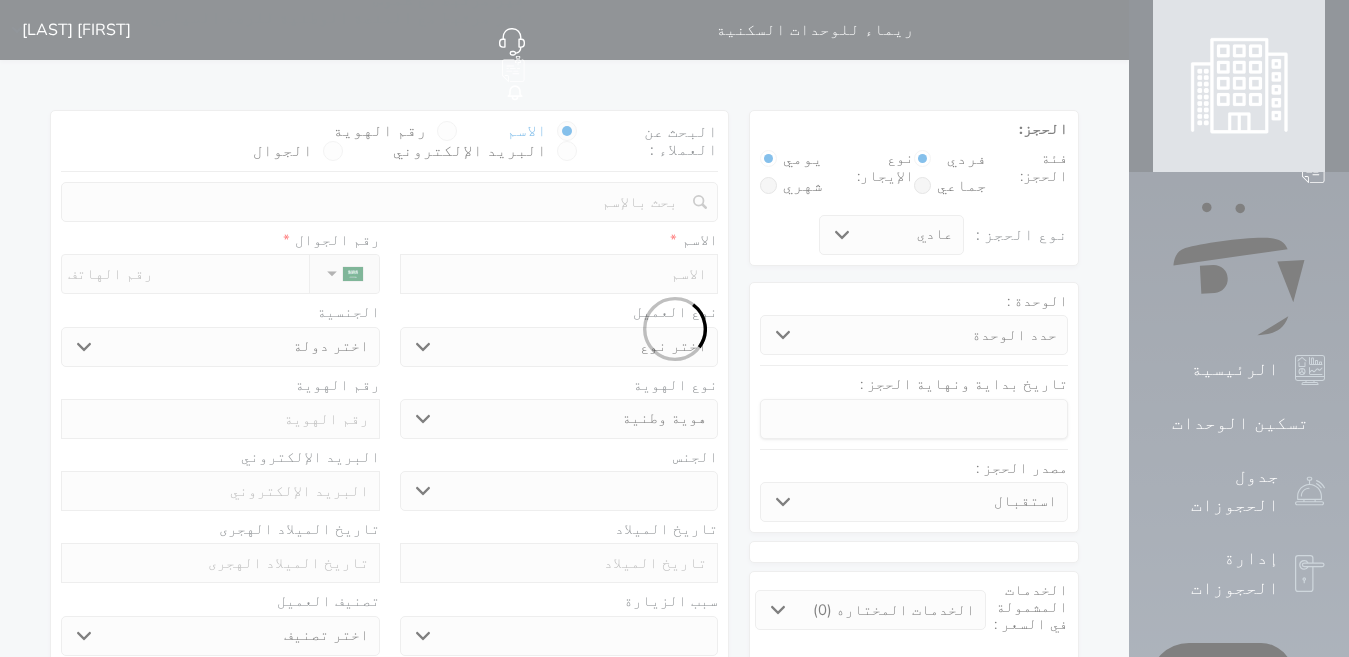 select 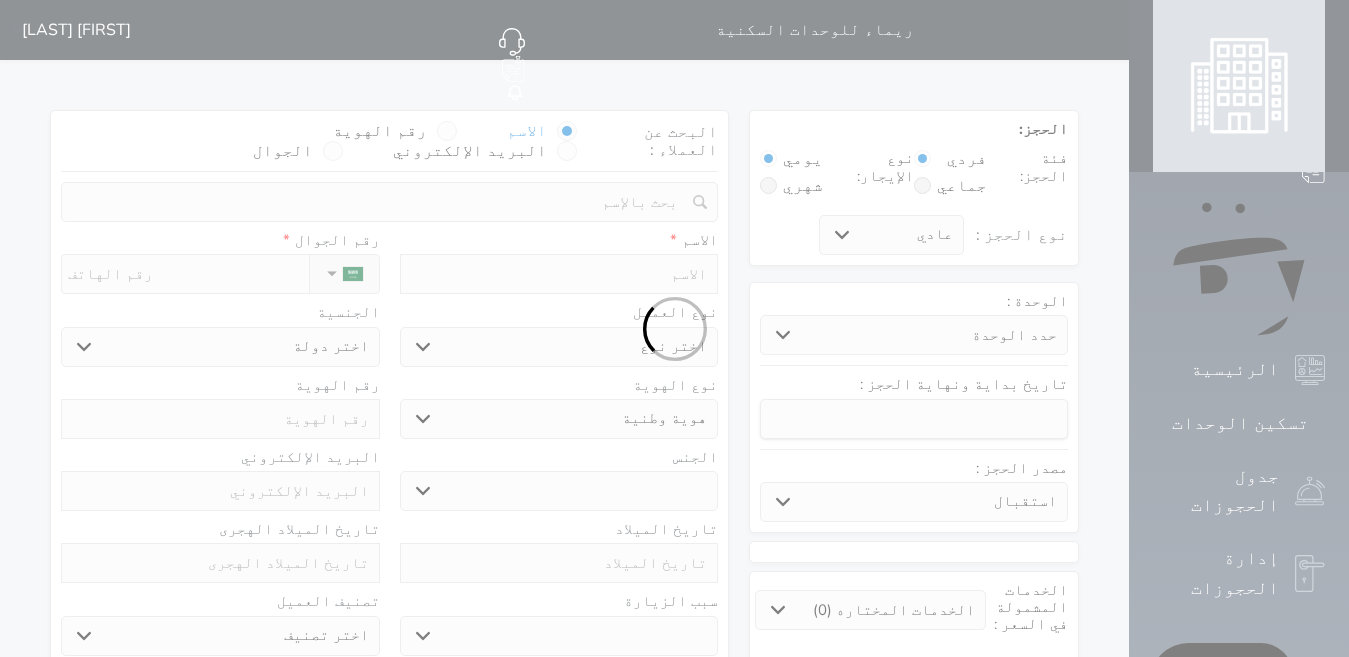 select on "113" 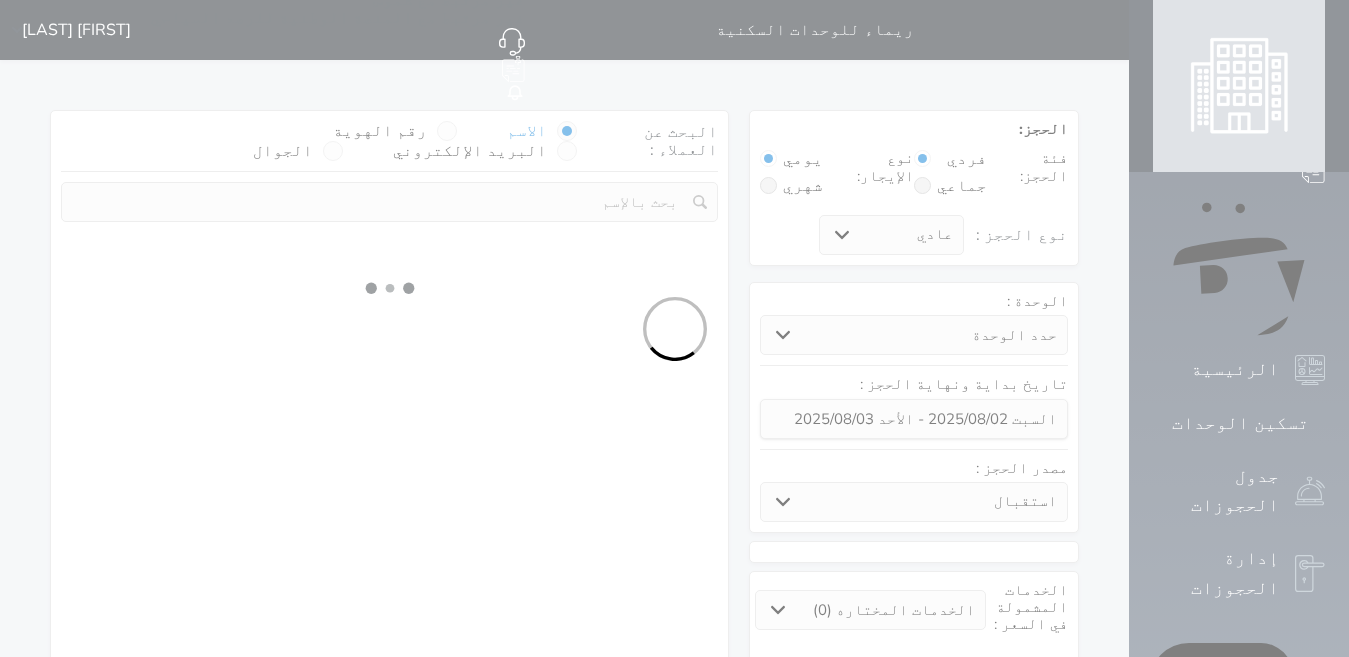 select 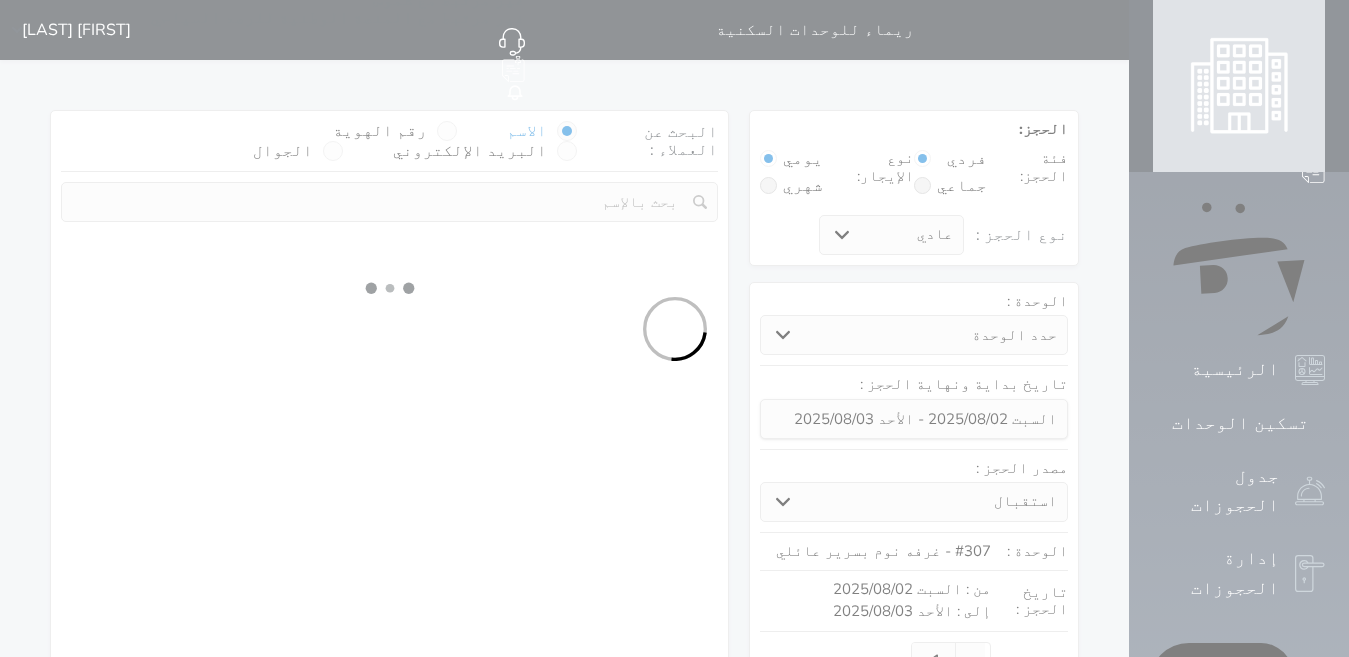 select on "1" 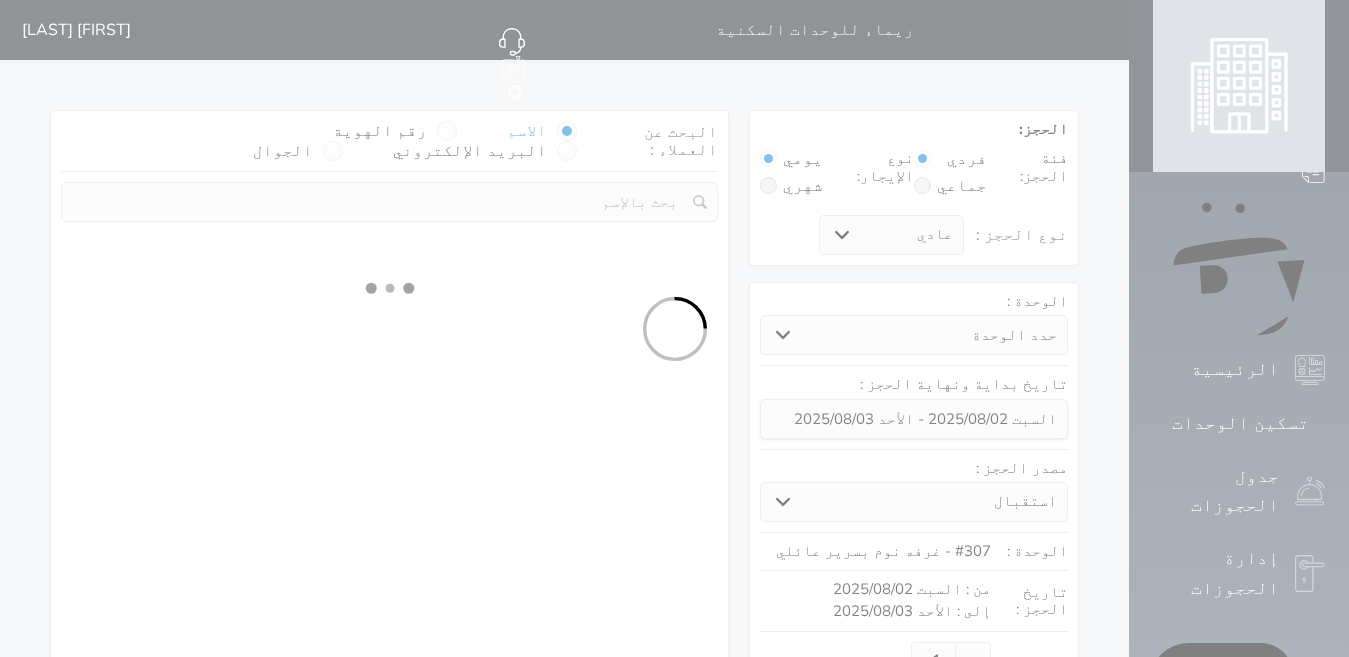 select on "113" 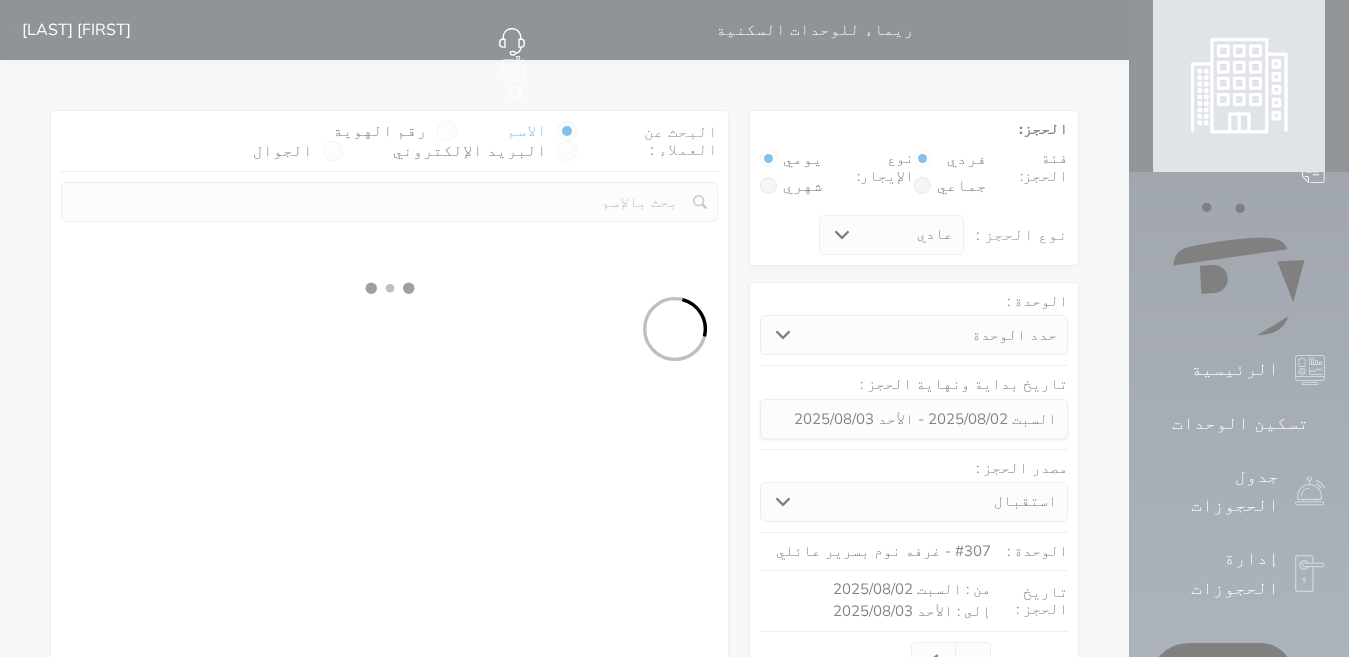 select on "1" 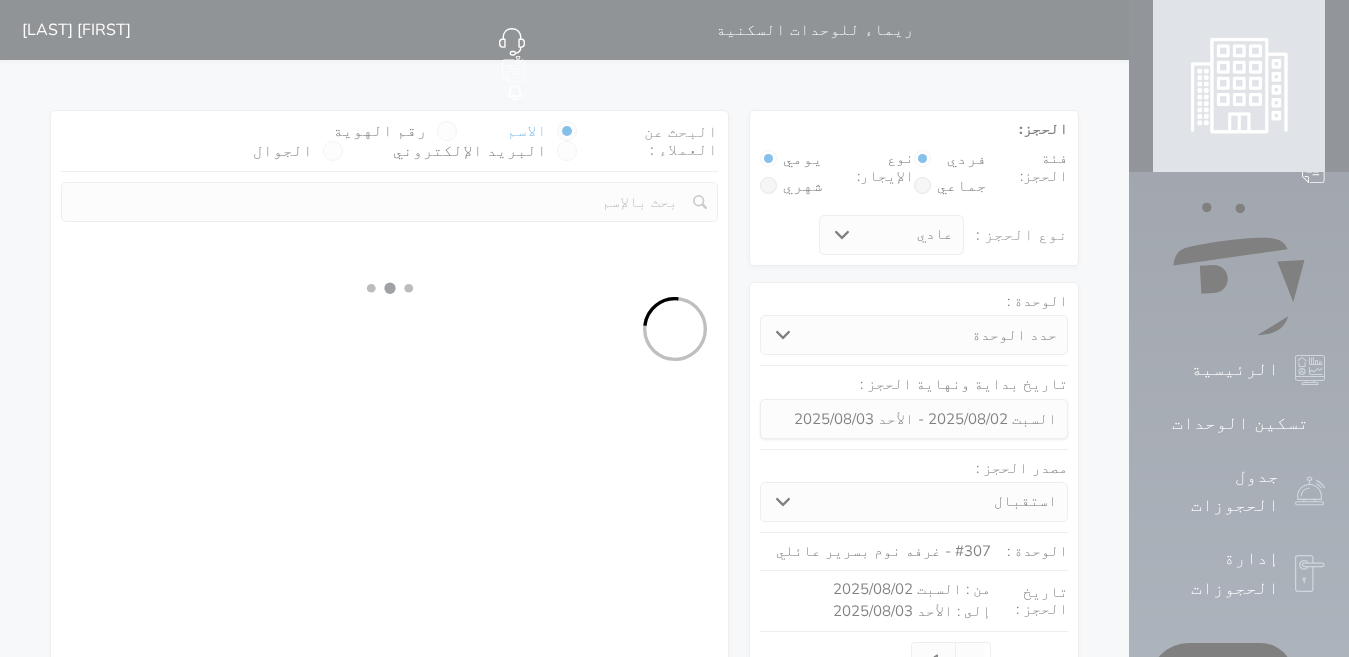 select 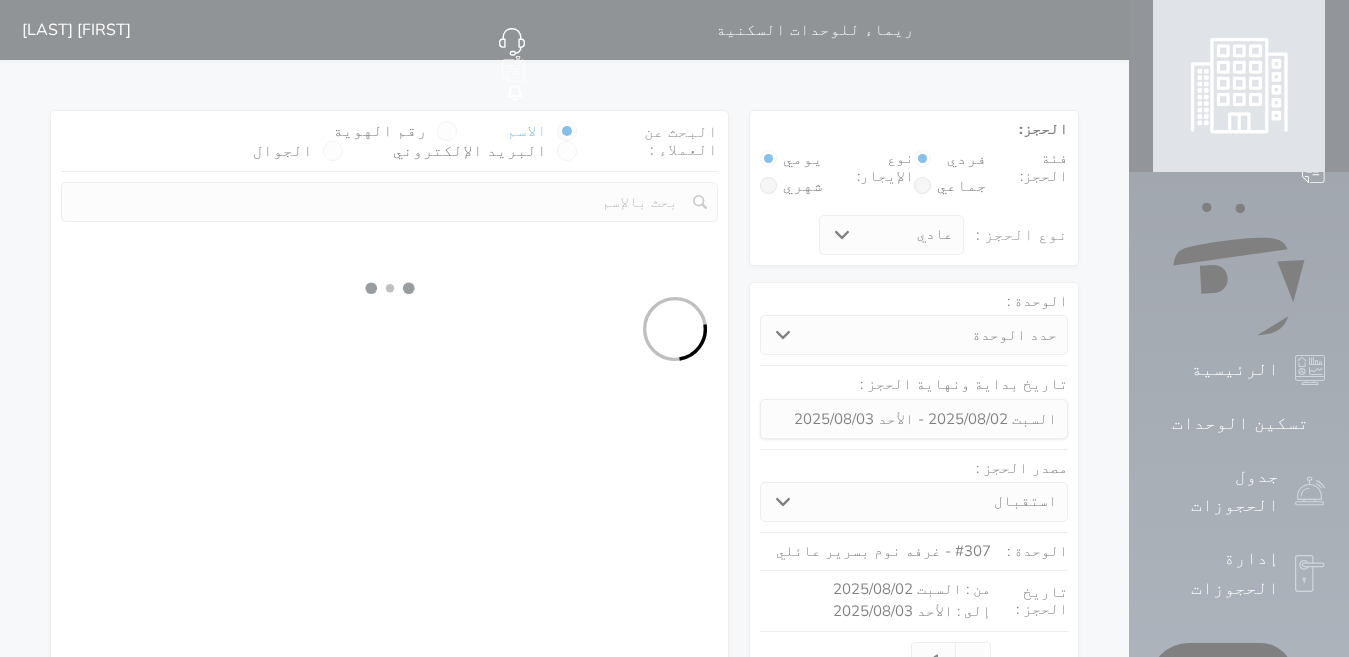 select on "7" 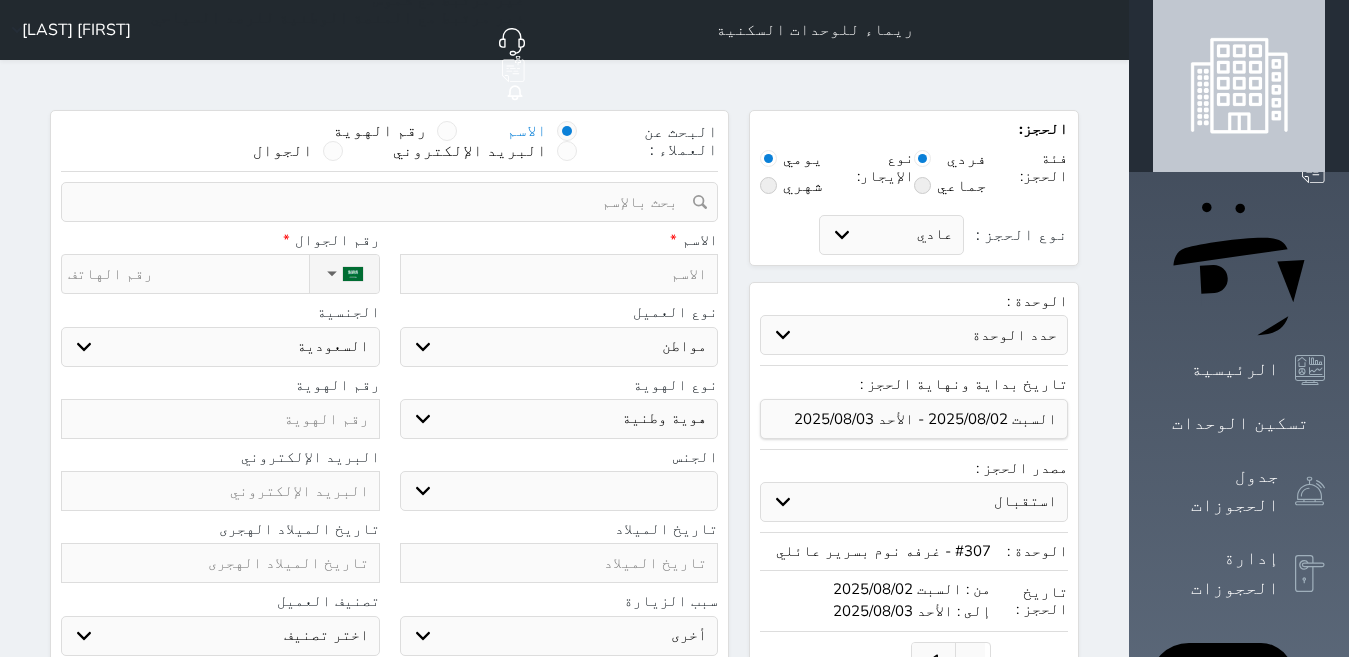 select 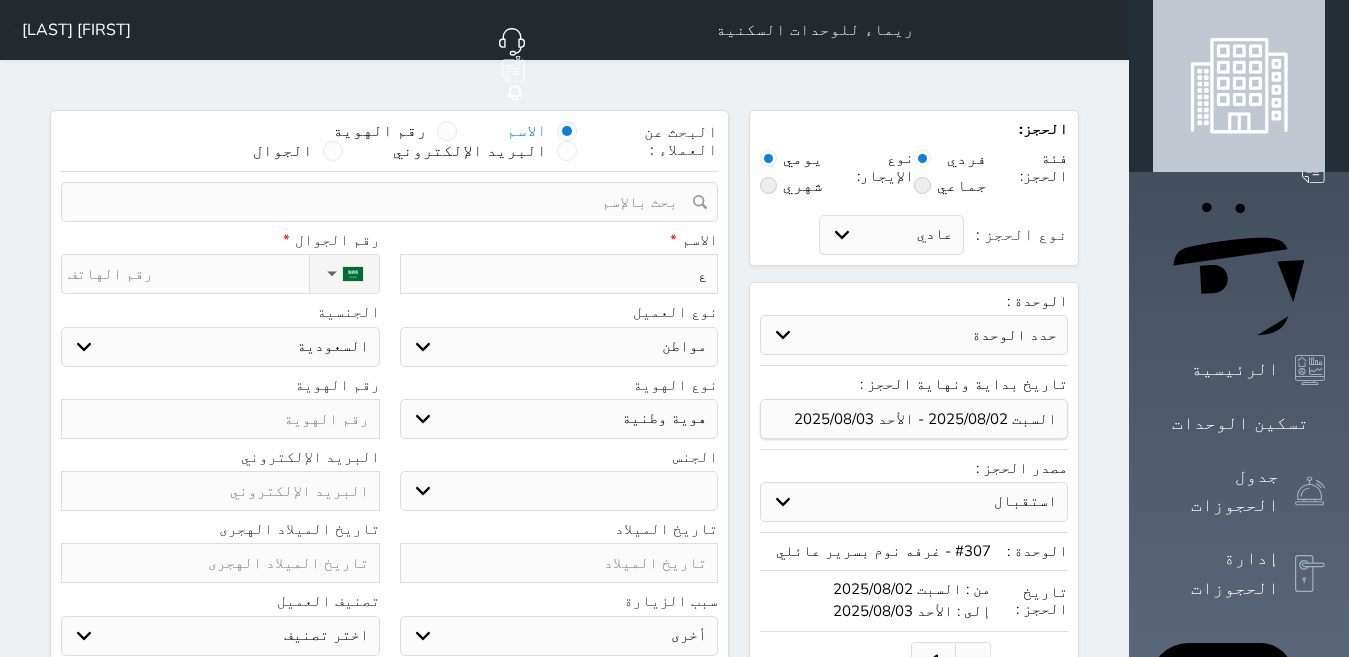 type on "عب" 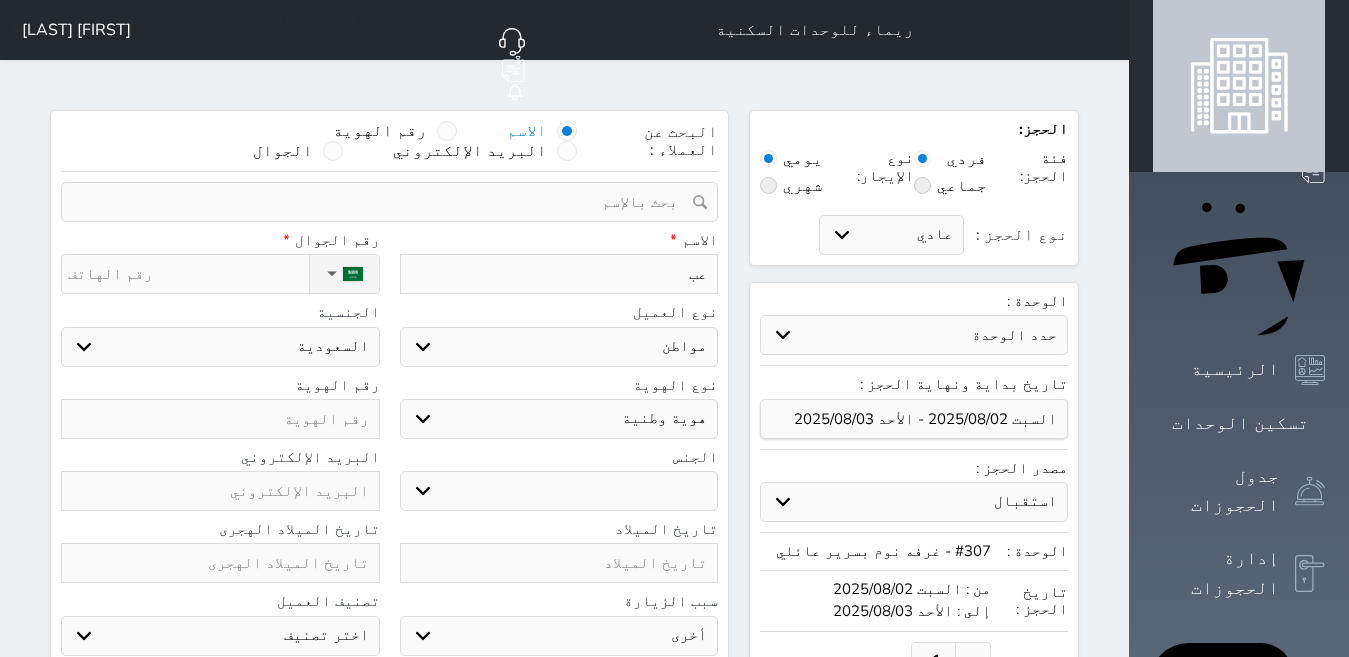 type on "عبد" 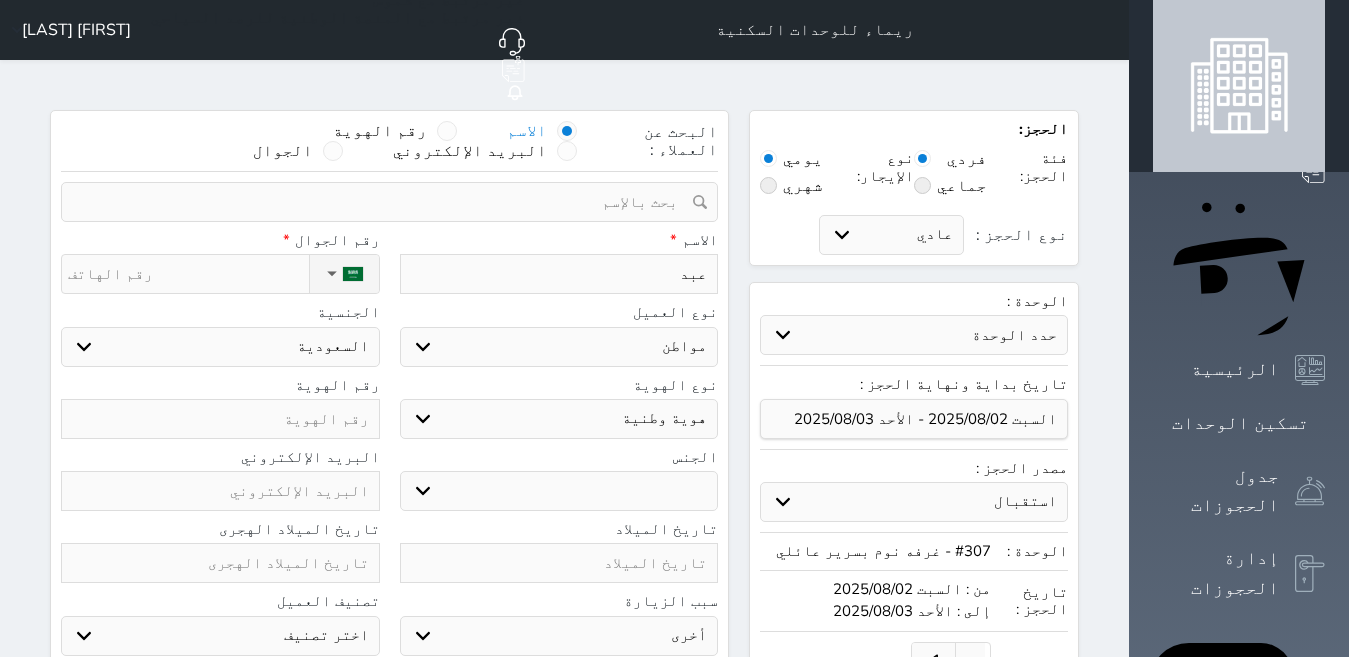 select 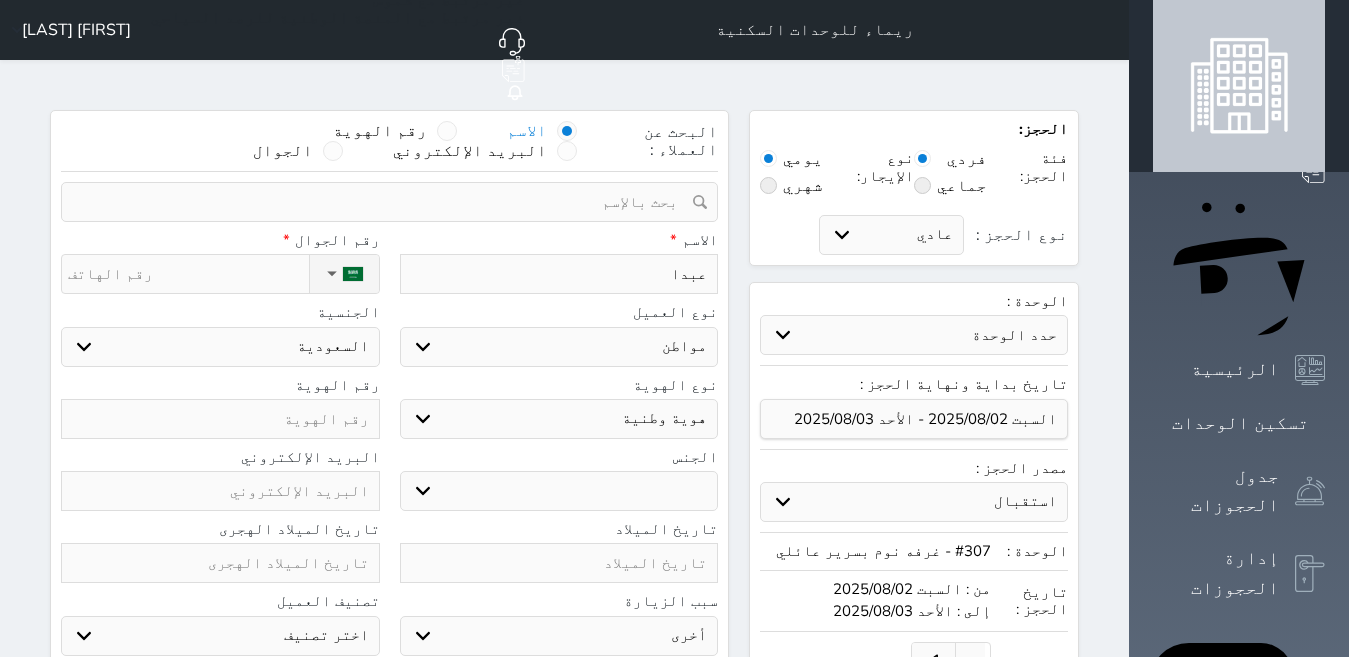select 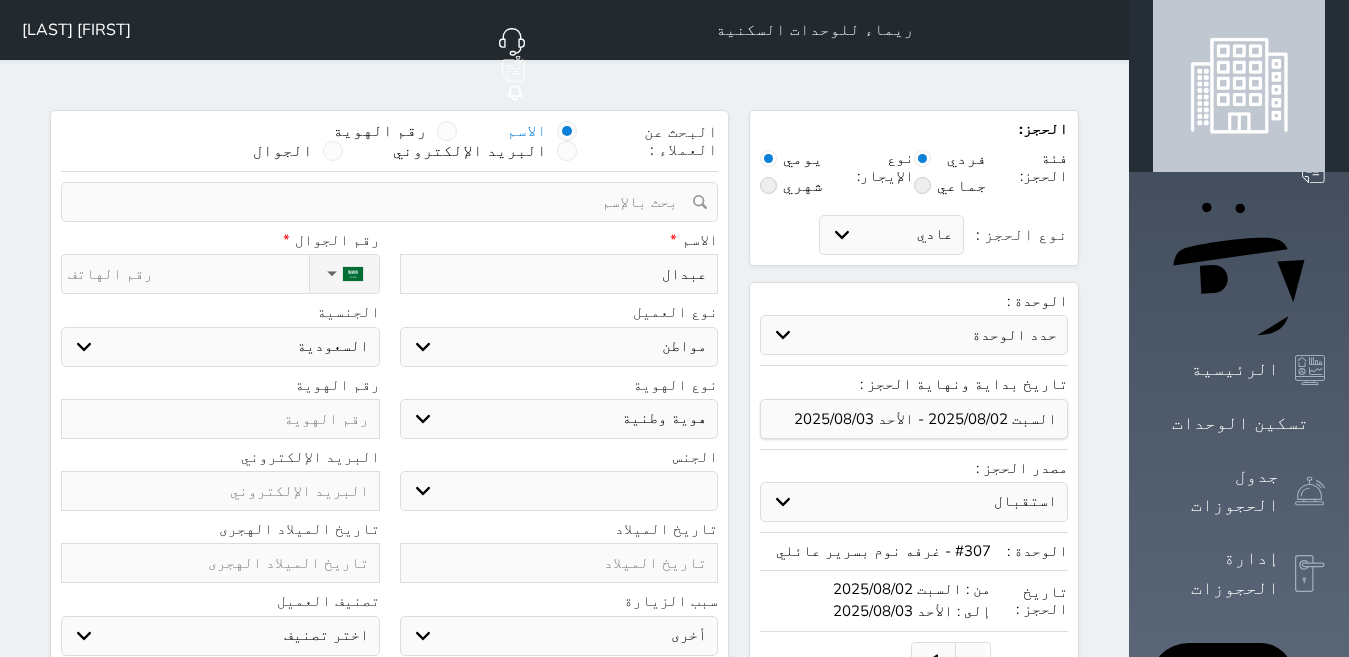 type on "عبدالل" 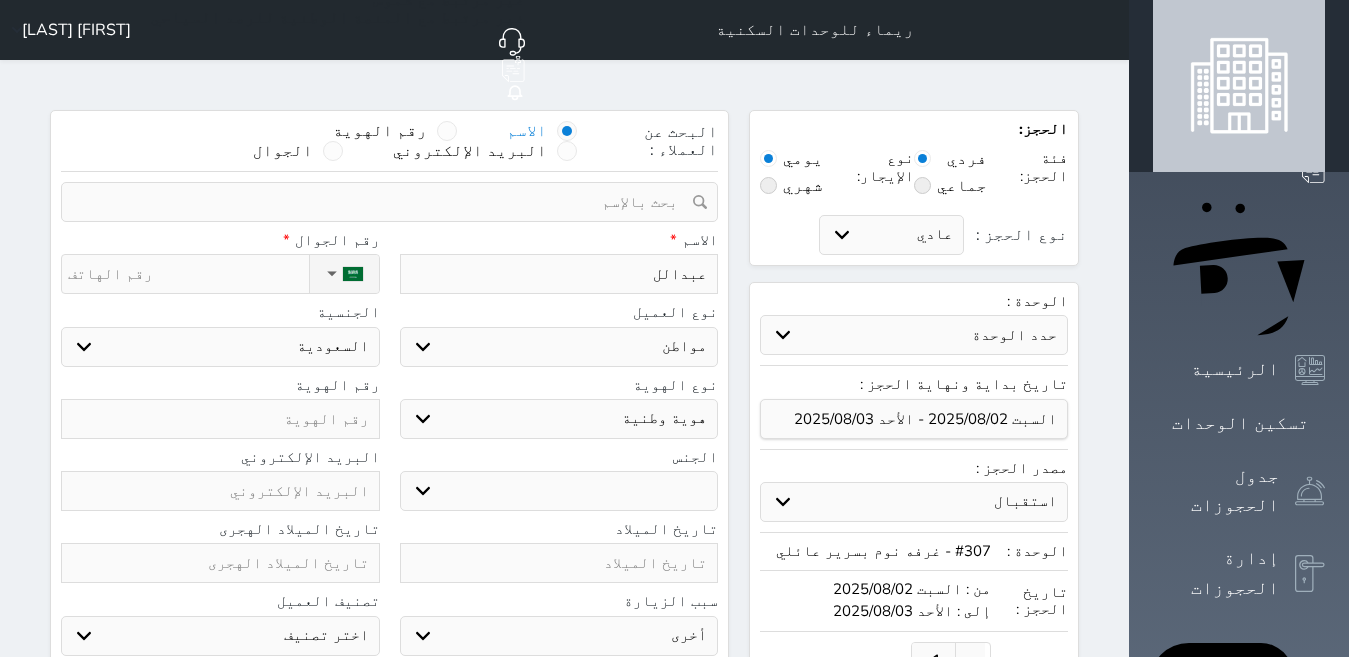 type on "عبدالله" 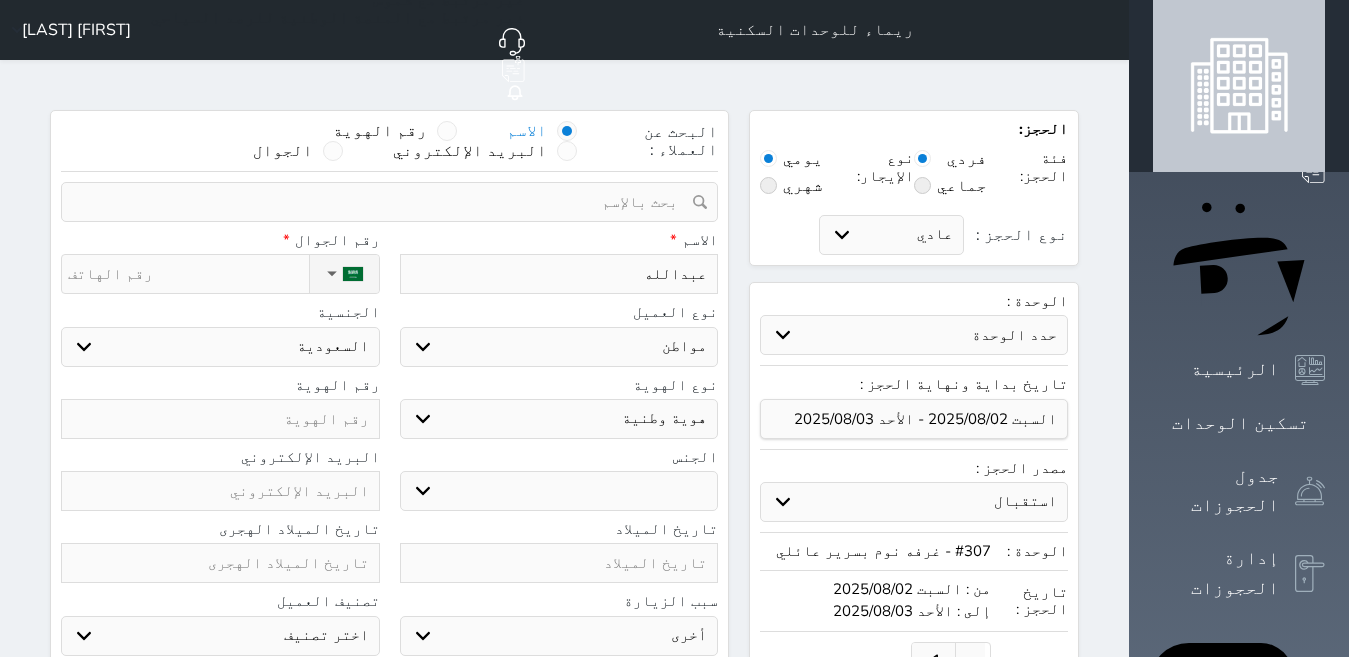 type on "عبدالله" 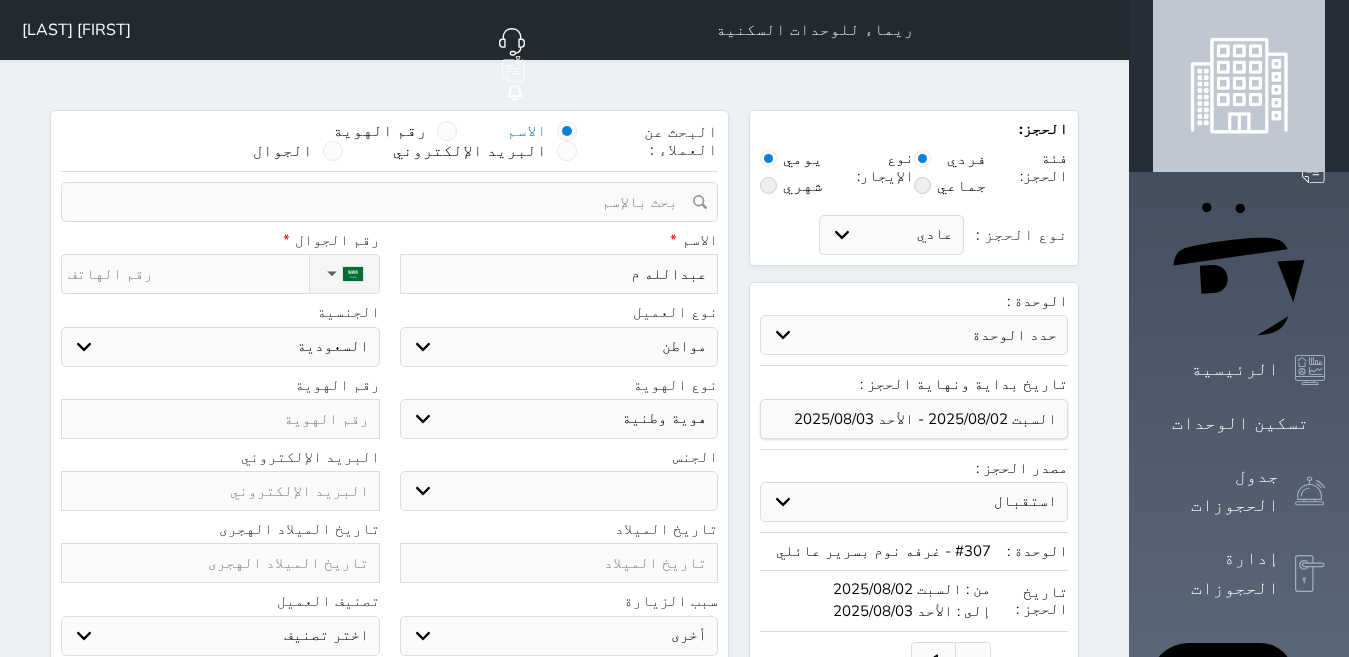 type on "[FIRST] [MIDDLE]" 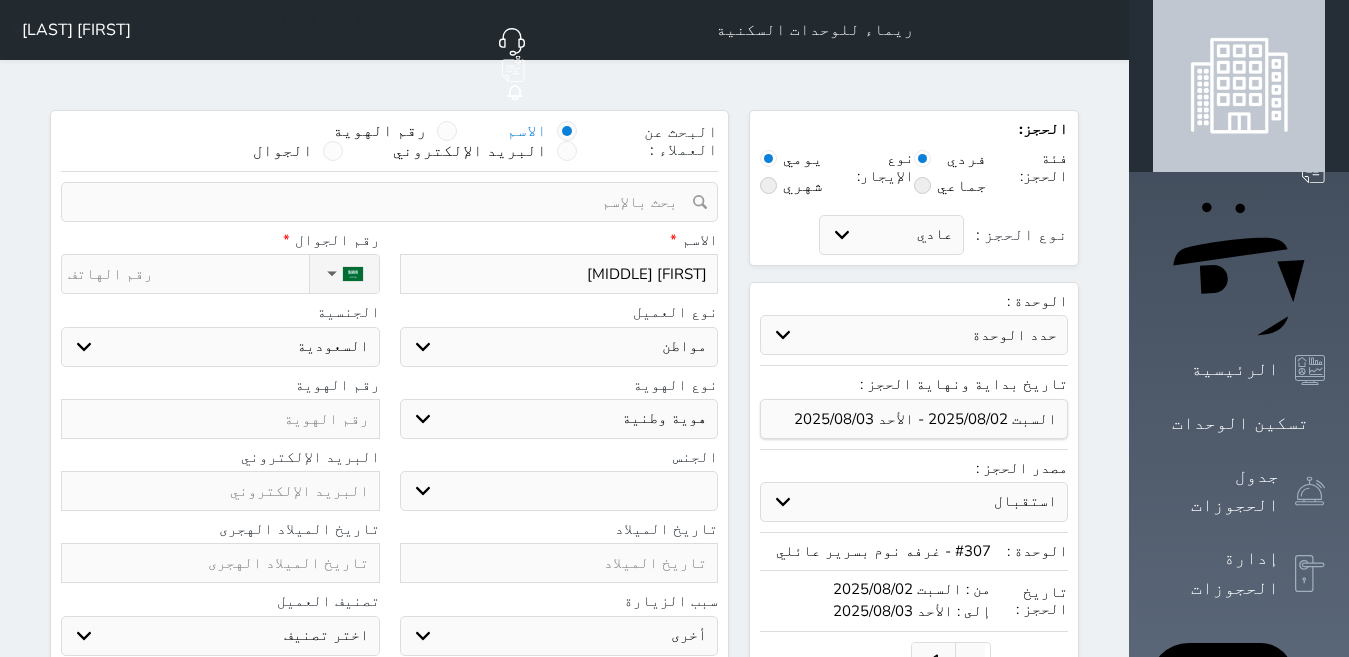 type on "[FIRST] [MIDDLE]" 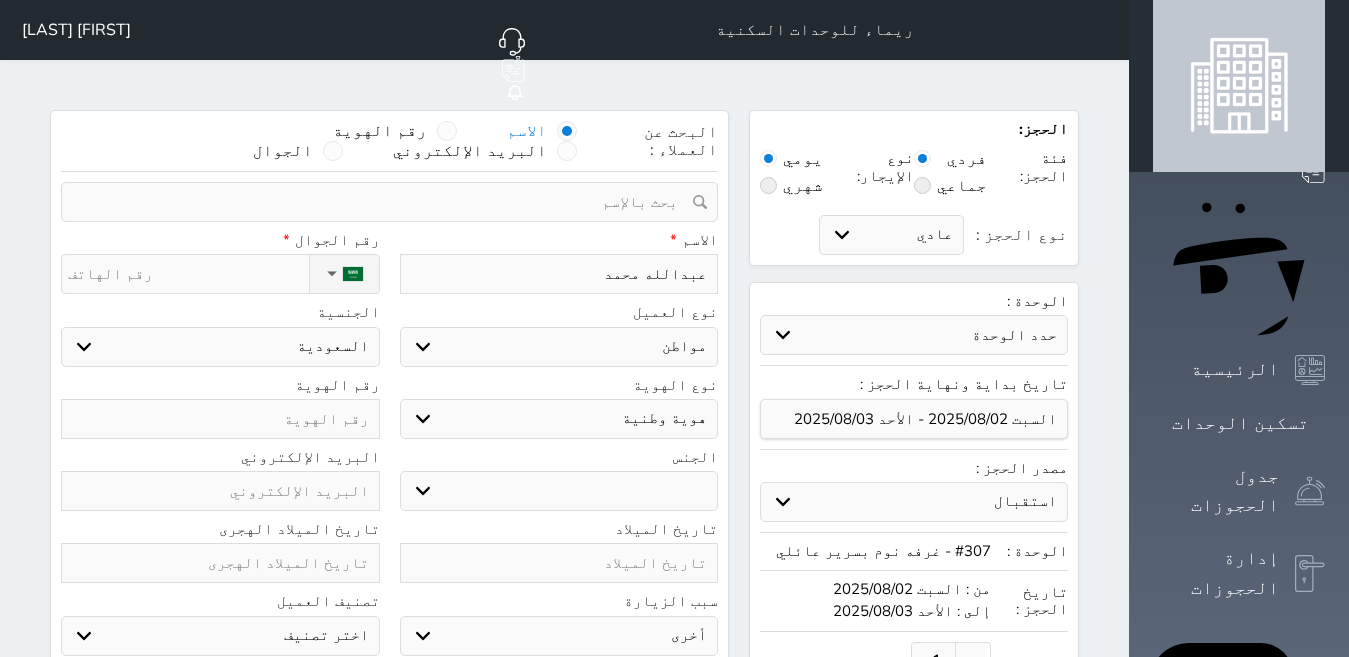 type on "عبدالله محمد" 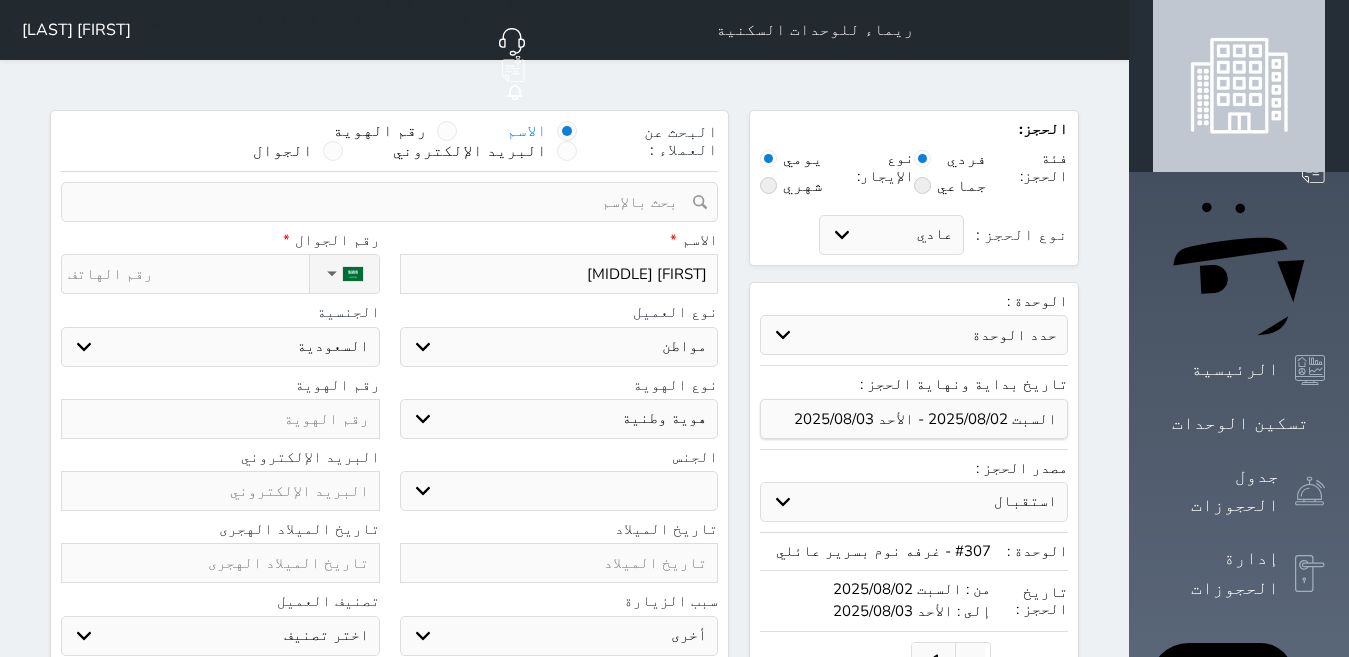type on "[FIRST] [MIDDLE]" 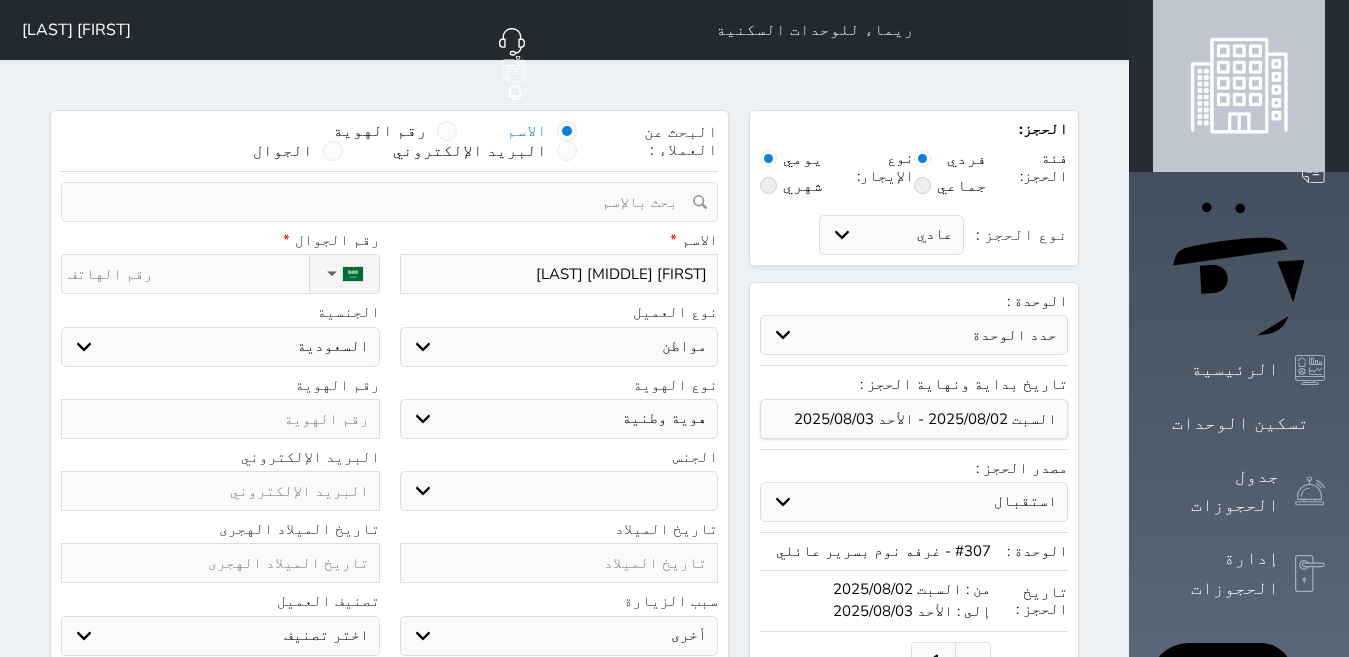 type on "[FIRST] [MIDDLE] [LAST]" 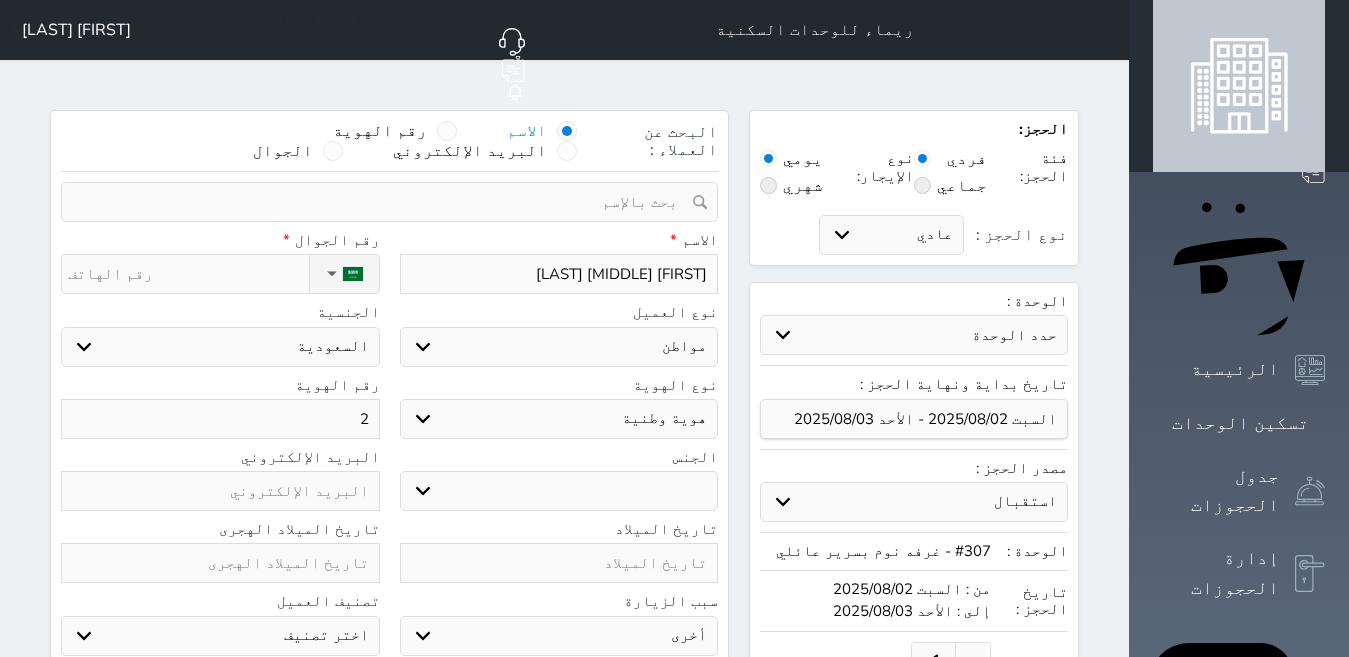 type on "25" 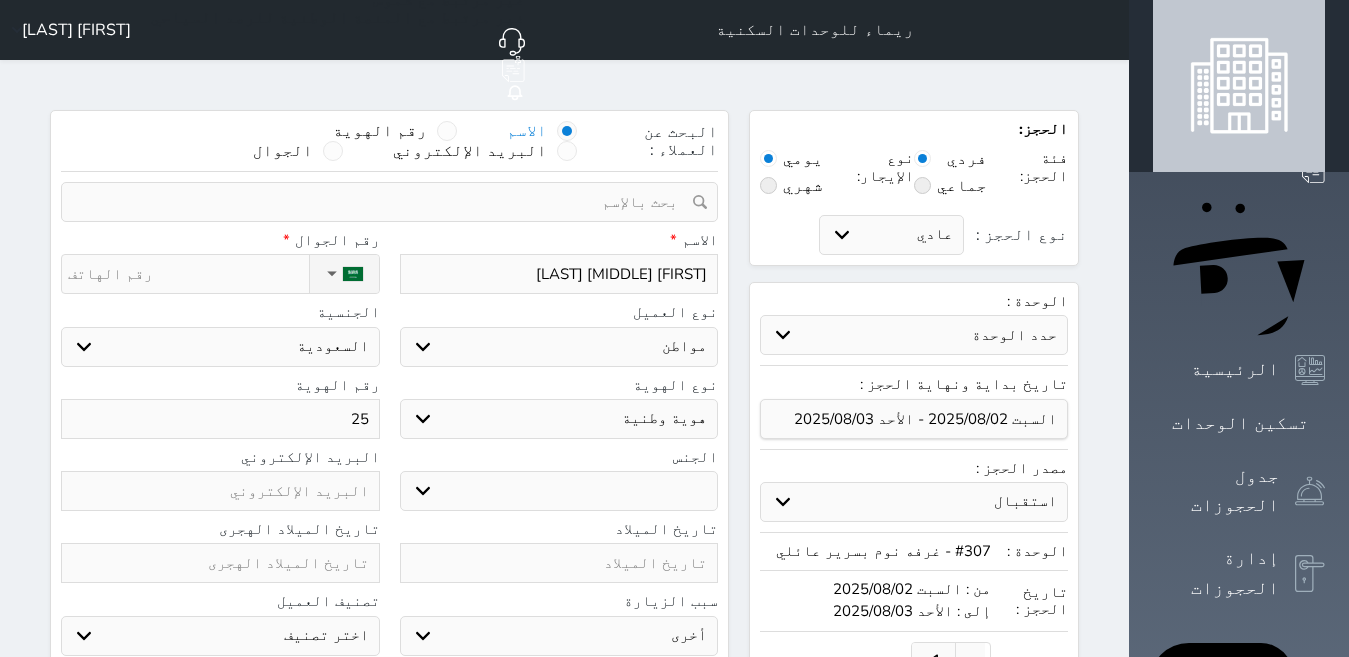 type on "254" 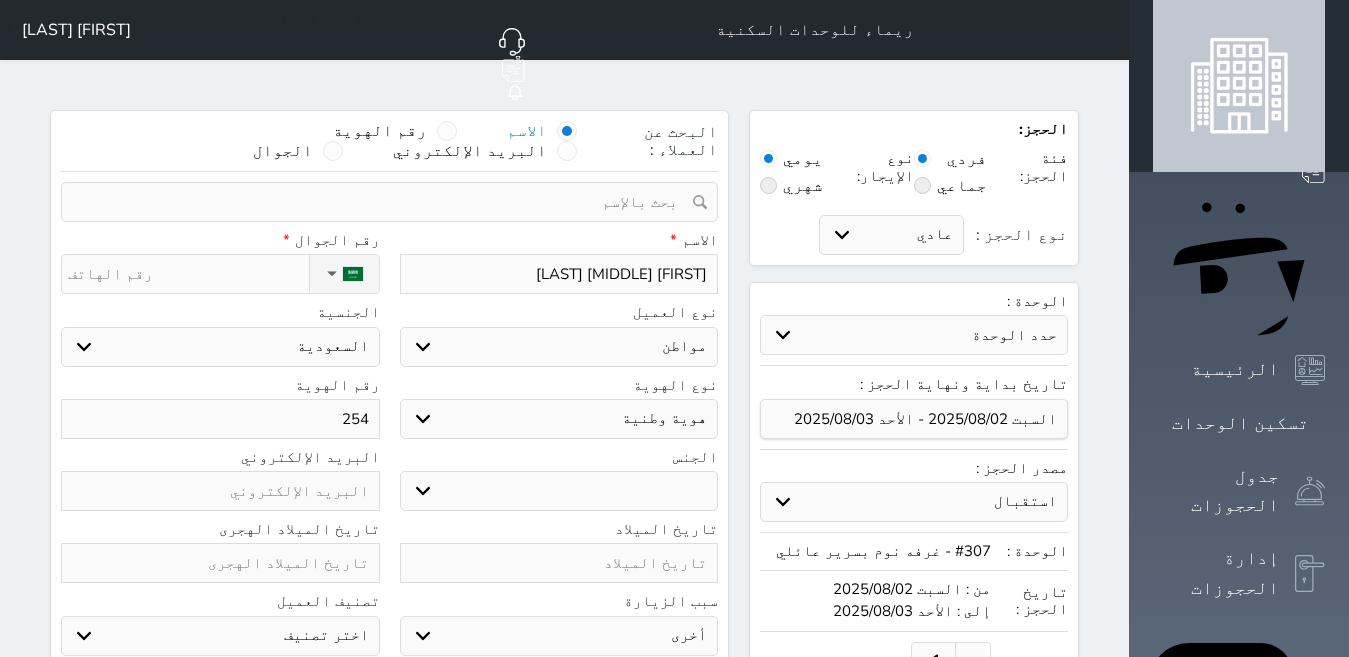 type on "2548" 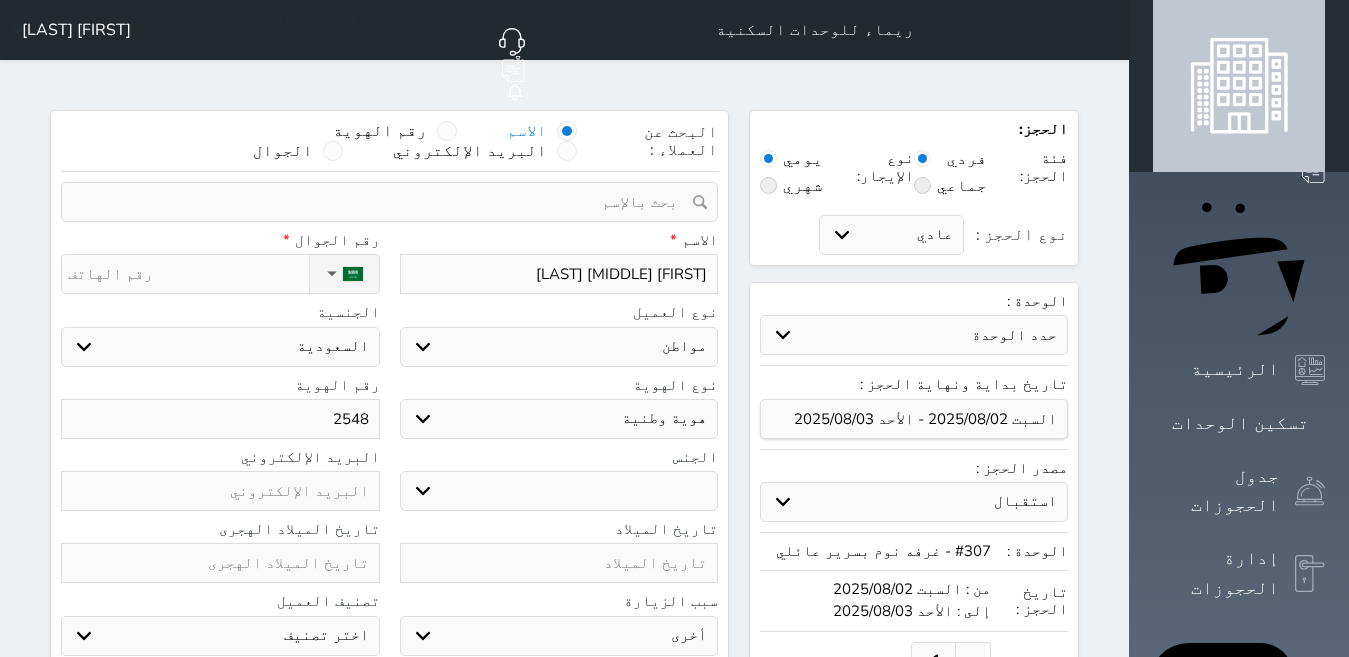 type on "[NUMBER]" 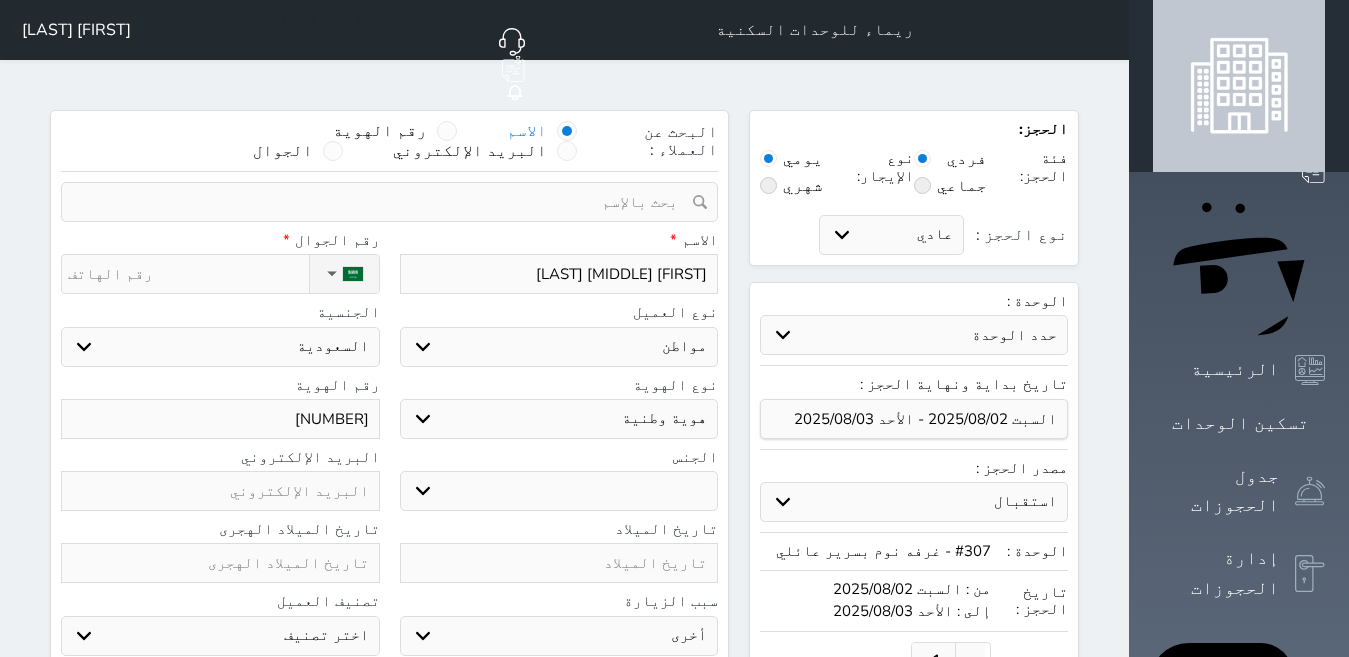 type on "[NUMBER]" 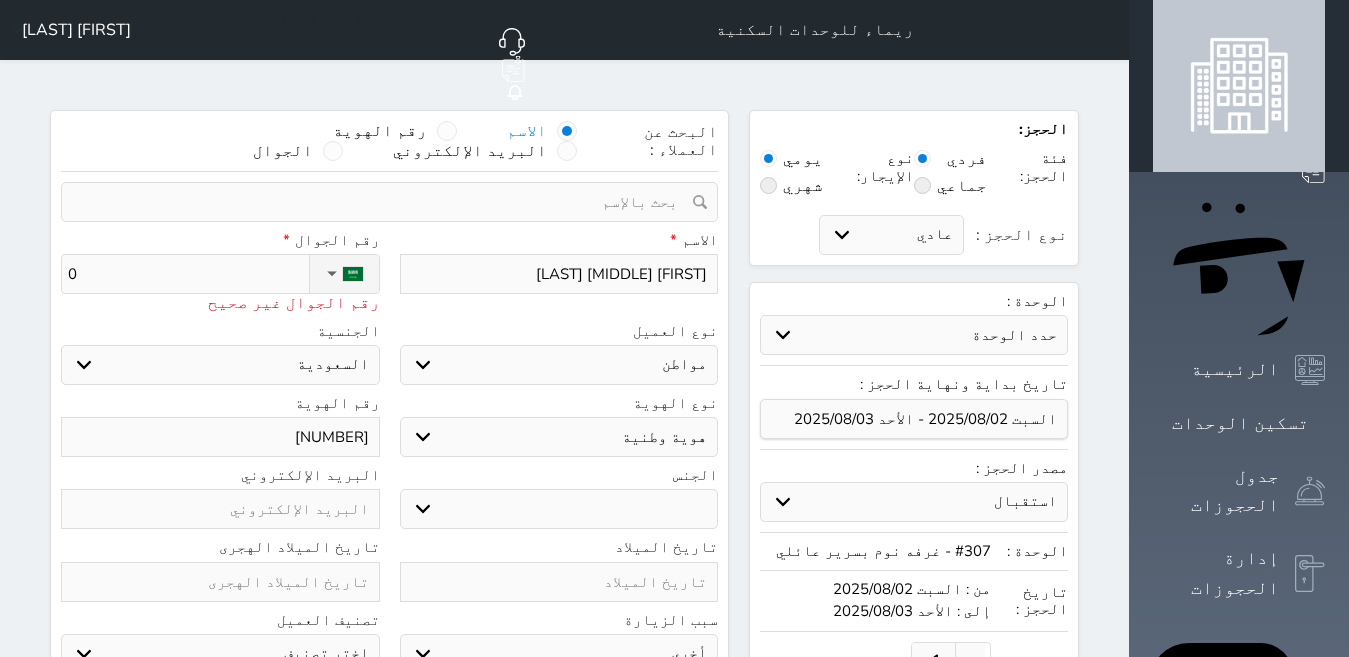 type on "05" 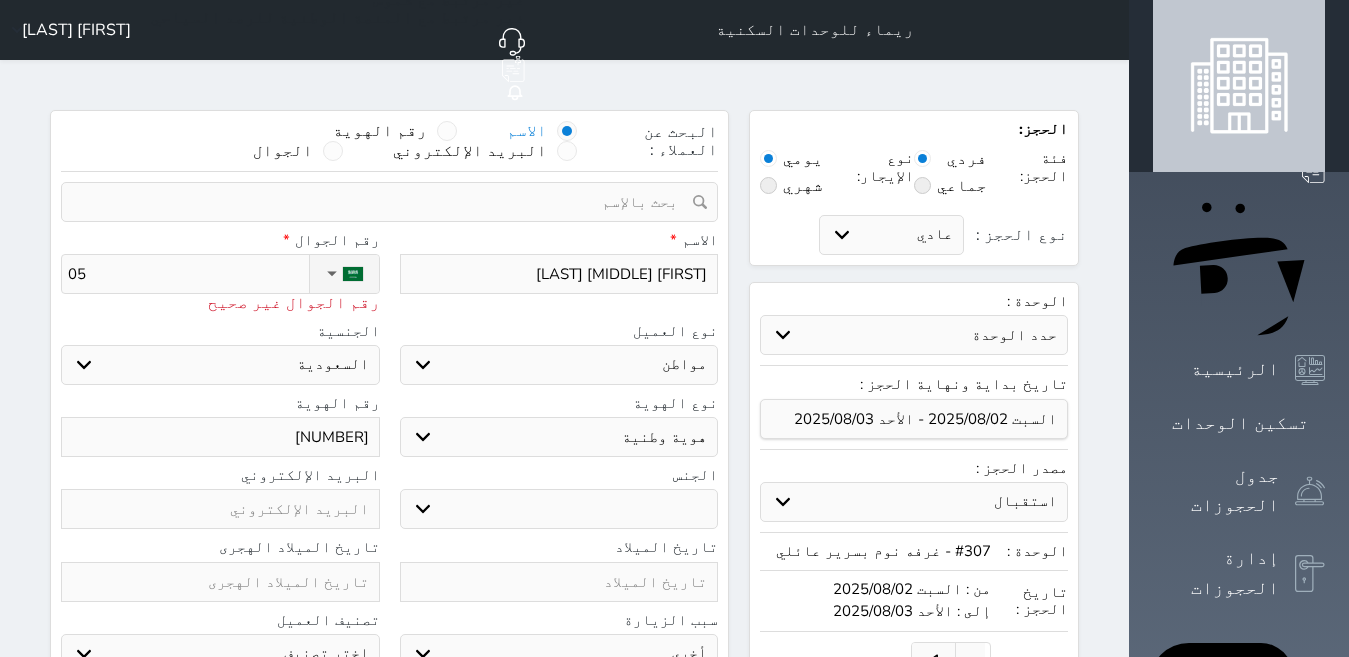 type on "057" 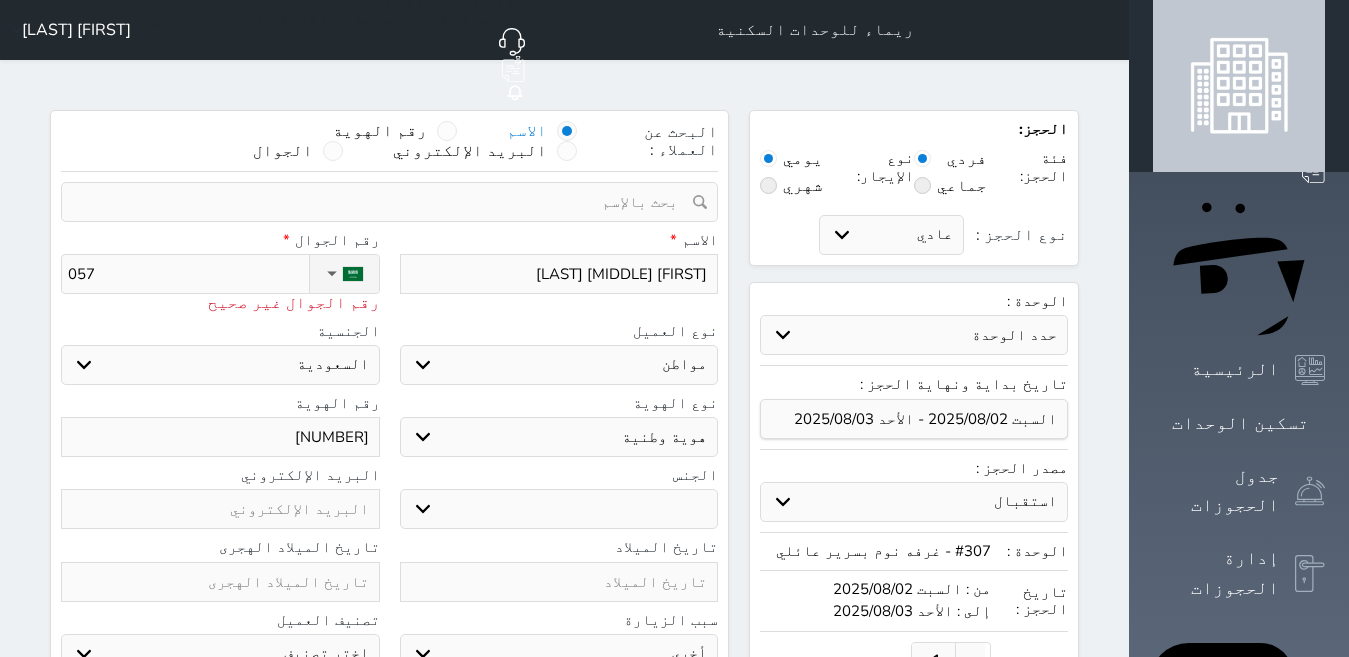 type on "0577" 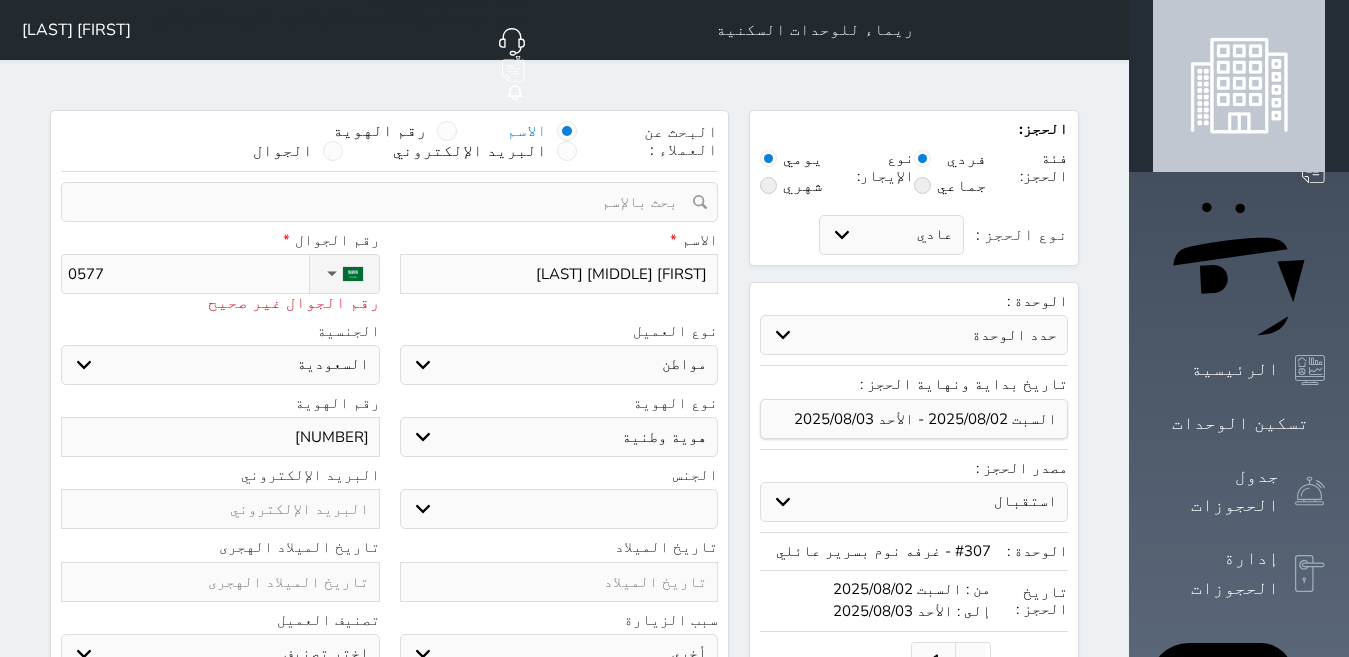 type on "[PHONE]" 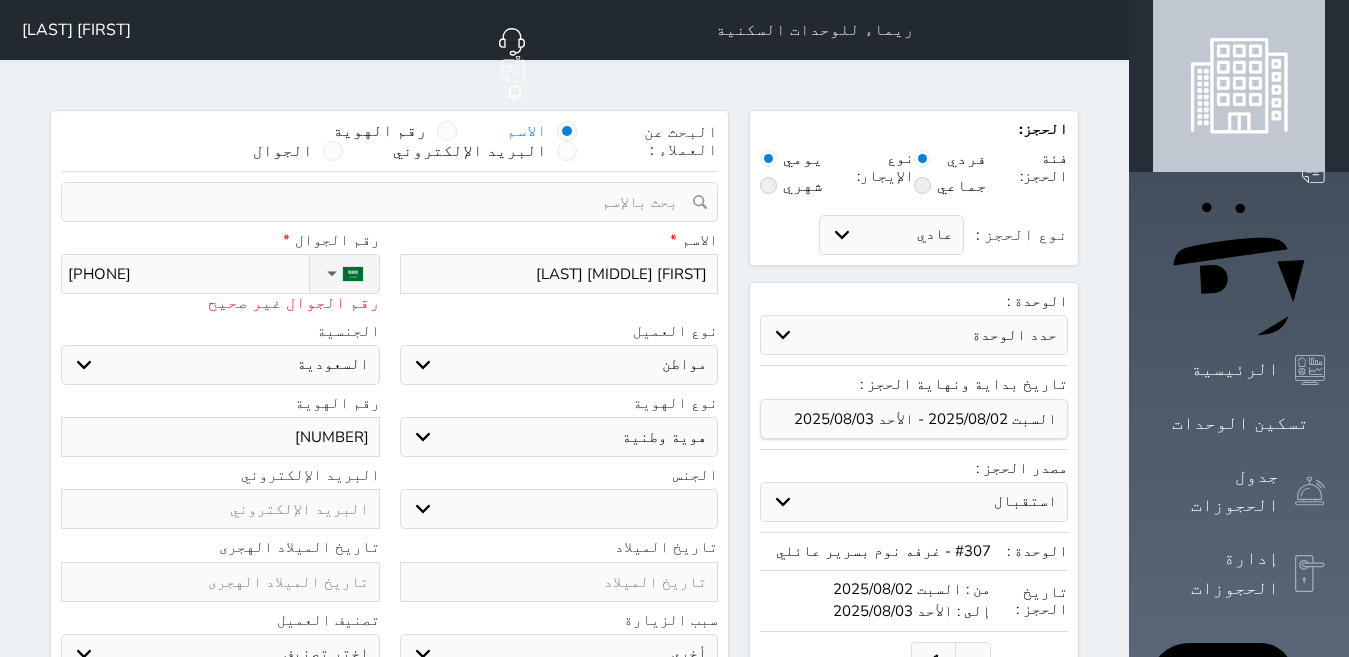type on "[PHONE]" 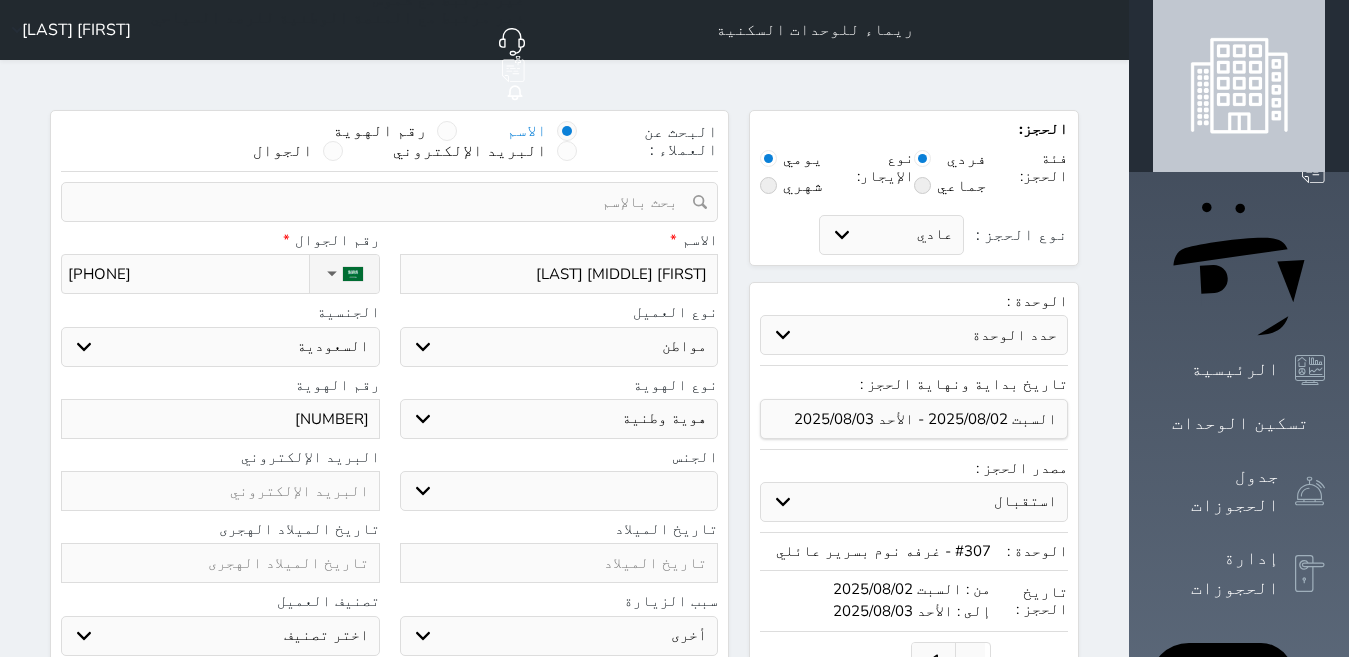 type on "[PHONE]" 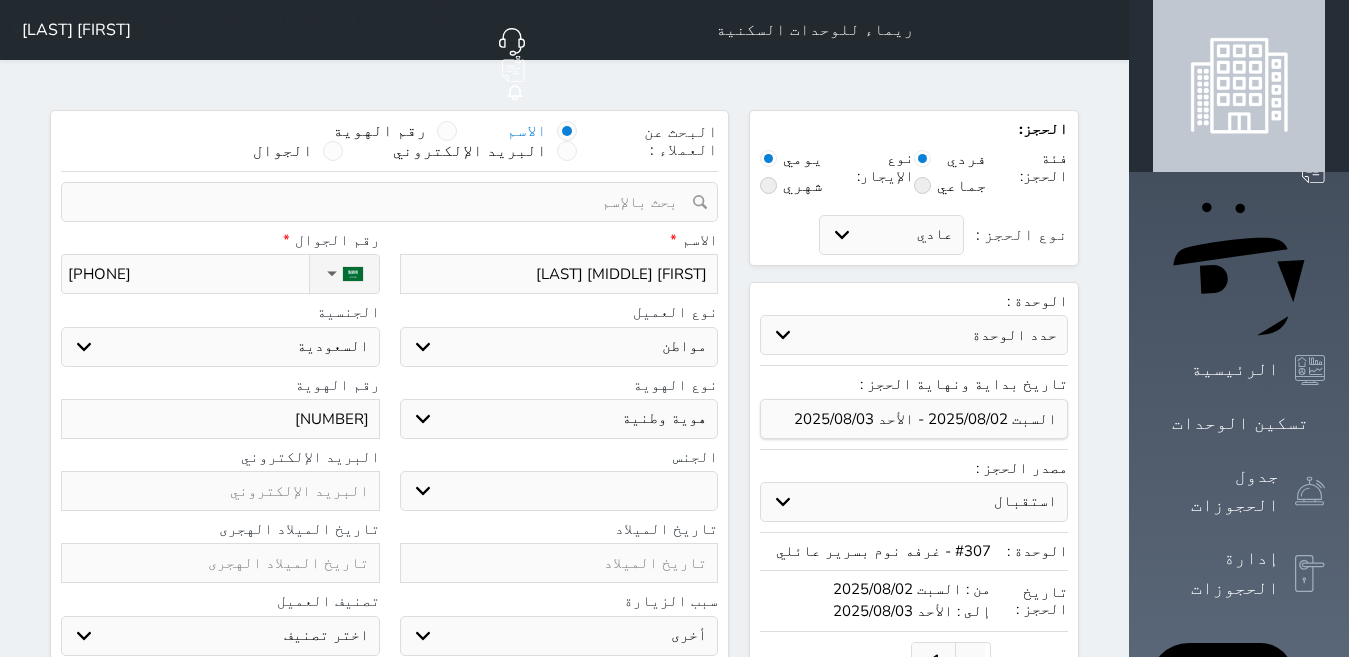 drag, startPoint x: 668, startPoint y: 298, endPoint x: 673, endPoint y: 313, distance: 15.811388 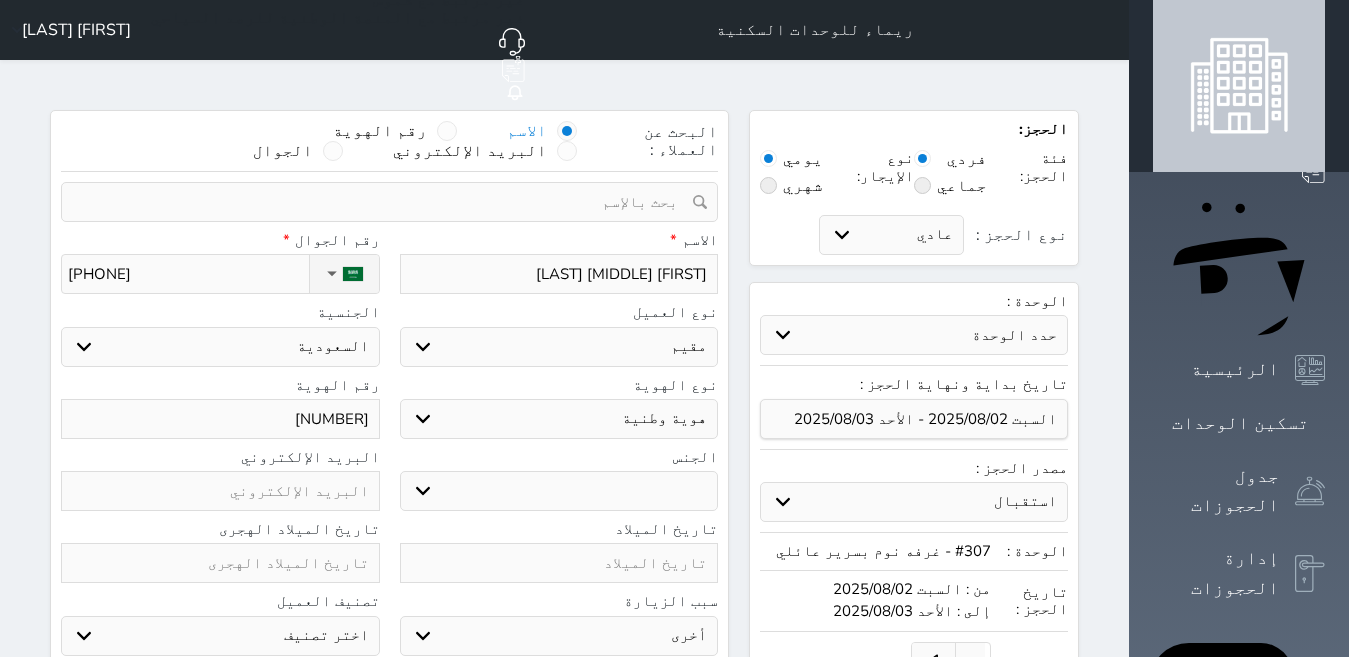click on "اختر نوع   مواطن مواطن خليجي زائر مقيم" at bounding box center (559, 347) 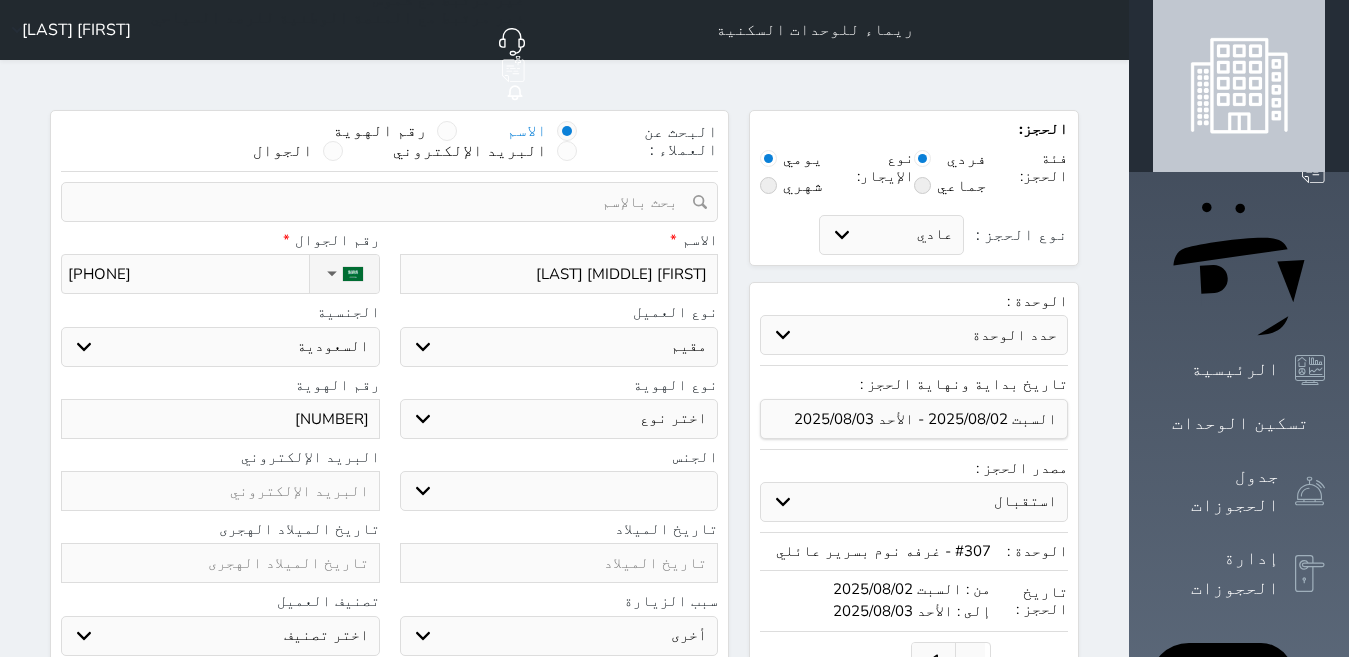 select 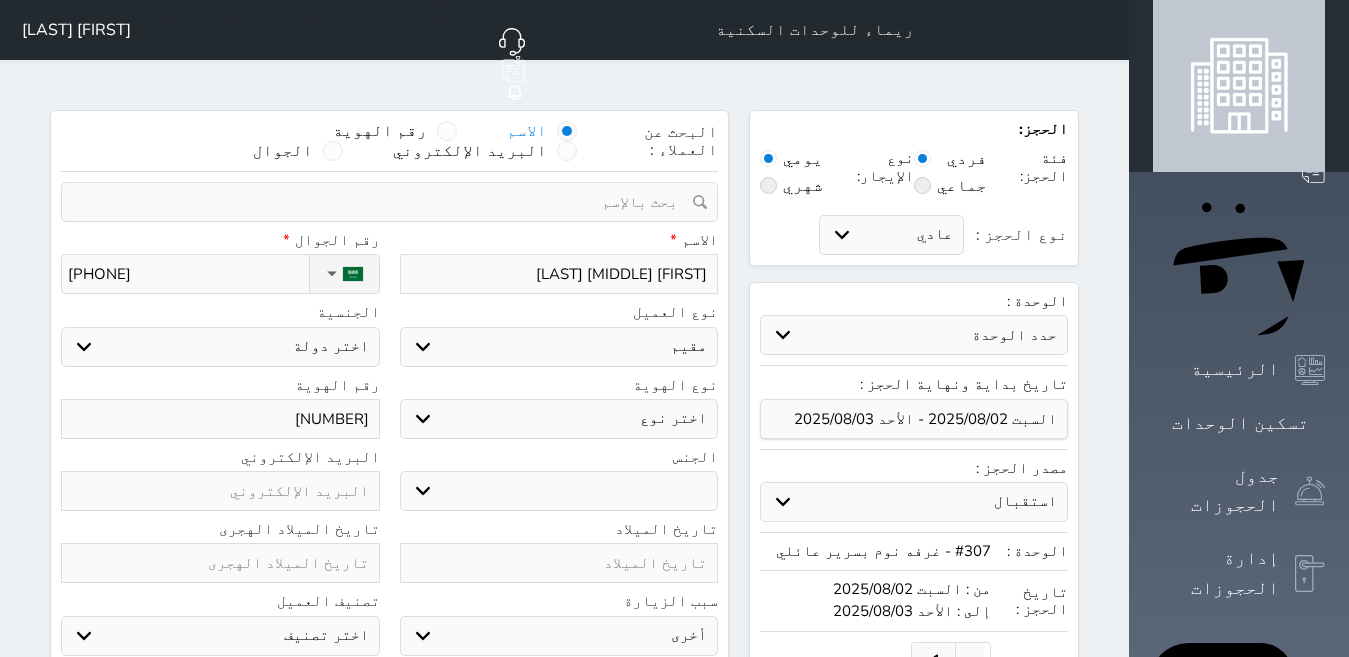 click on "اختر نوع   مقيم جواز السفر" at bounding box center [559, 419] 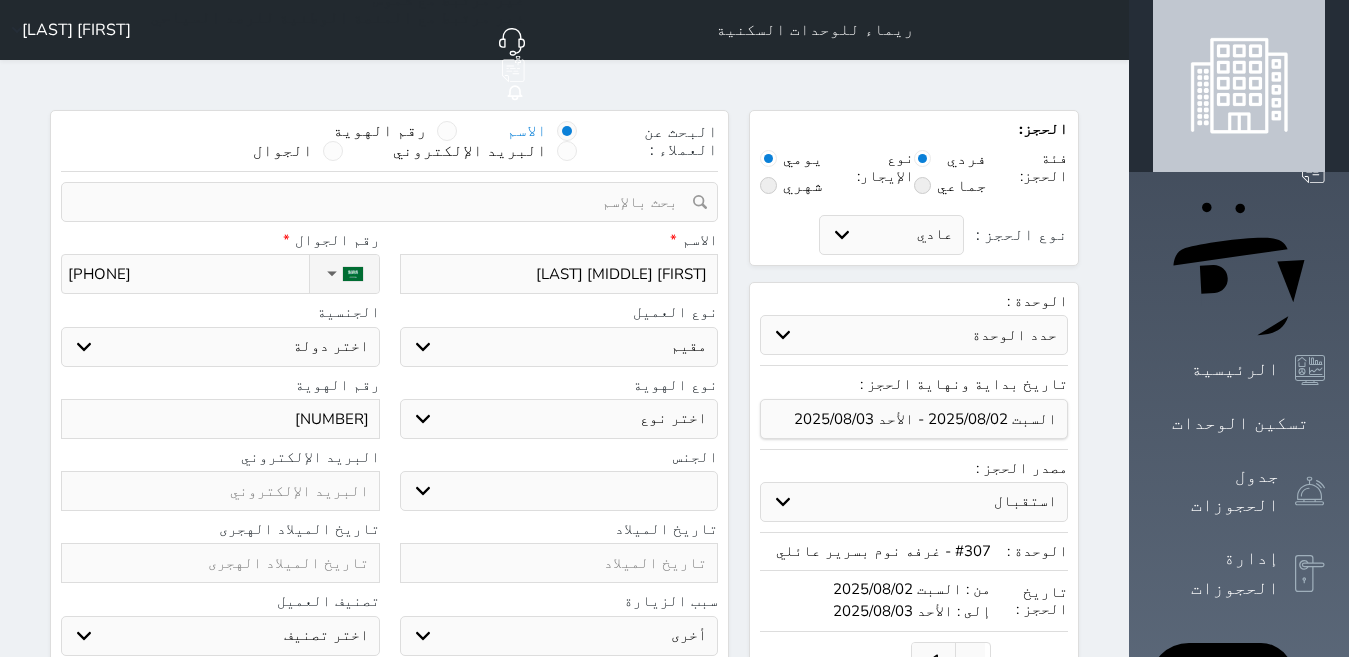 select on "4" 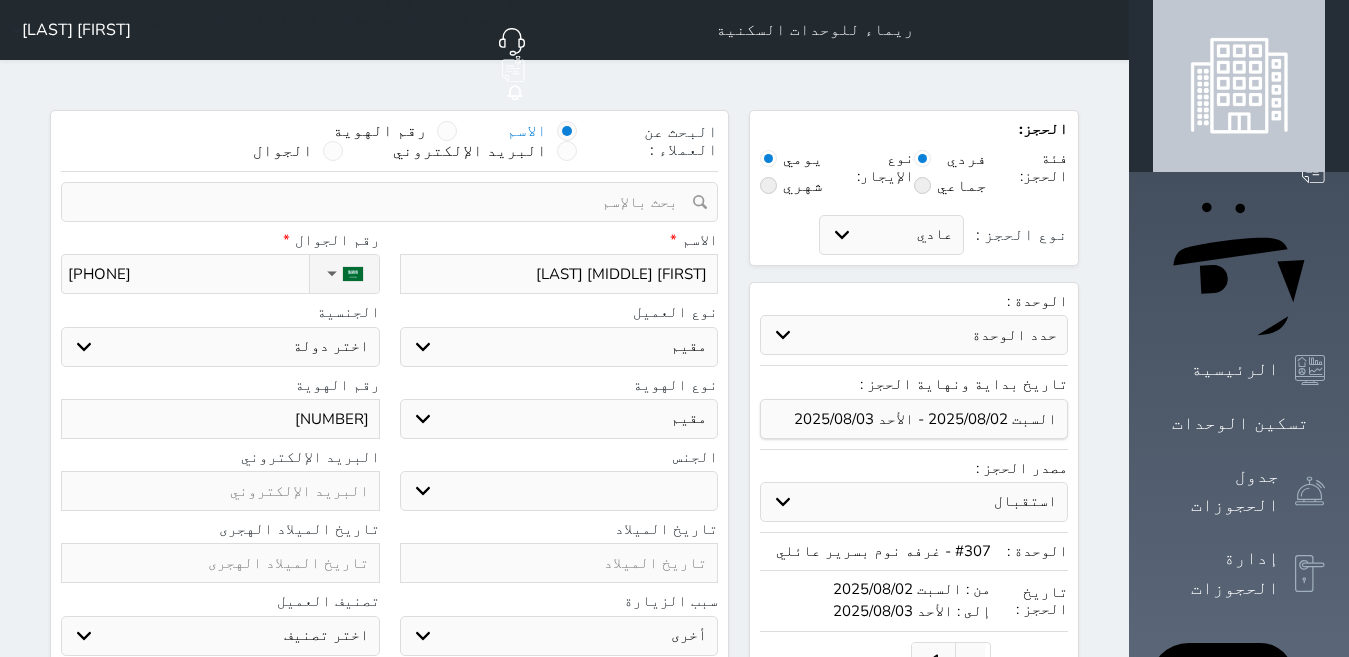 click on "اختر نوع   مقيم جواز السفر" at bounding box center [559, 419] 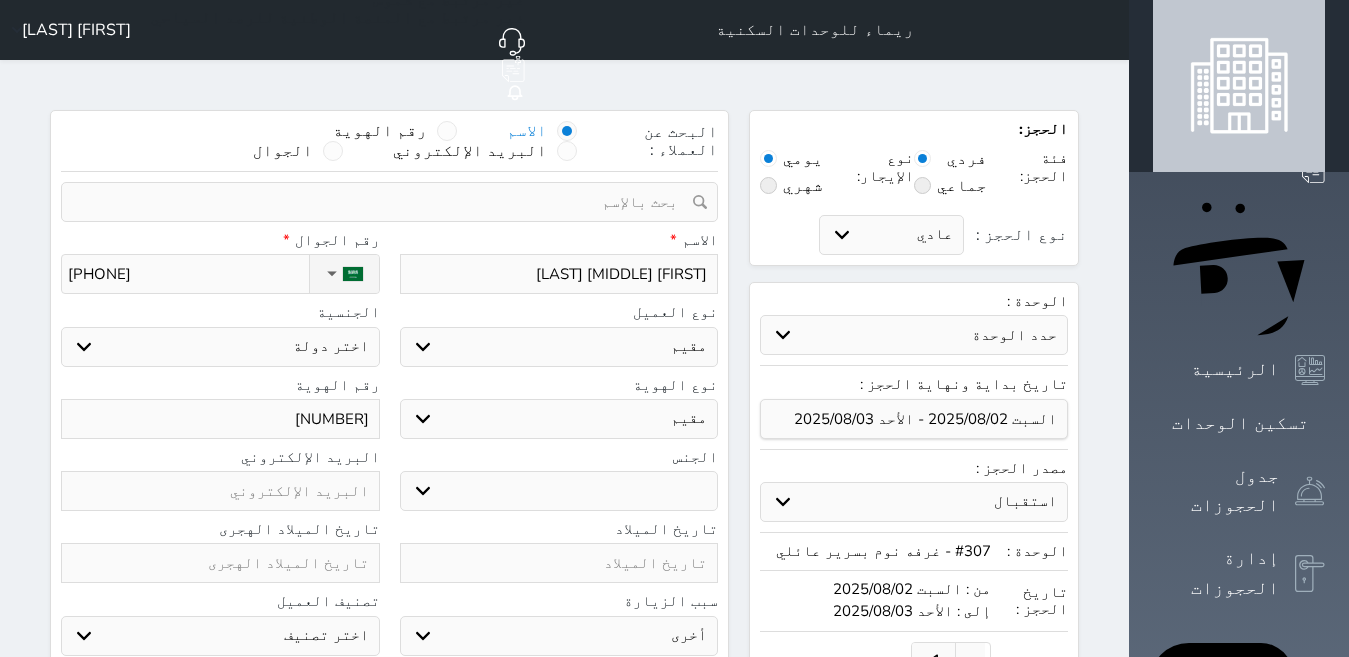 click on "اختر دولة
اثيوبيا
اجنبي بجواز سعودي
اخرى
اذربيجان
ارتيريا
ارمينيا
ازبكستان
اسبانيا
استراليا
استونيا" at bounding box center (220, 347) 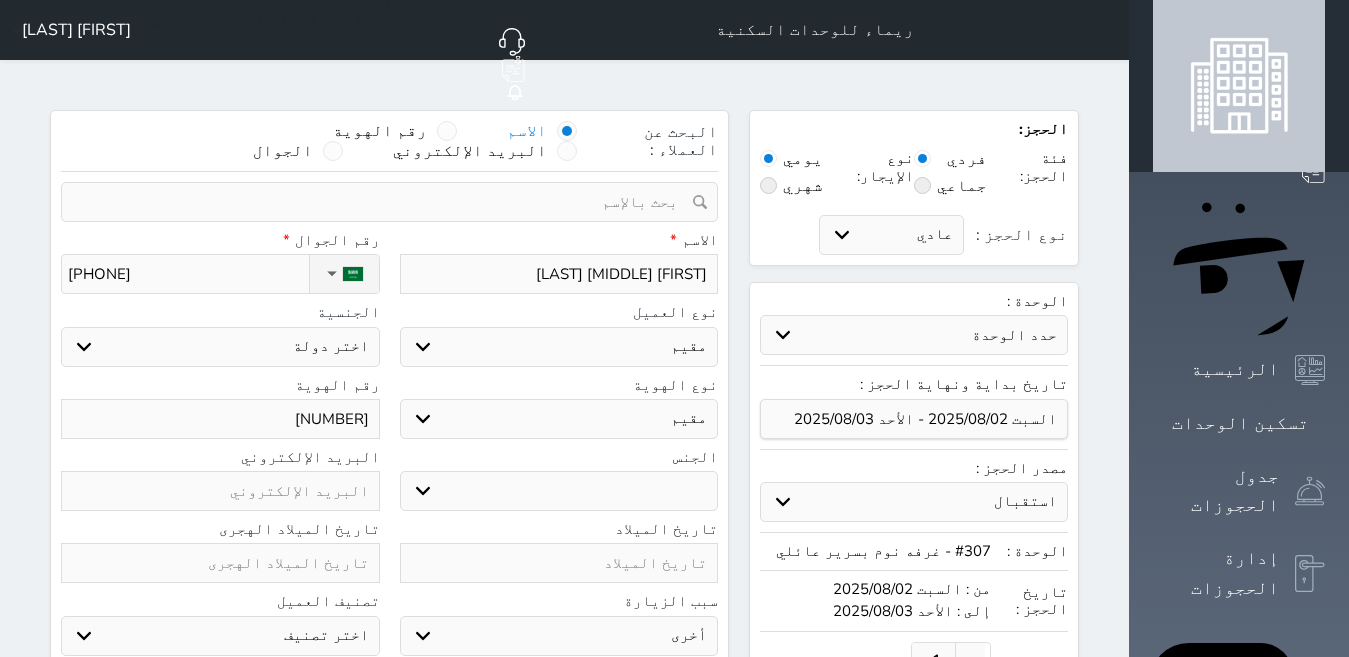 select on "703" 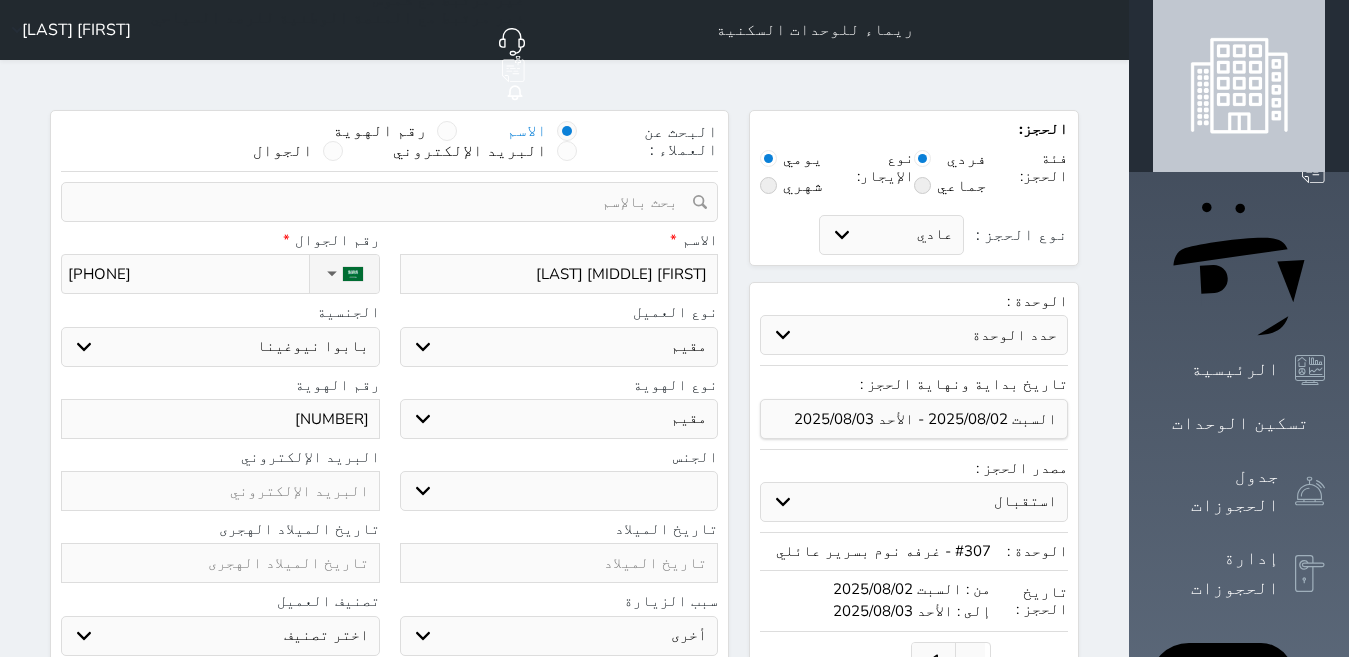 select 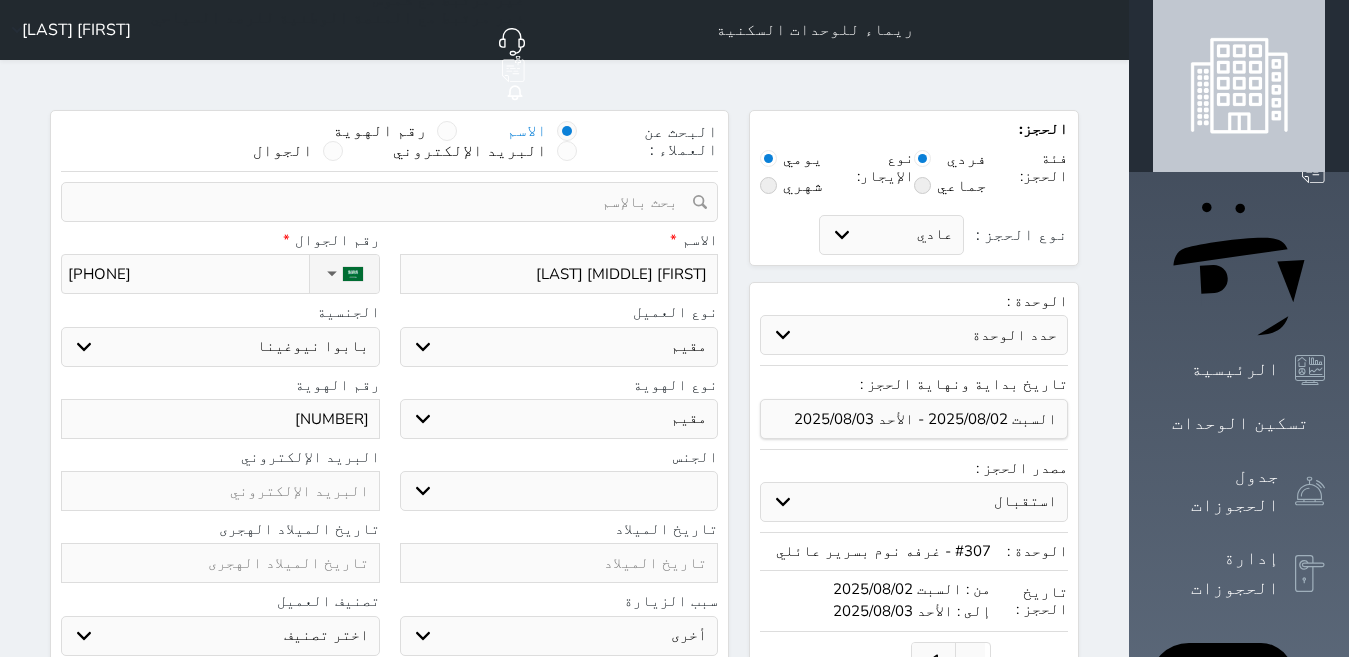 click on "اختر دولة
اثيوبيا
اجنبي بجواز سعودي
اخرى
اذربيجان
ارتيريا
ارمينيا
ازبكستان
اسبانيا
استراليا
استونيا" at bounding box center [220, 347] 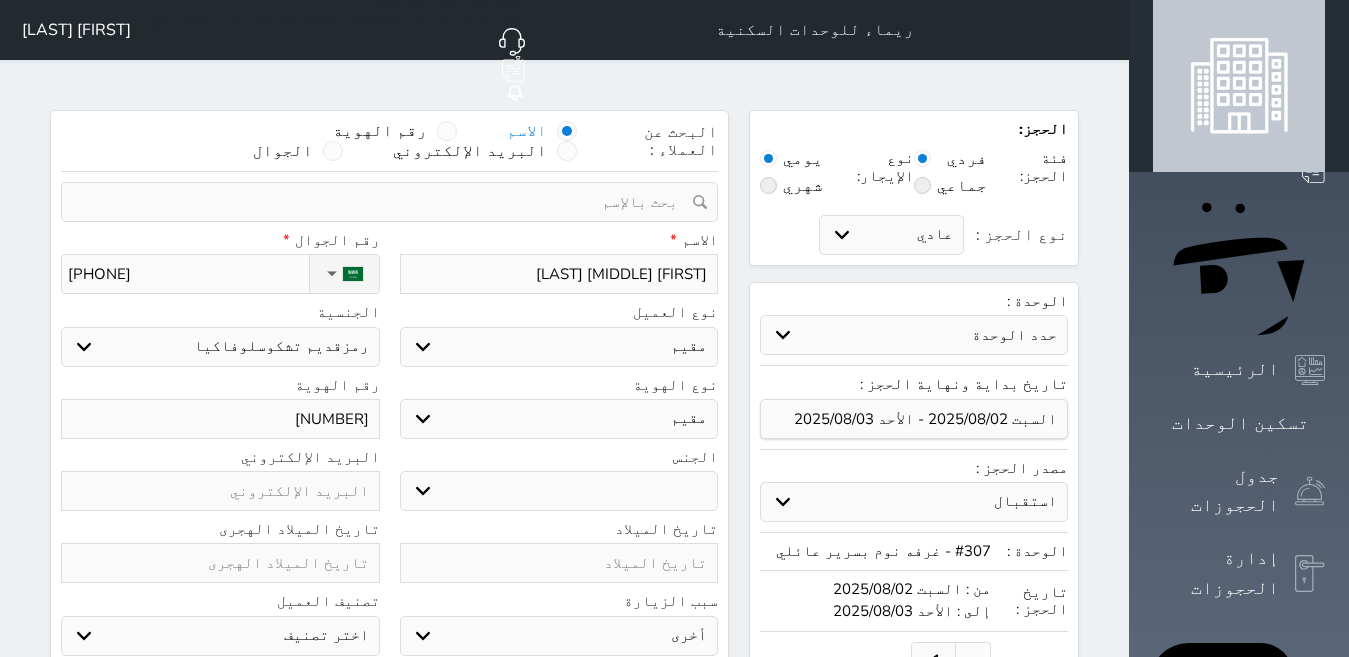select 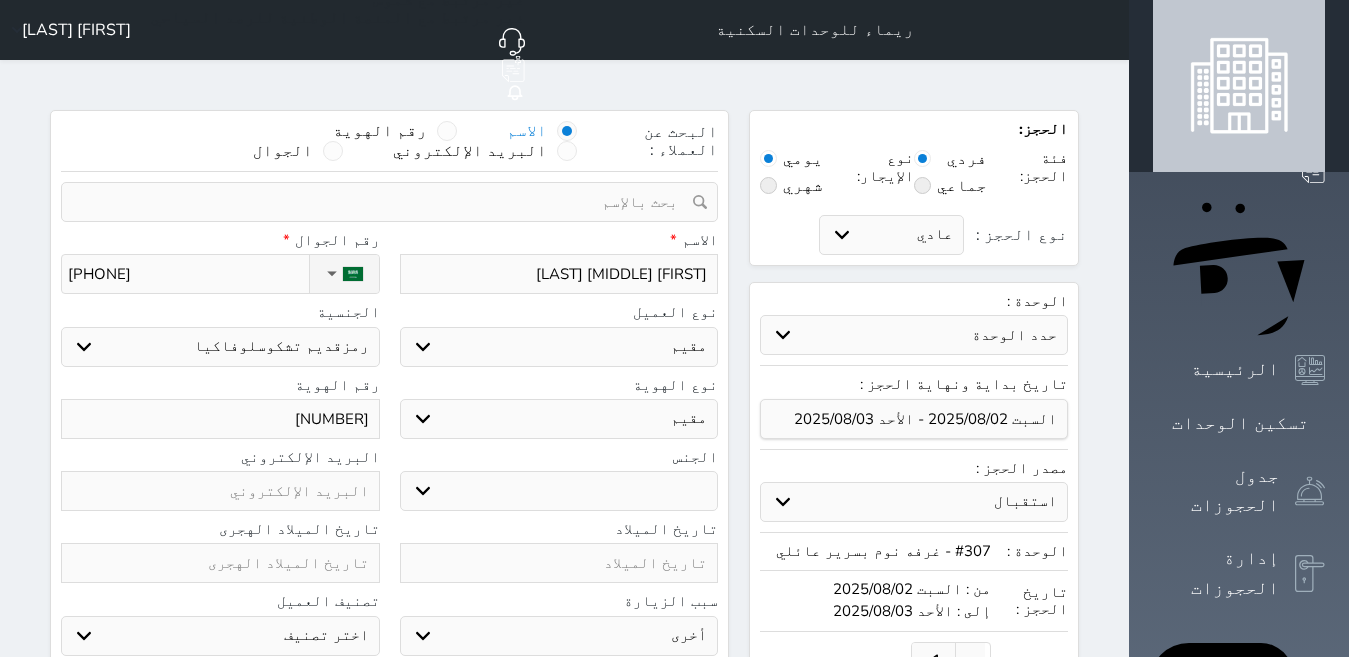 click on "اختر دولة
اثيوبيا
اجنبي بجواز سعودي
اخرى
اذربيجان
ارتيريا
ارمينيا
ازبكستان
اسبانيا
استراليا
استونيا" at bounding box center (220, 347) 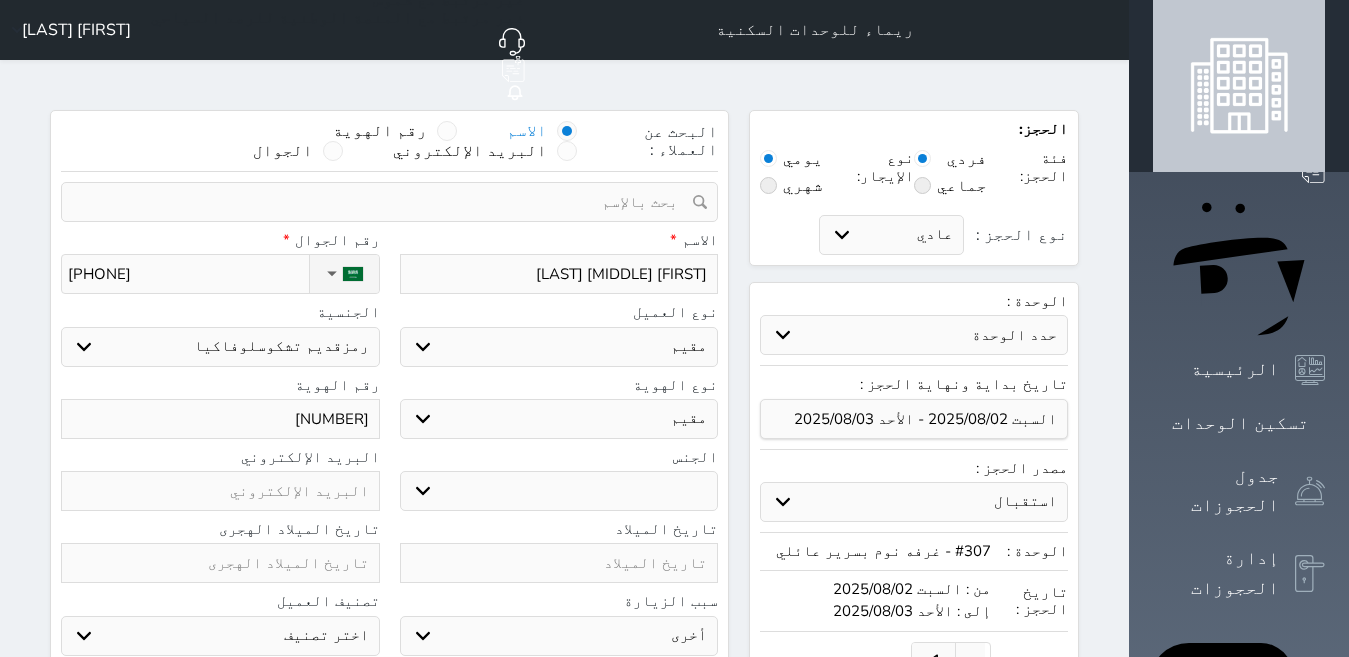 select on "645" 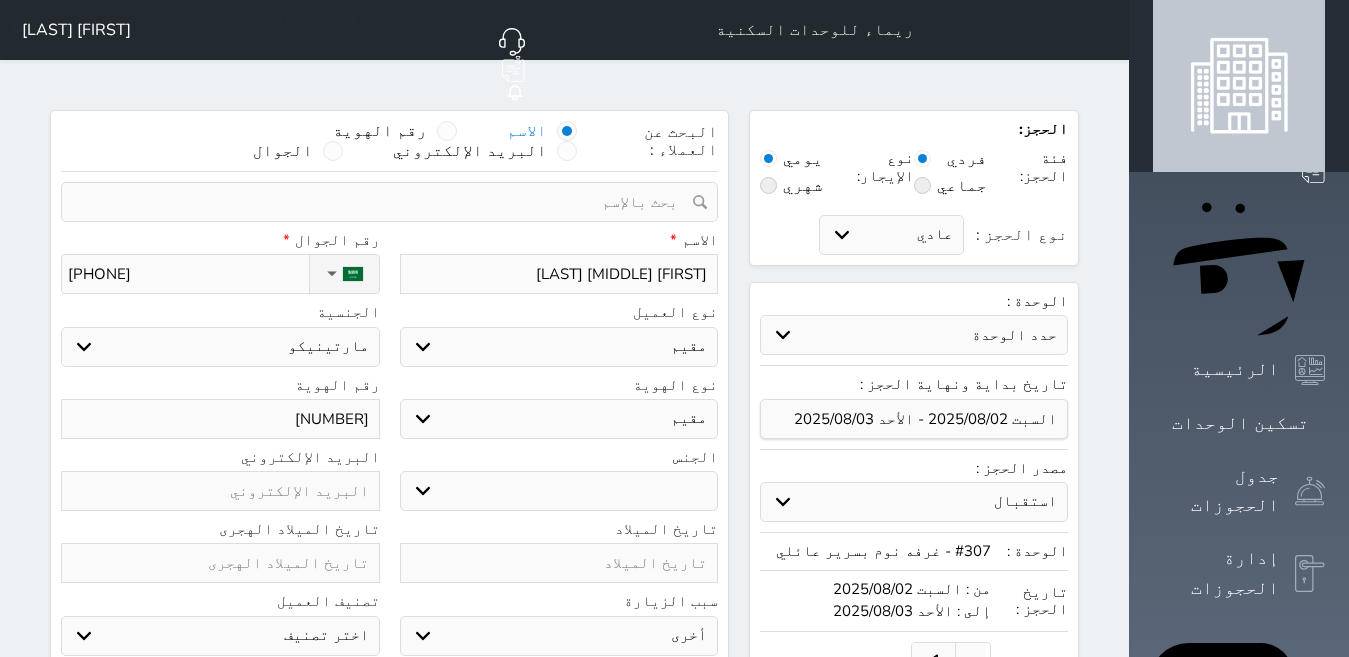 select 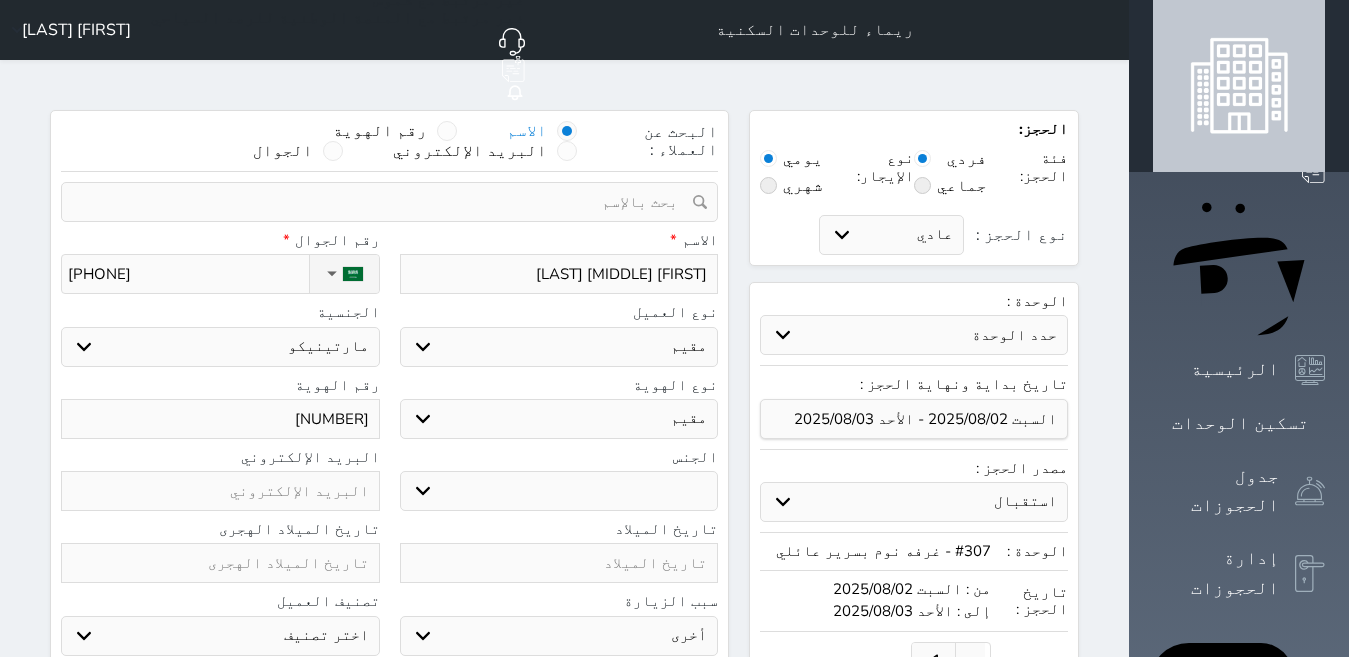 select on "603" 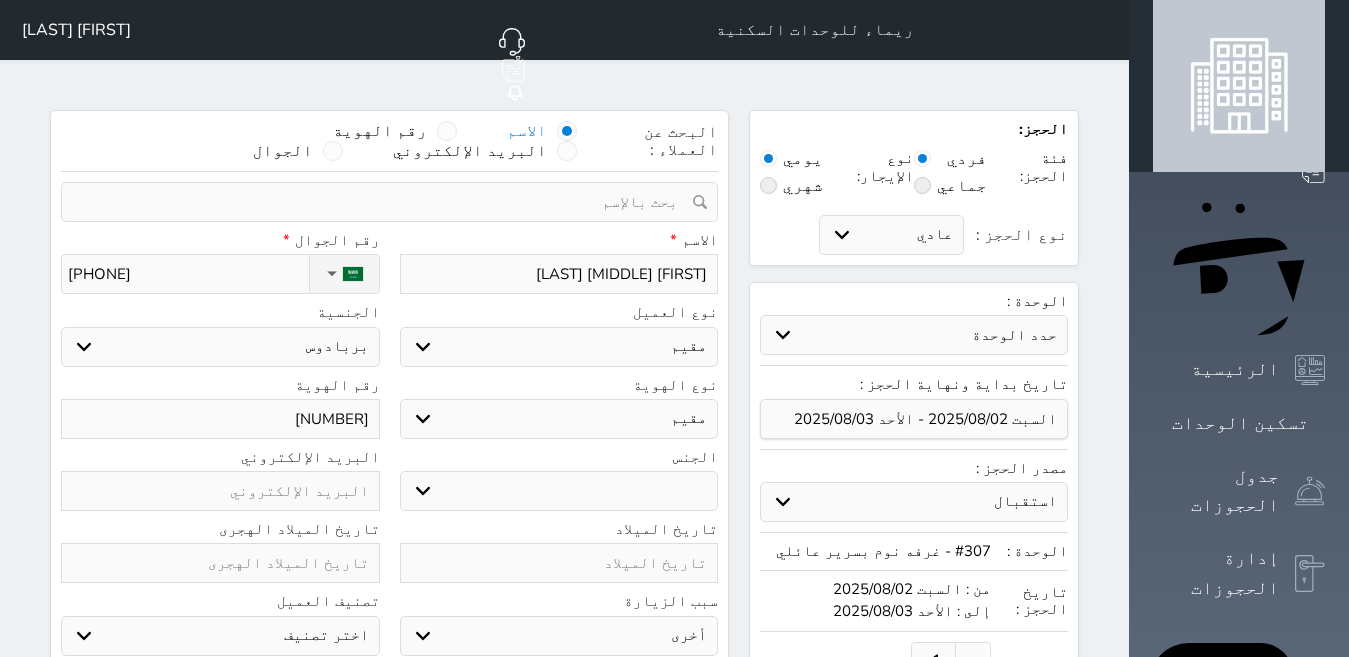 select 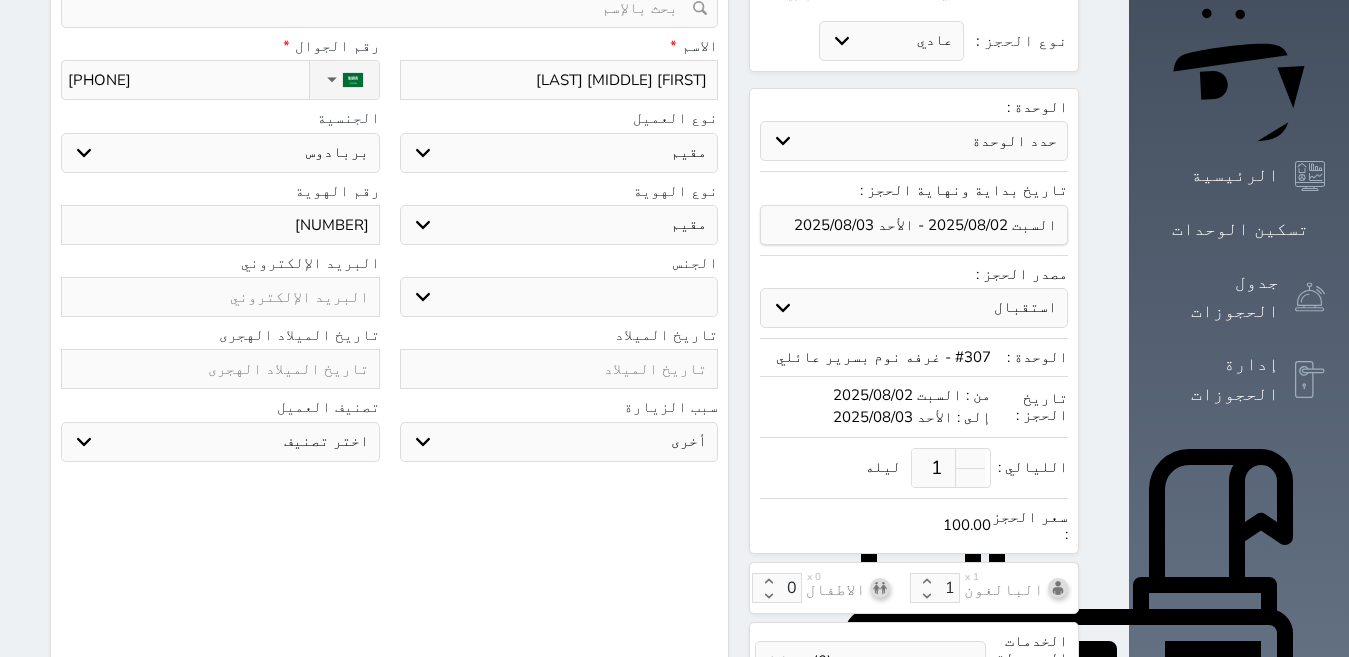scroll, scrollTop: 200, scrollLeft: 0, axis: vertical 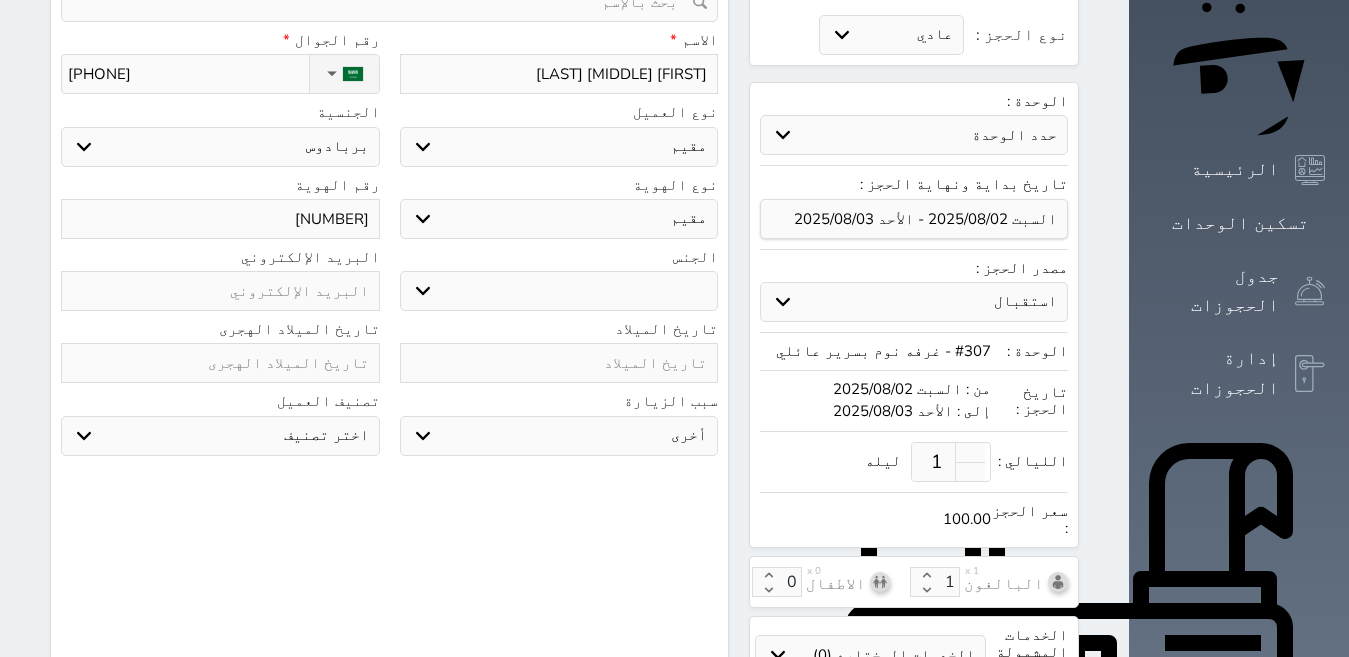 click on "اختر دولة
اثيوبيا
اجنبي بجواز سعودي
اخرى
اذربيجان
ارتيريا
ارمينيا
ازبكستان
اسبانيا
استراليا
استونيا" at bounding box center [220, 147] 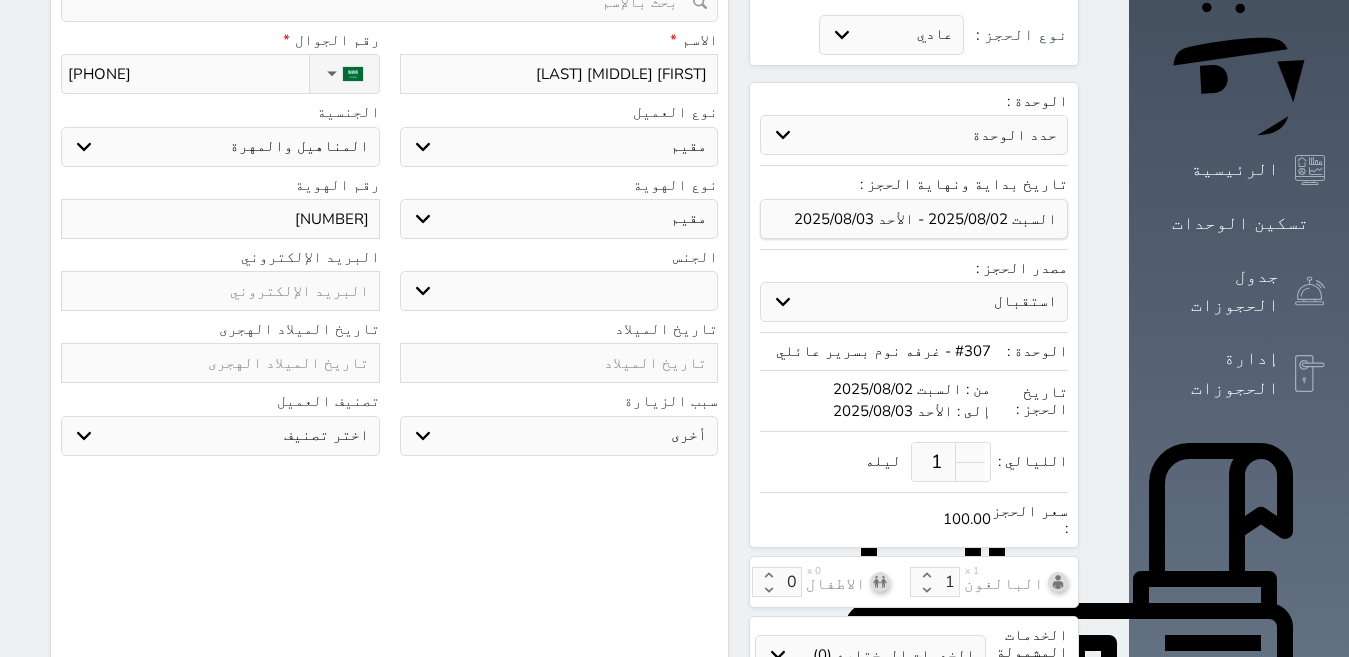 click on "اختر دولة
اثيوبيا
اجنبي بجواز سعودي
اخرى
اذربيجان
ارتيريا
ارمينيا
ازبكستان
اسبانيا
استراليا
استونيا" at bounding box center (220, 147) 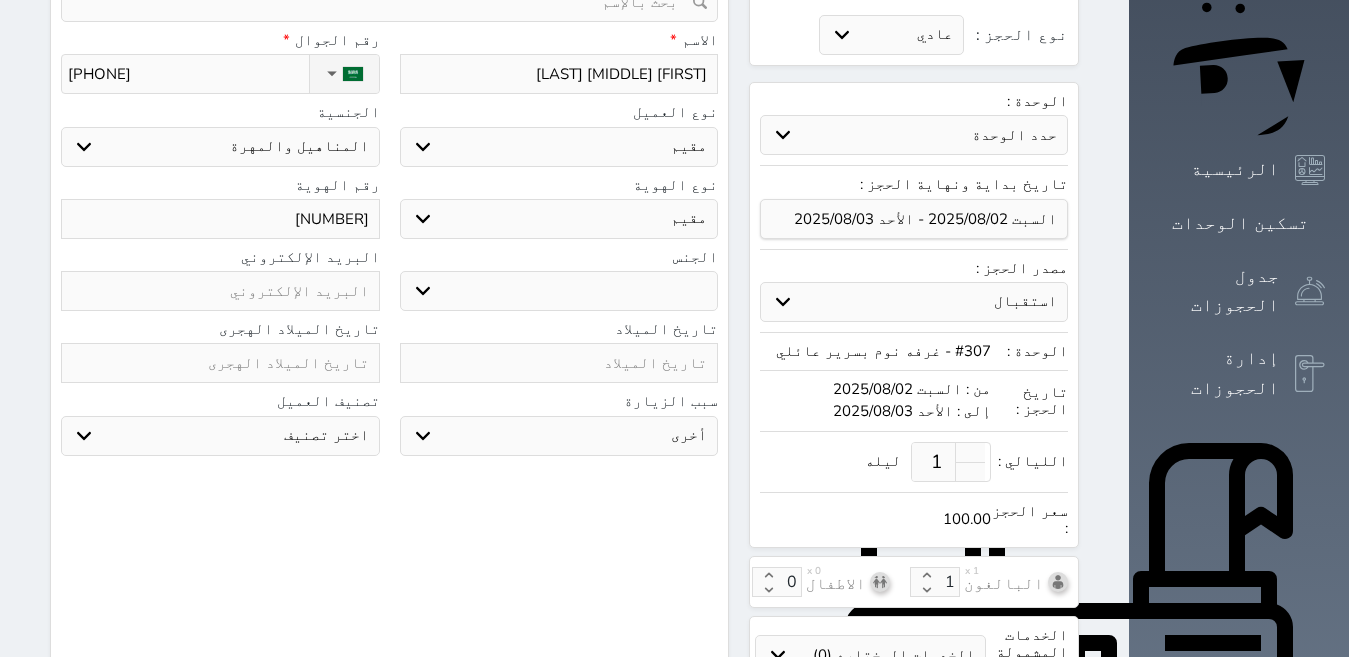 select 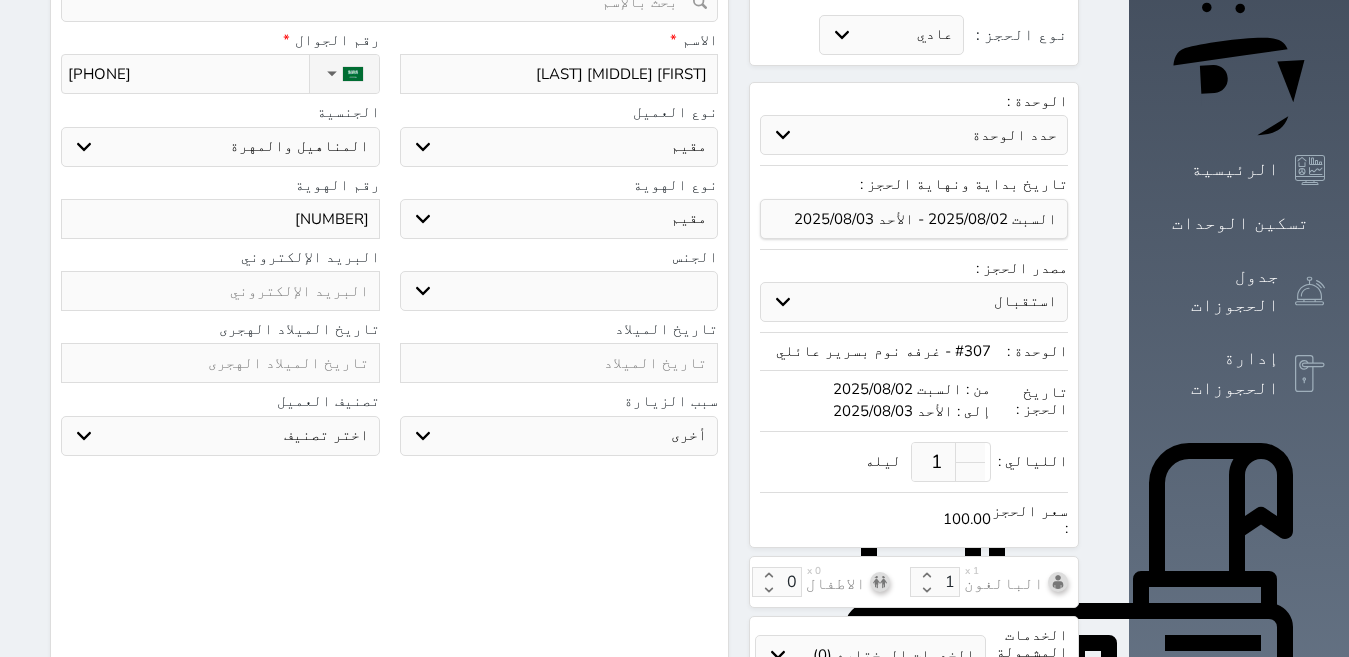 click on "اختر تصنيف
مميز
خاص
غير مرغوب فيه" at bounding box center (220, 436) 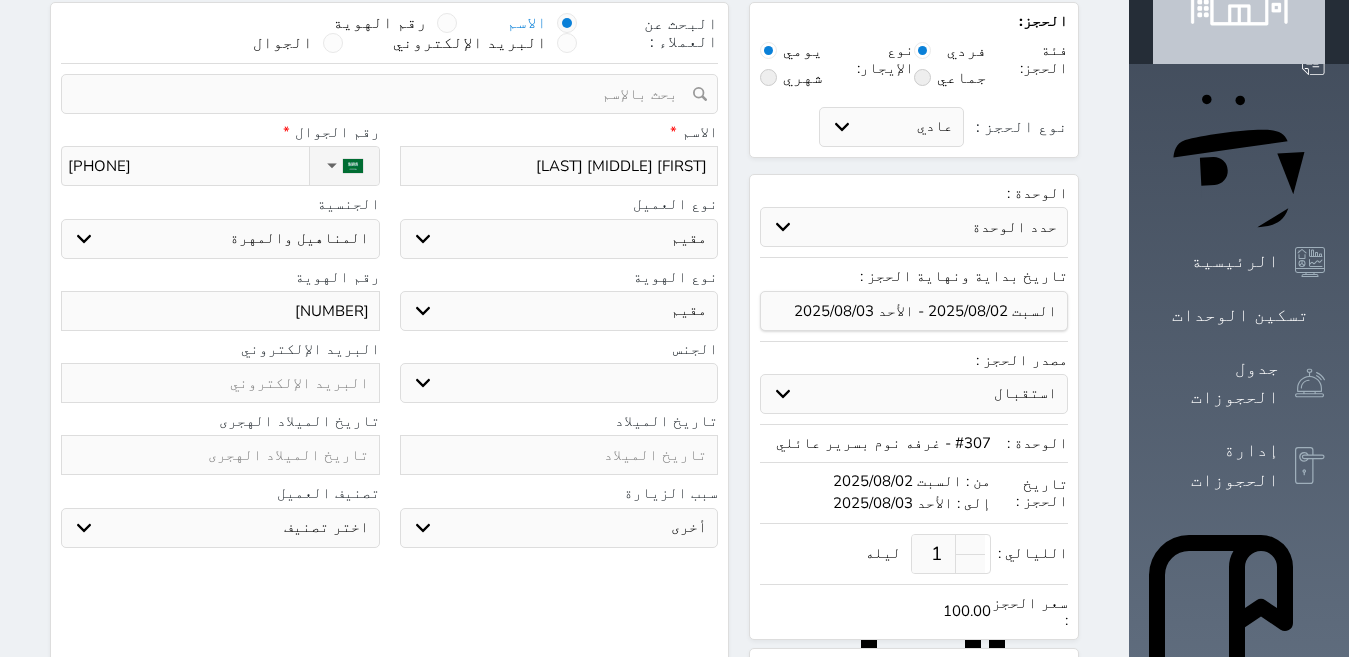 scroll, scrollTop: 0, scrollLeft: 0, axis: both 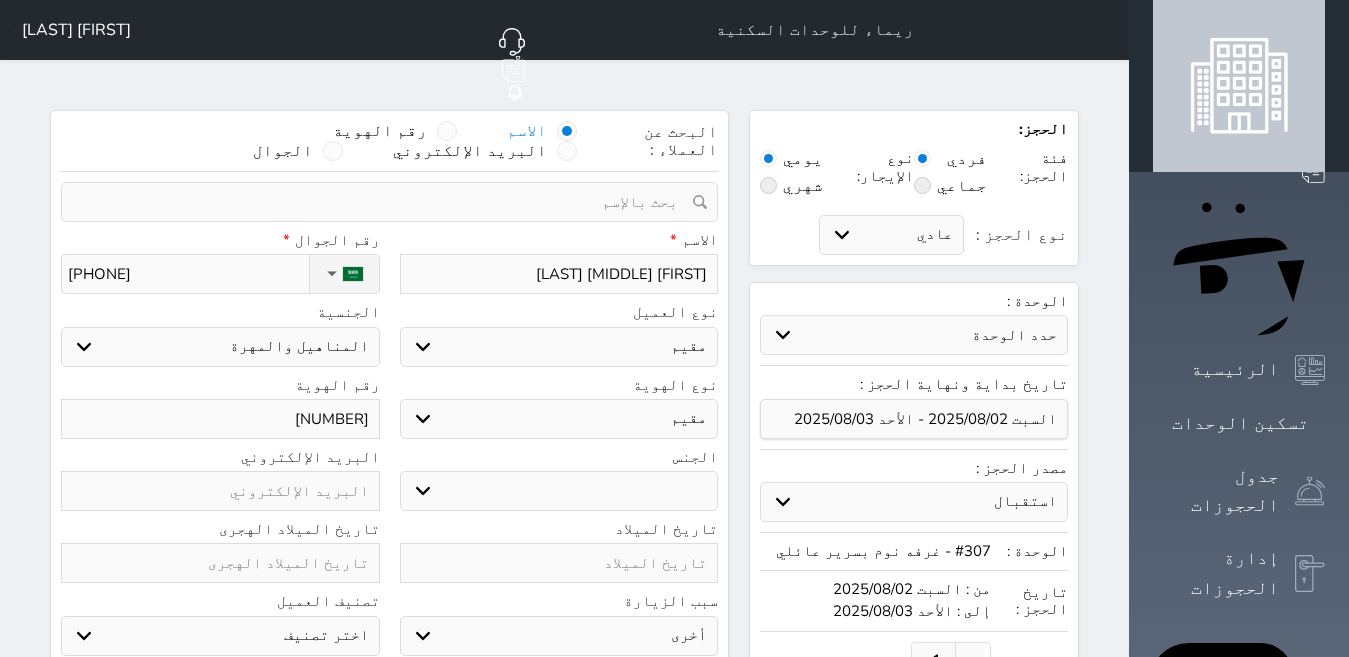 click on "اختر دولة
اثيوبيا
اجنبي بجواز سعودي
اخرى
اذربيجان
ارتيريا
ارمينيا
ازبكستان
اسبانيا
استراليا
استونيا" at bounding box center [220, 347] 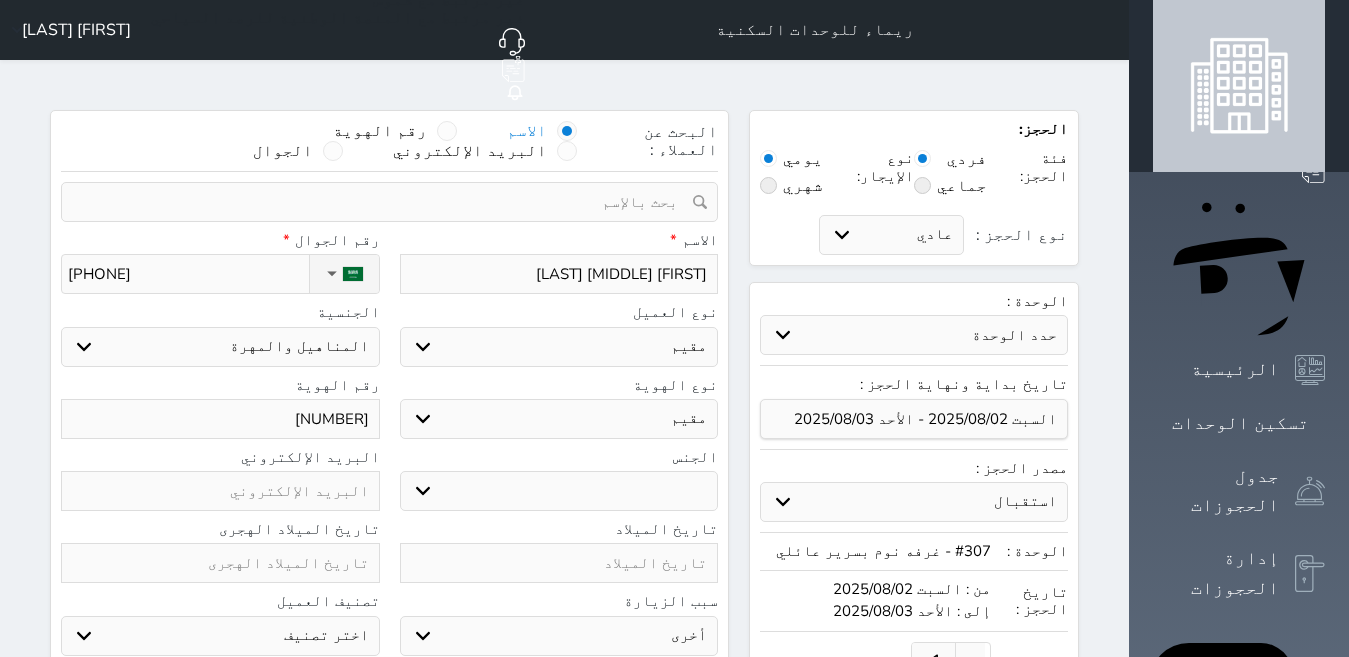 select on "406" 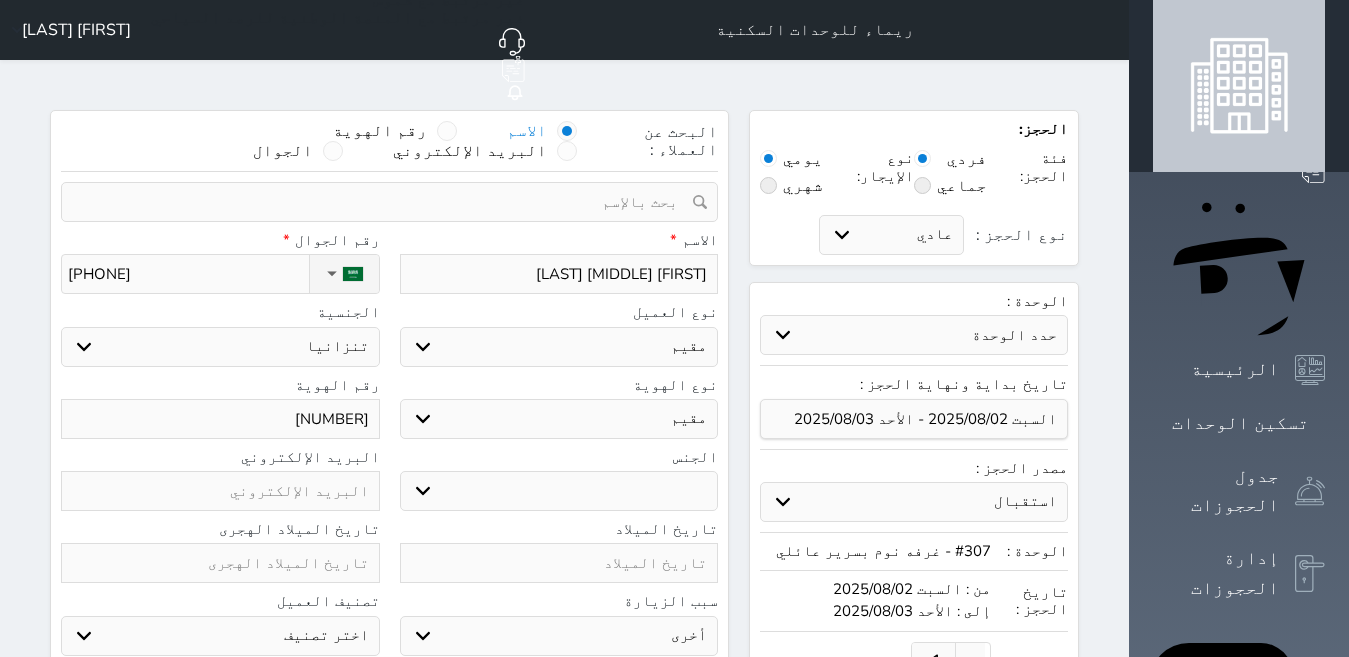click on "اختر دولة
اثيوبيا
اجنبي بجواز سعودي
اخرى
اذربيجان
ارتيريا
ارمينيا
ازبكستان
اسبانيا
استراليا
استونيا" at bounding box center [220, 347] 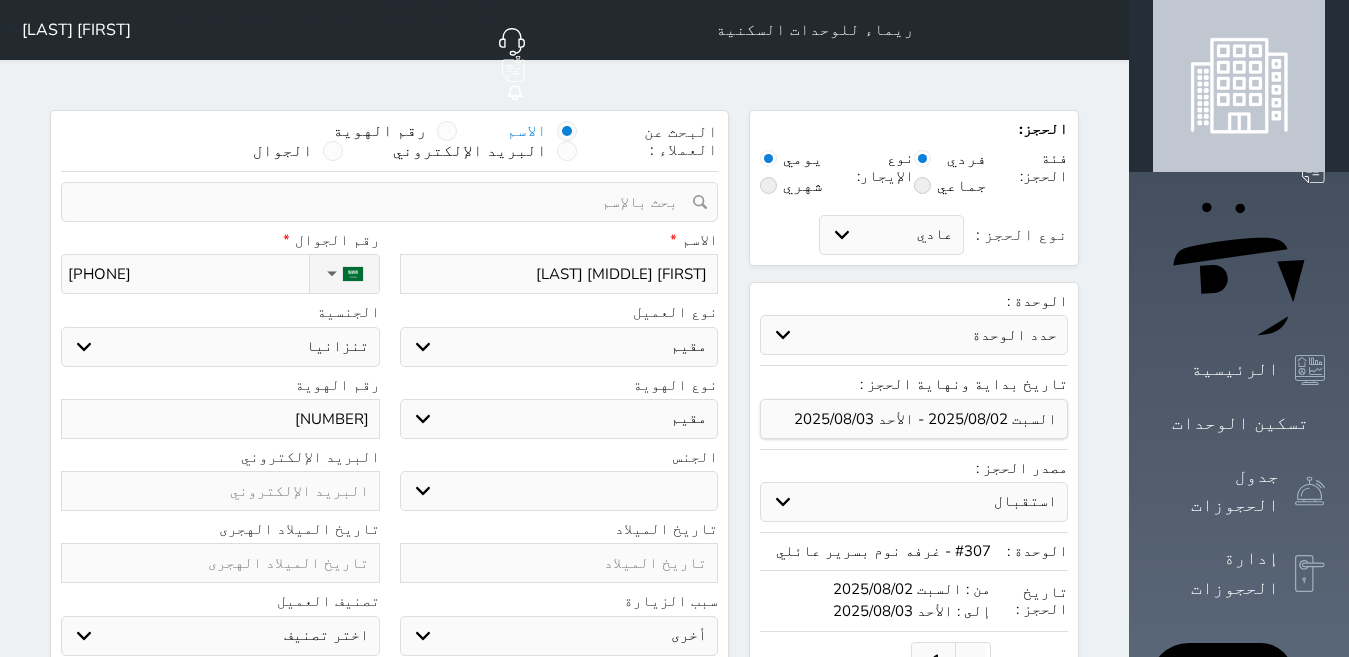 click on "اختر نوع   مواطن مواطن خليجي زائر مقيم" at bounding box center (559, 347) 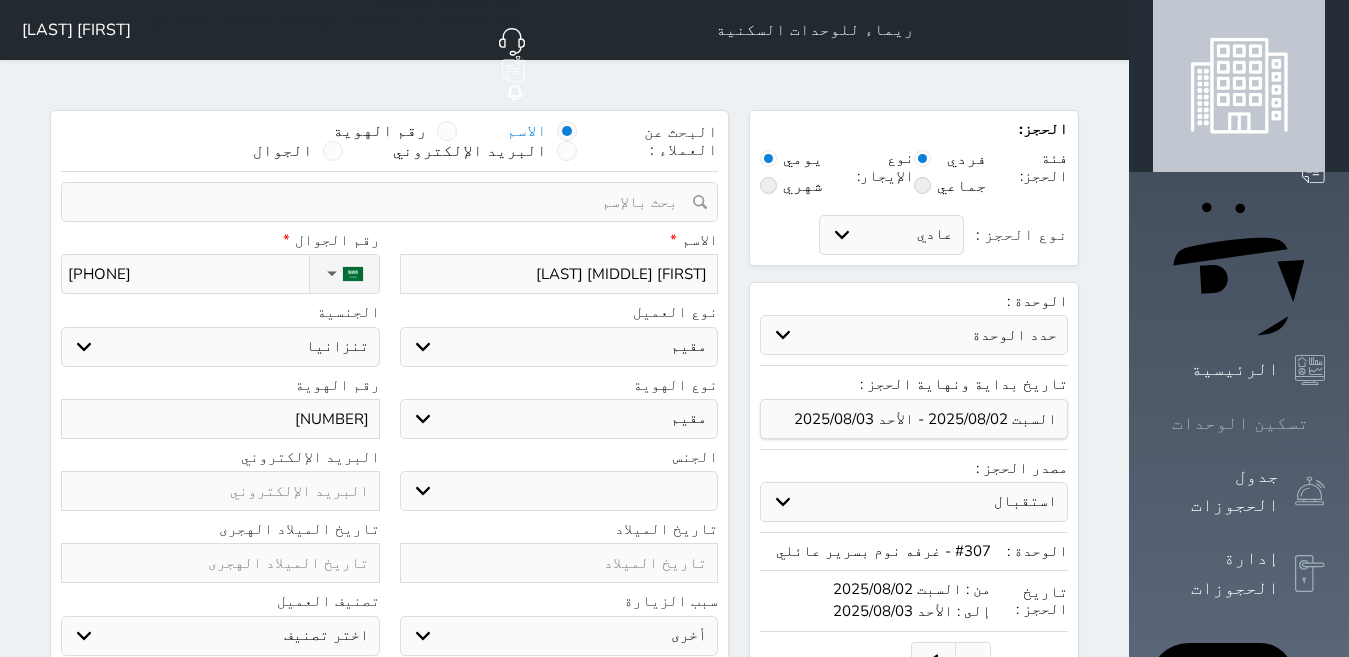 click on "تسكين الوحدات" at bounding box center (1240, 423) 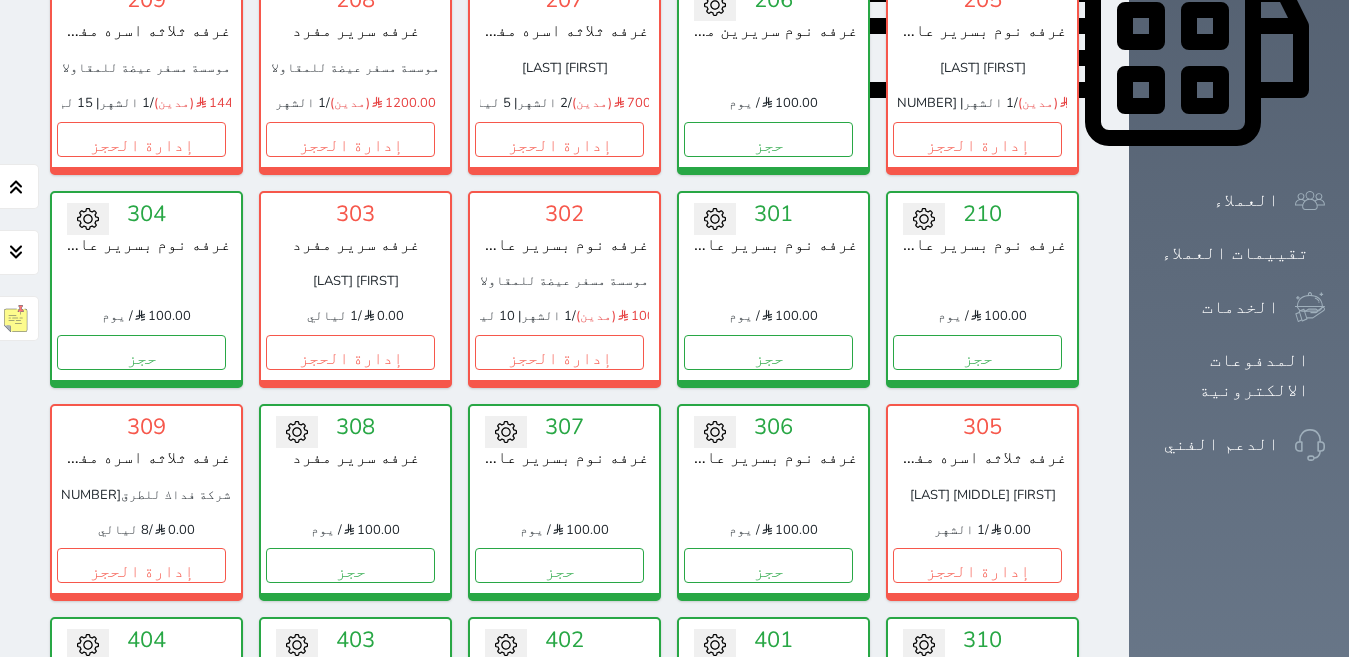 scroll, scrollTop: 978, scrollLeft: 0, axis: vertical 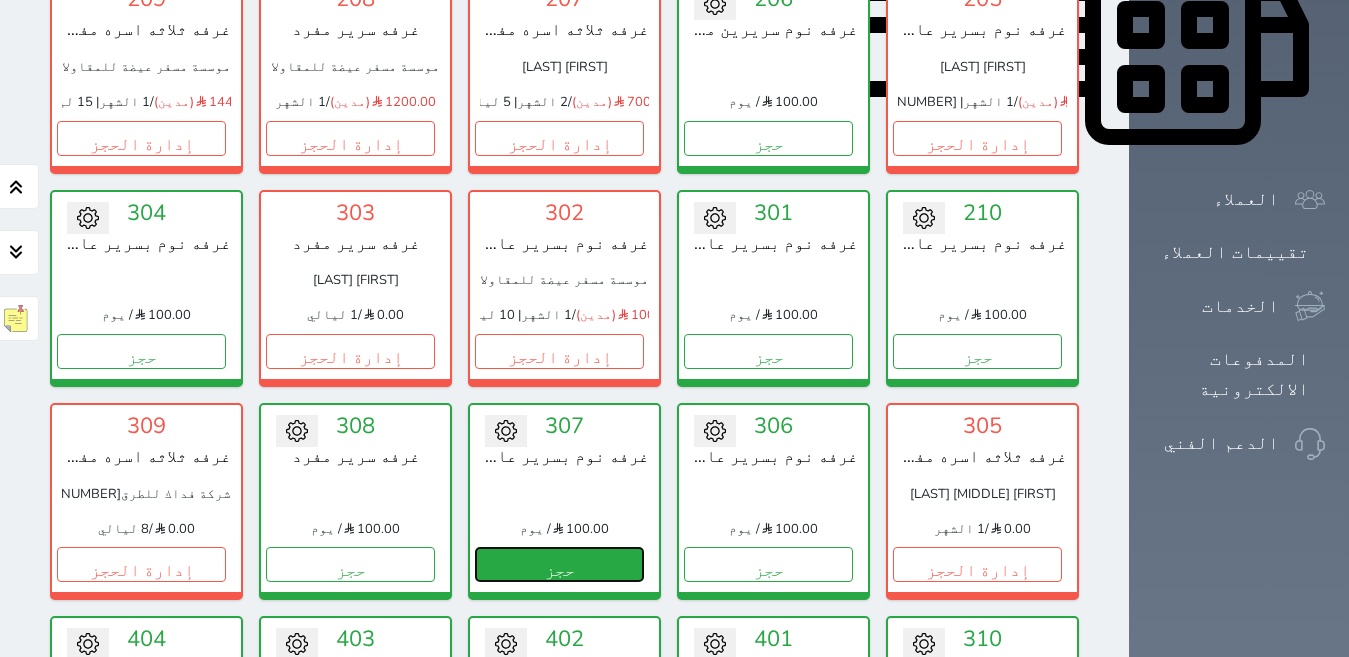 click on "حجز" at bounding box center (559, 564) 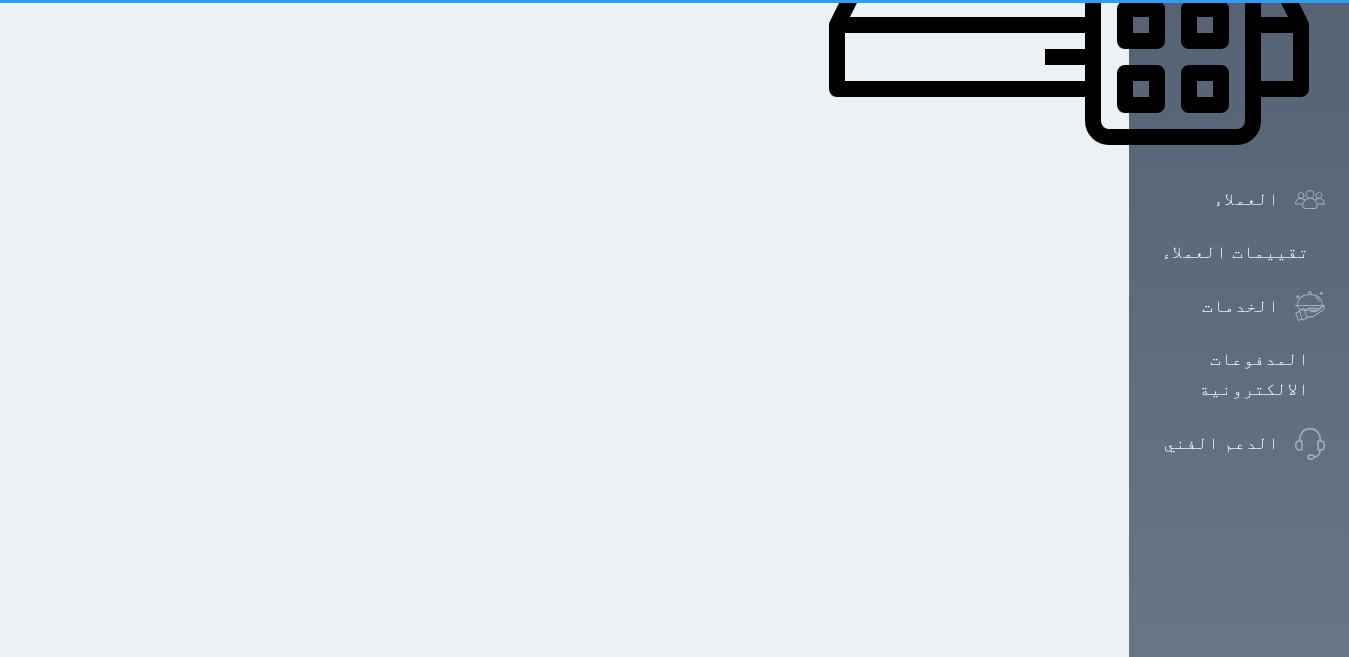 scroll, scrollTop: 400, scrollLeft: 0, axis: vertical 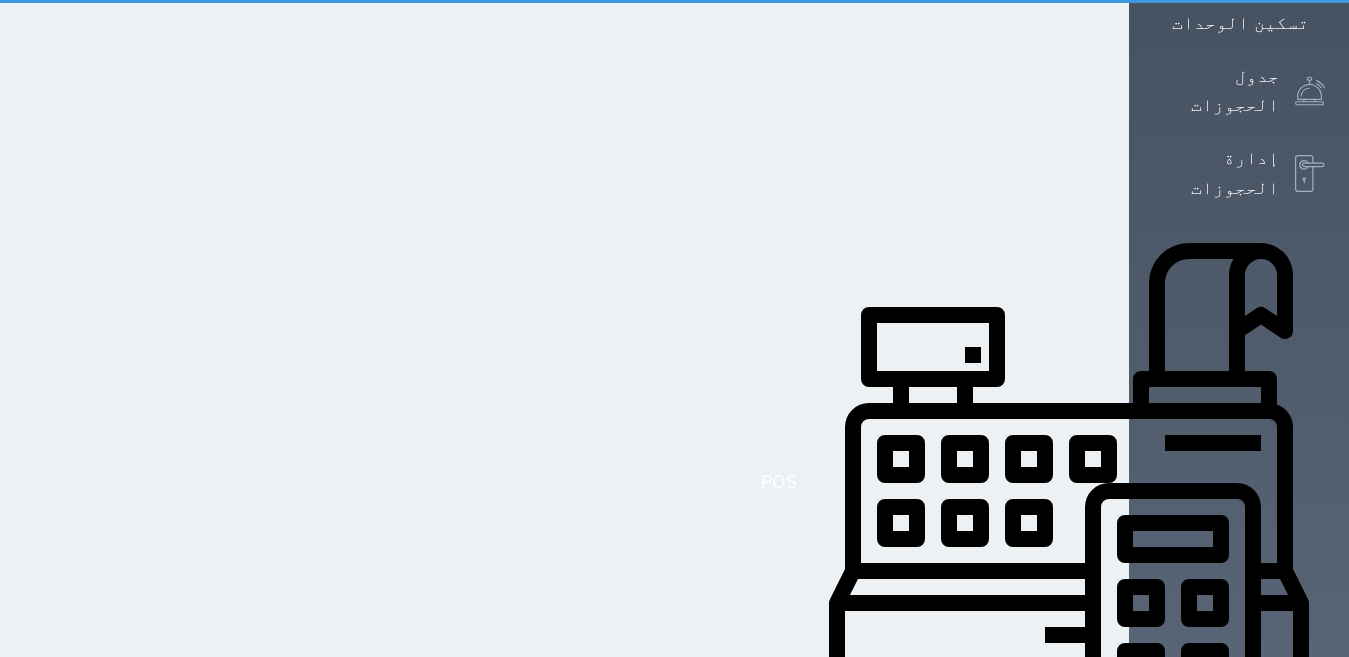 select on "1" 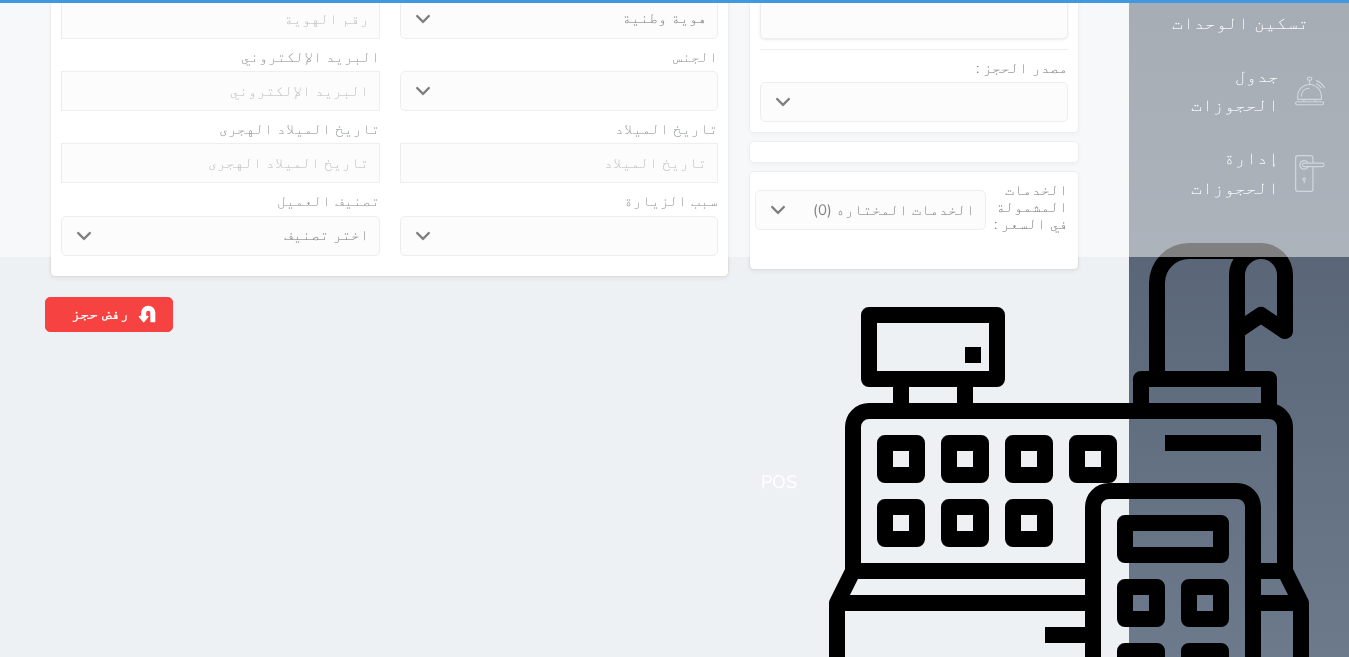 scroll, scrollTop: 0, scrollLeft: 0, axis: both 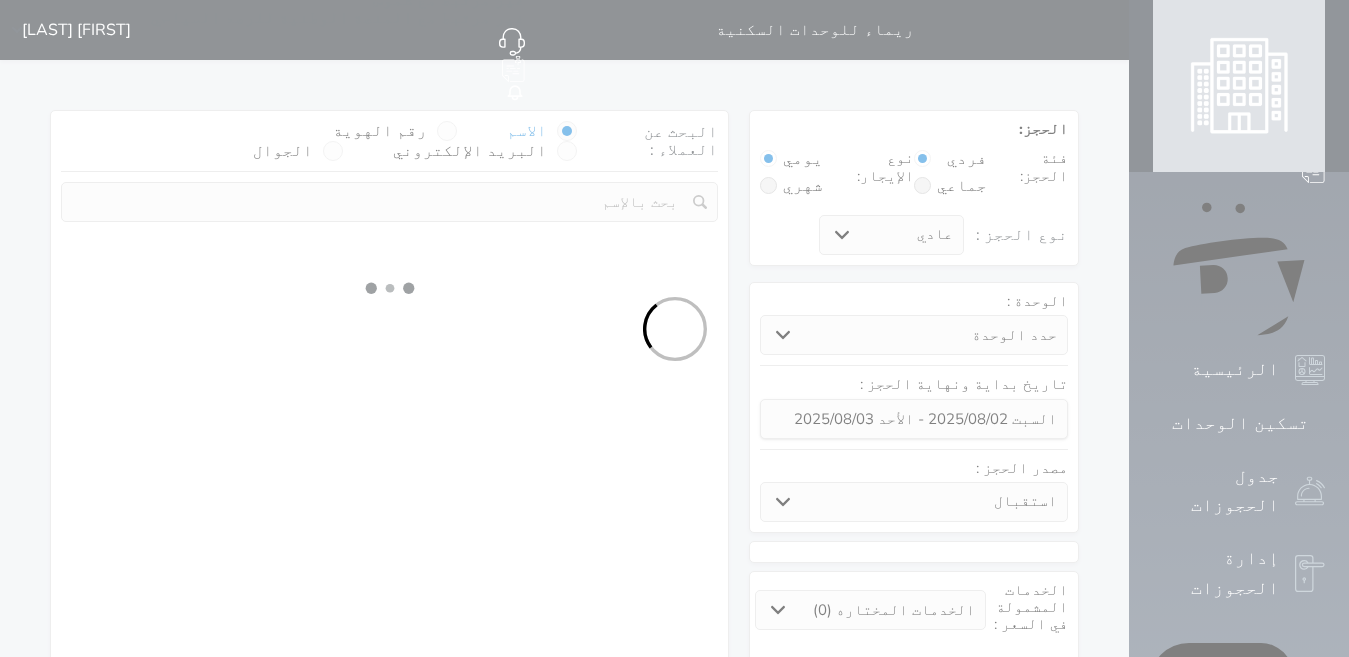 select 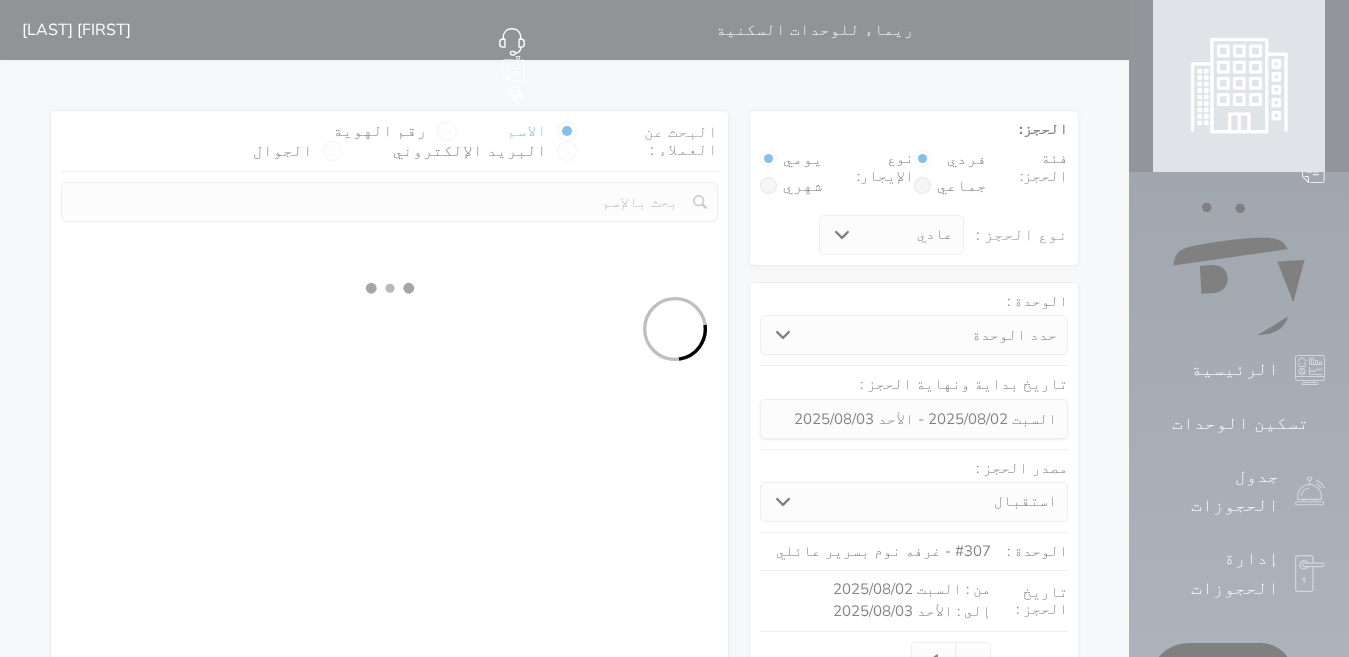 select on "1" 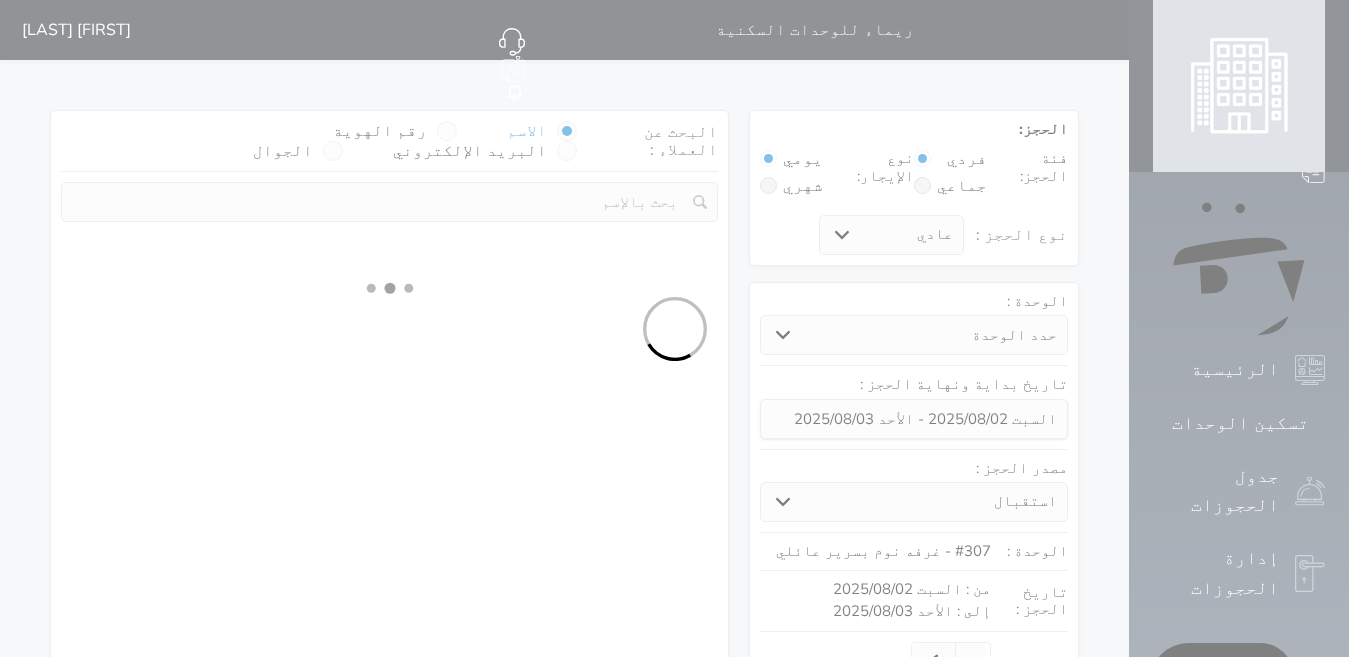 select on "113" 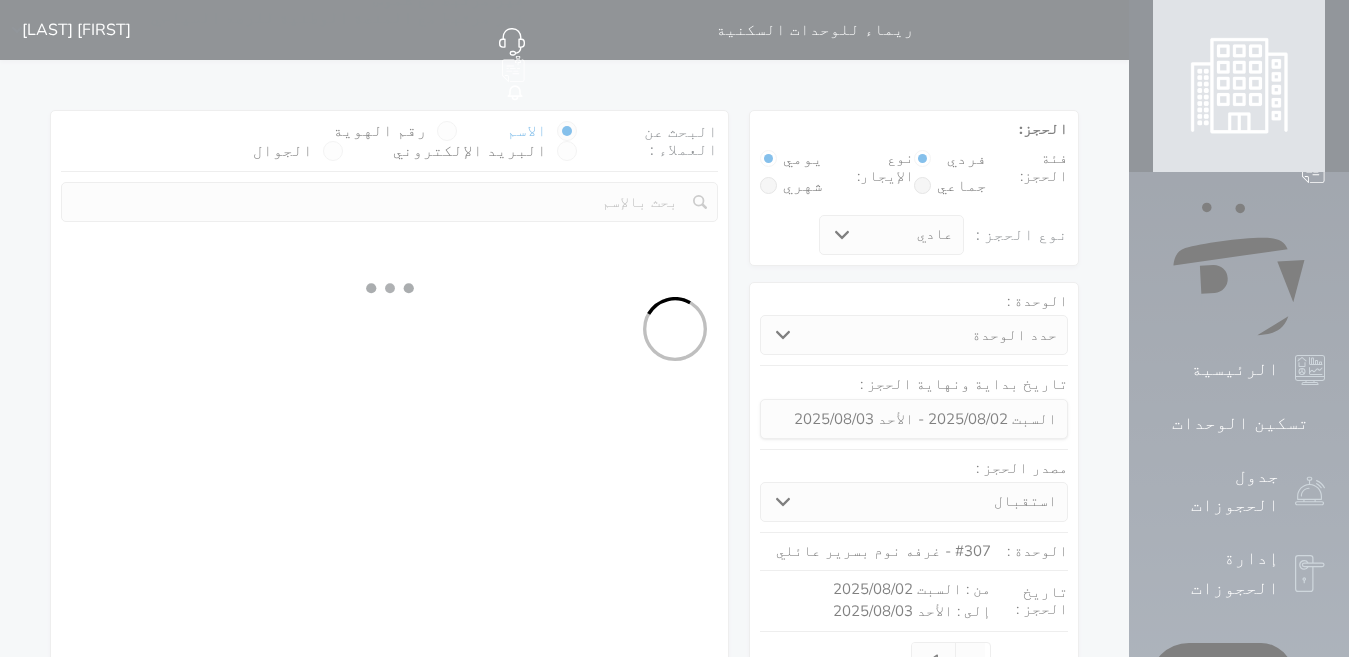 select on "1" 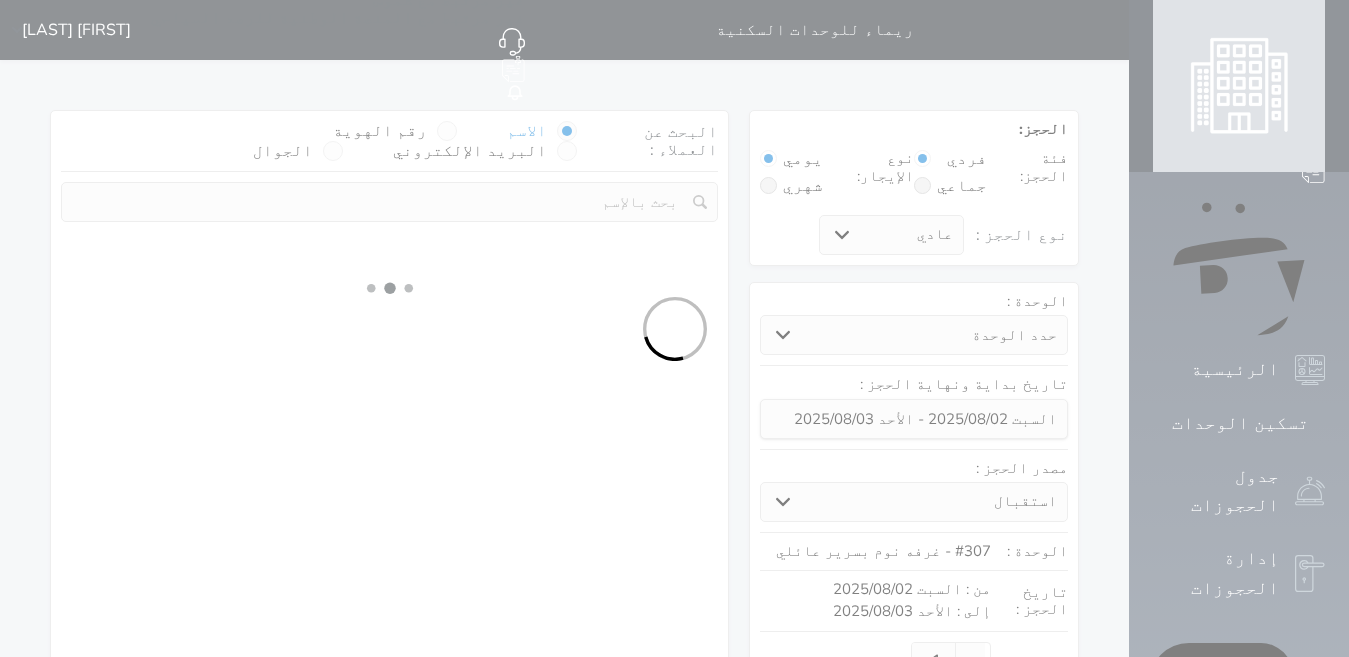 select 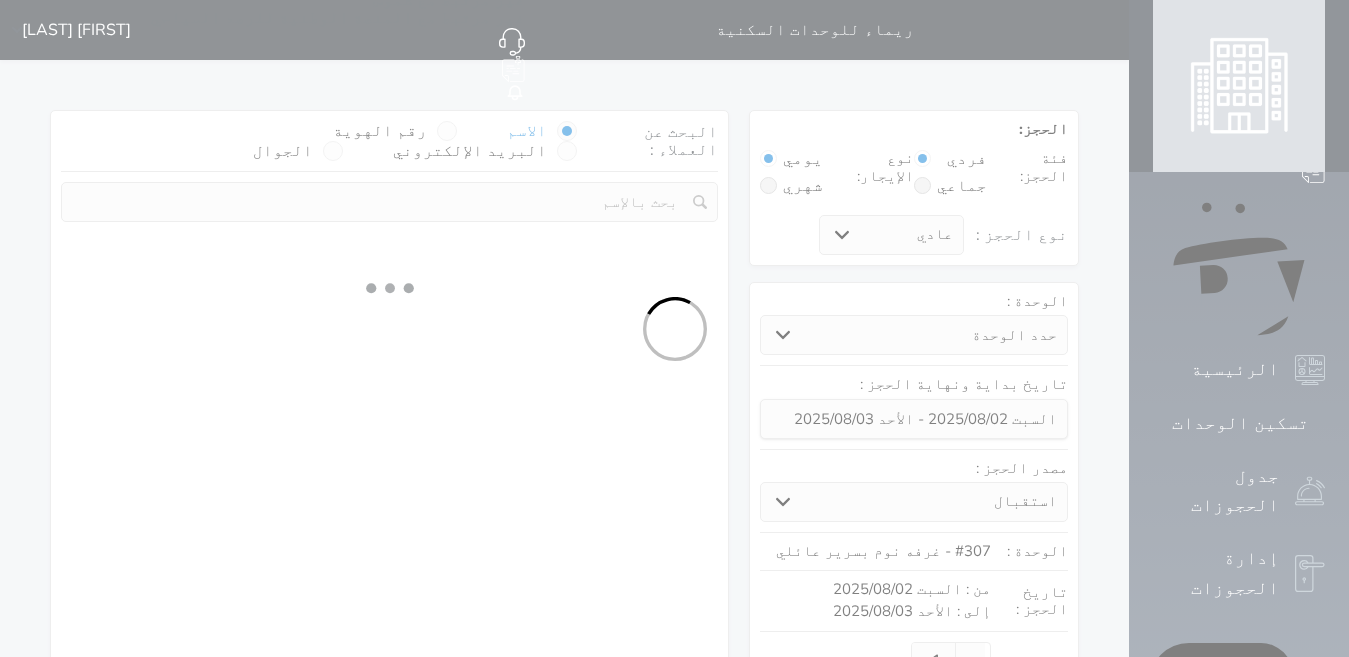 select on "7" 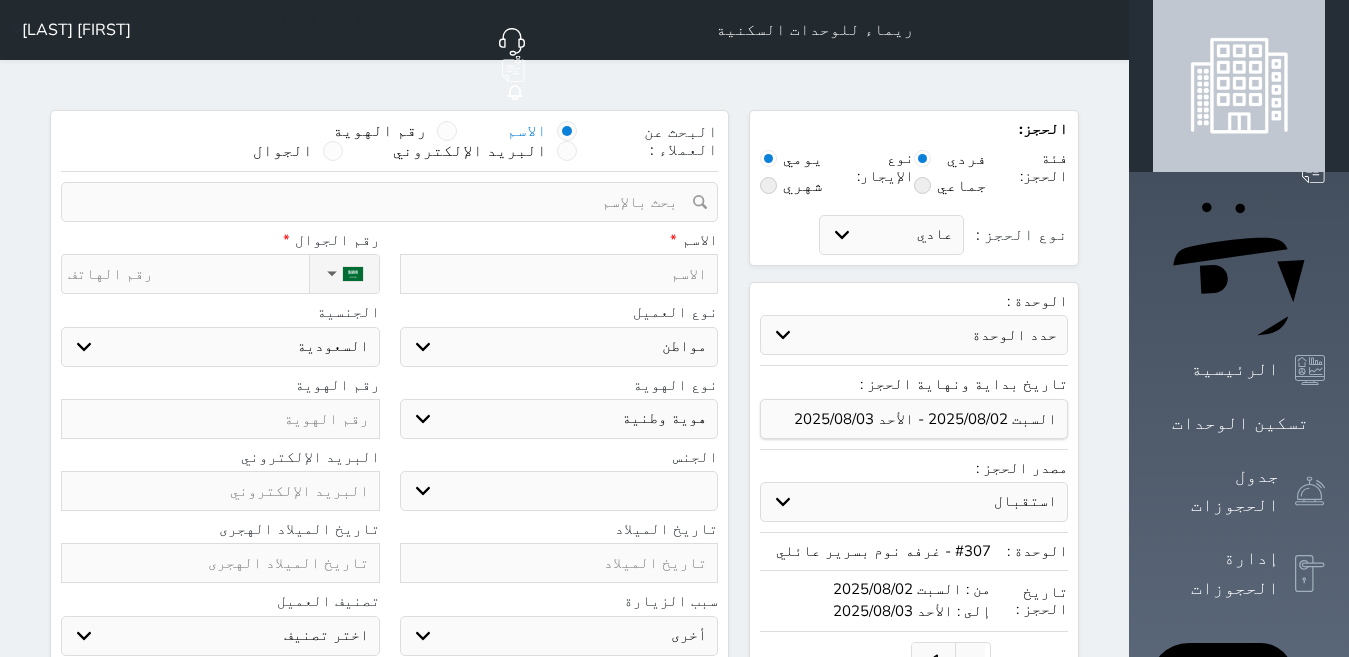 select 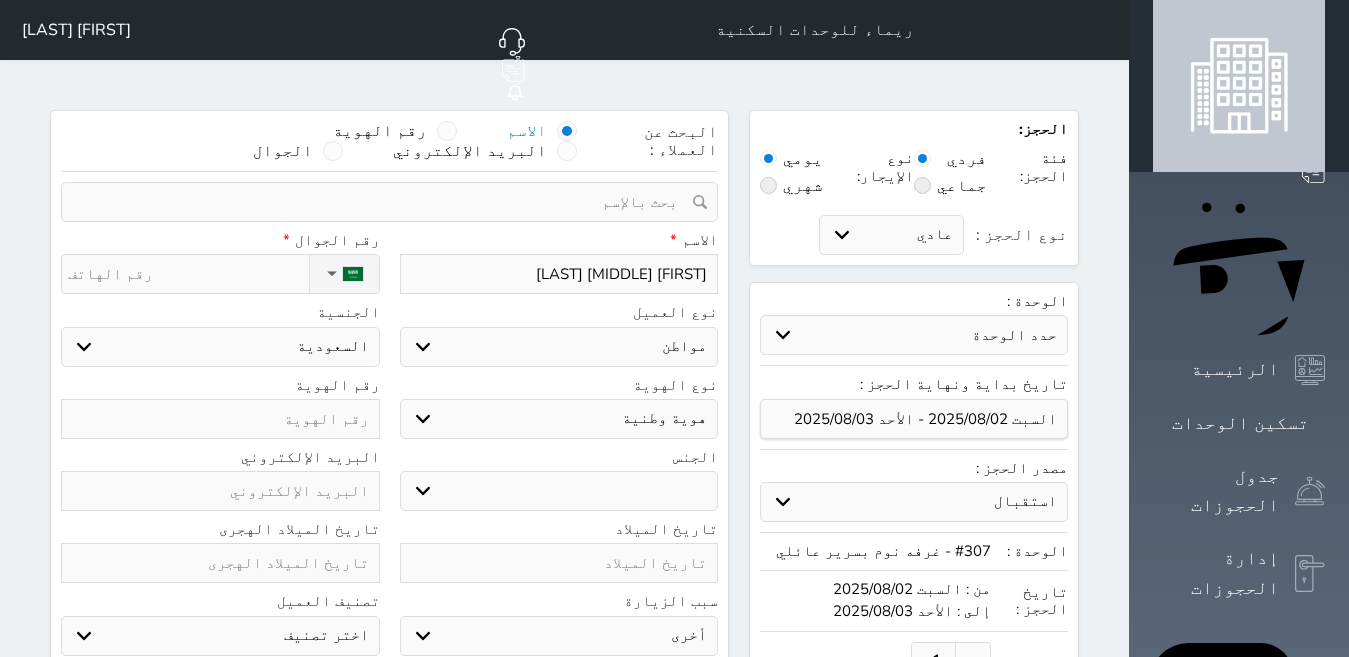 paste on "[NUMBER]" 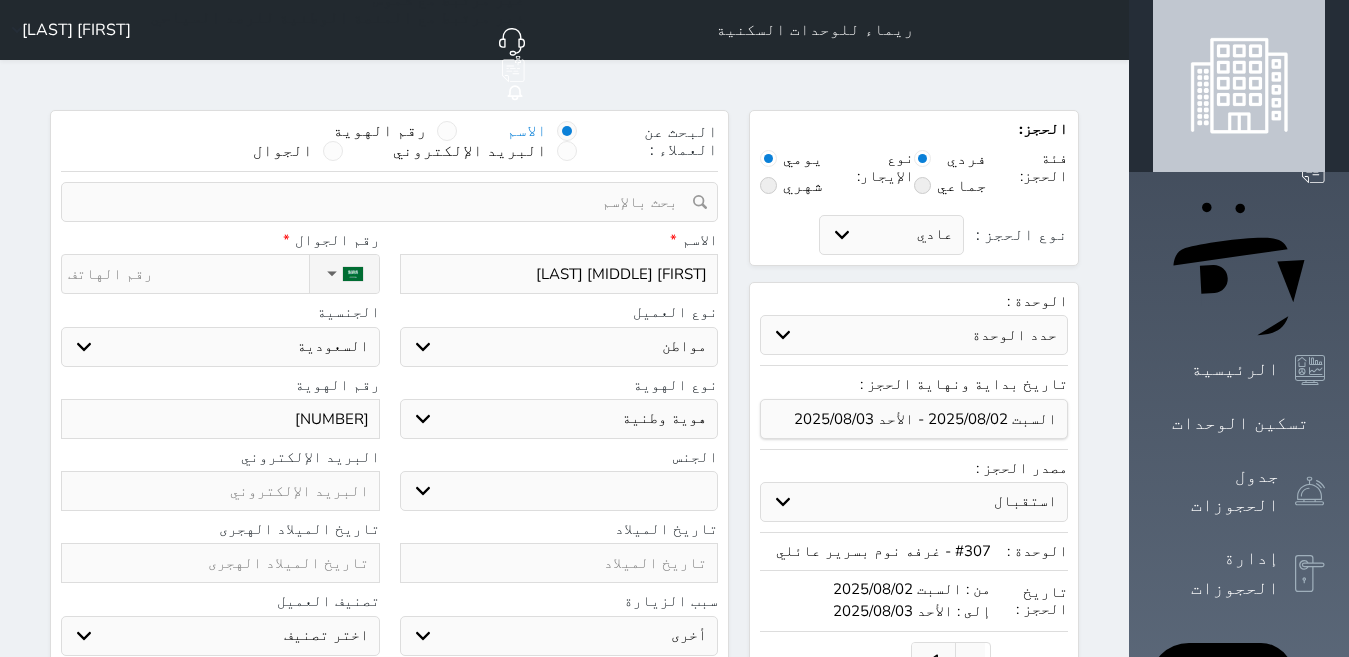click on "نوع الحجز :" at bounding box center [188, 274] 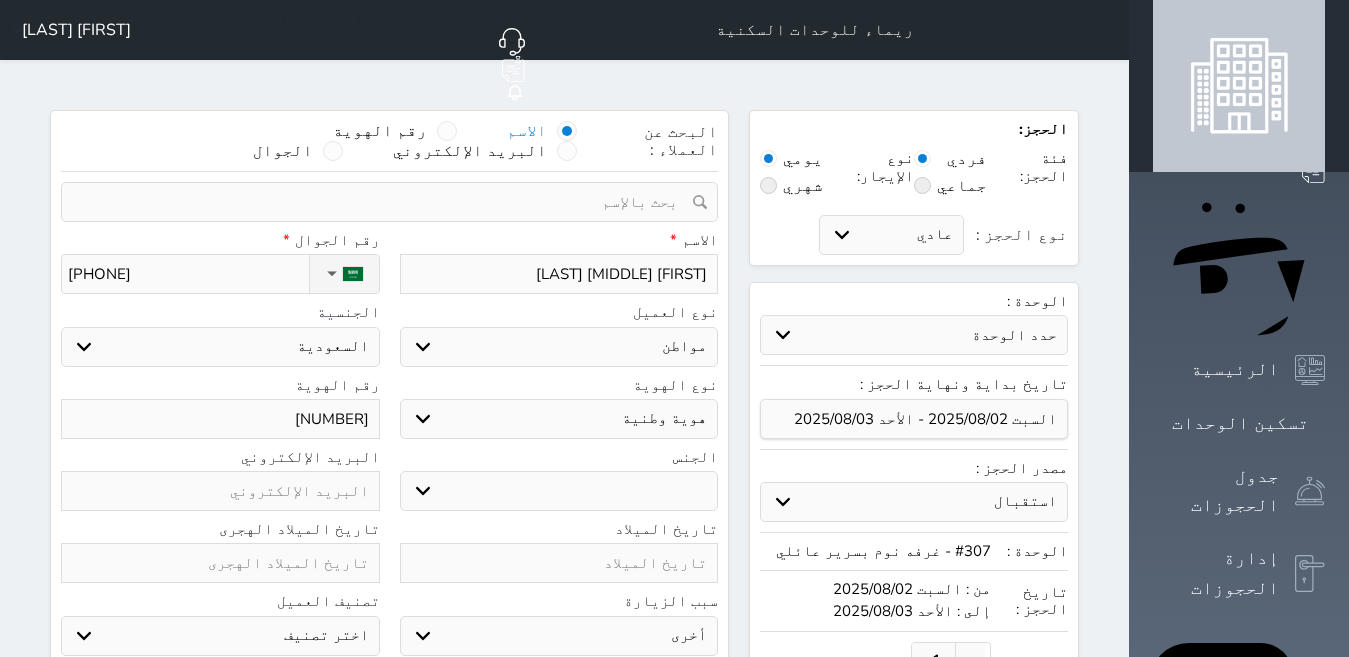 click on "اختر نوع   مواطن مواطن خليجي زائر مقيم" at bounding box center [559, 347] 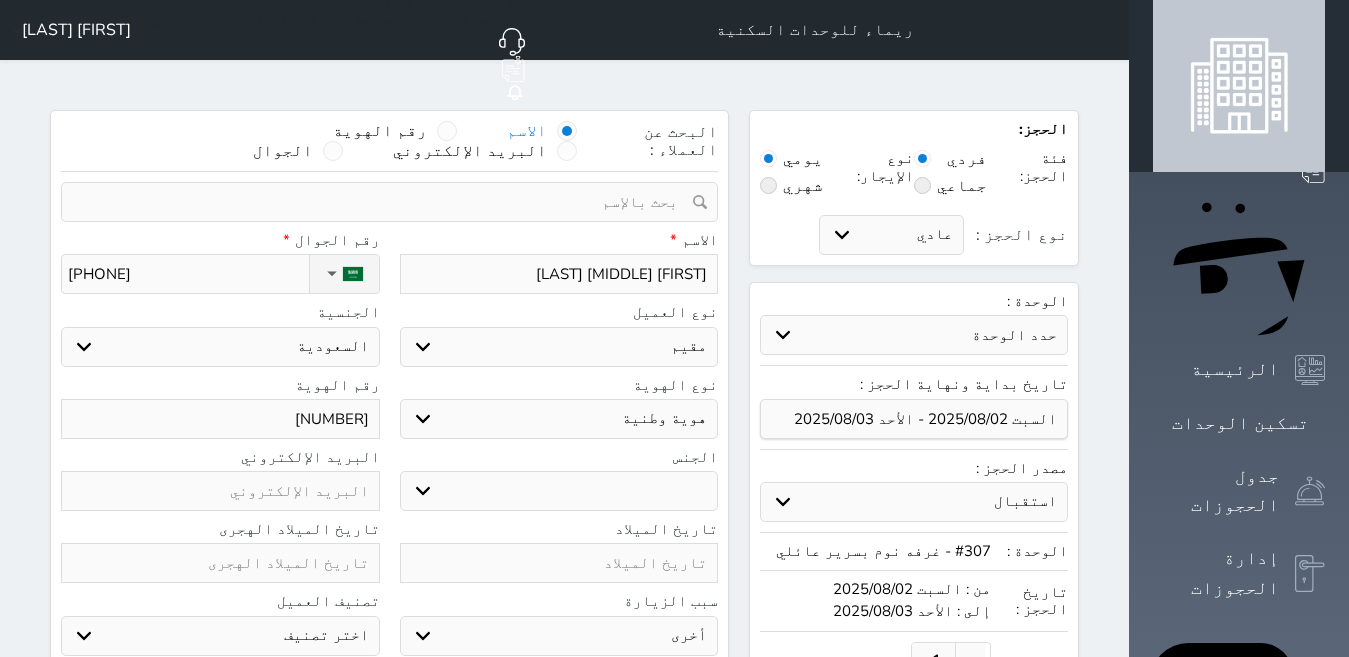 click on "اختر نوع   مواطن مواطن خليجي زائر مقيم" at bounding box center [559, 347] 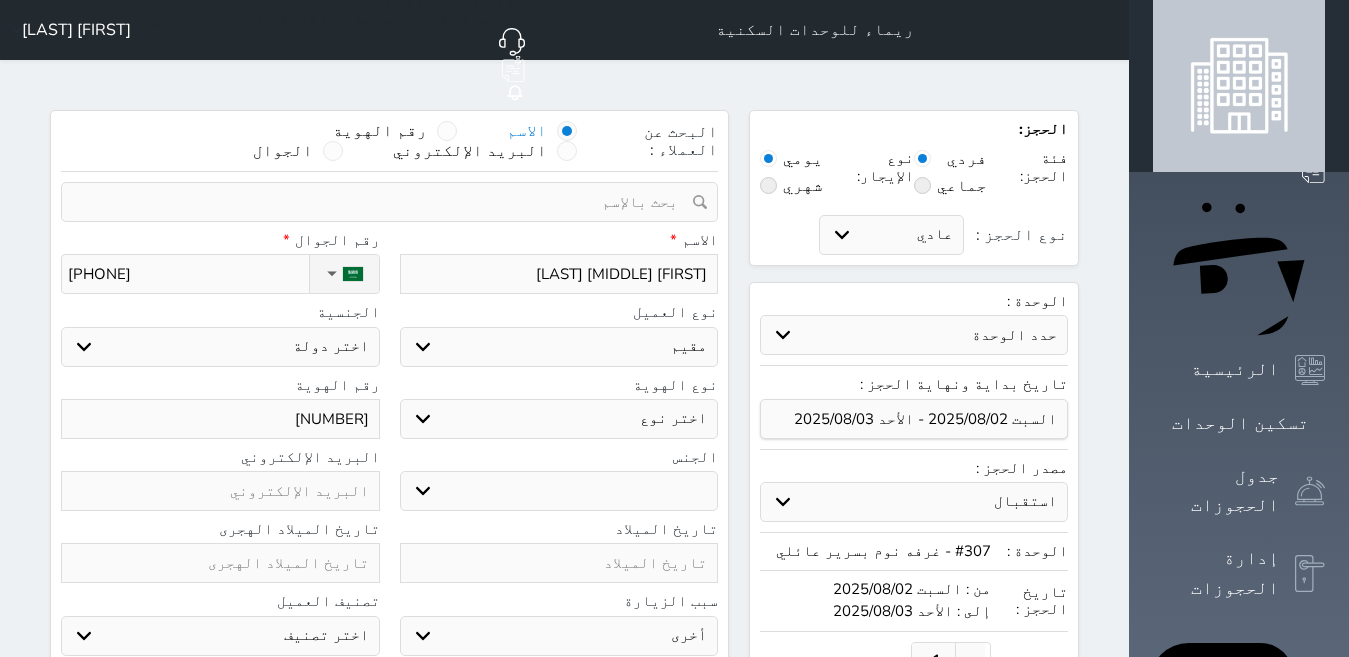 click on "اختر نوع   مقيم جواز السفر" at bounding box center [559, 419] 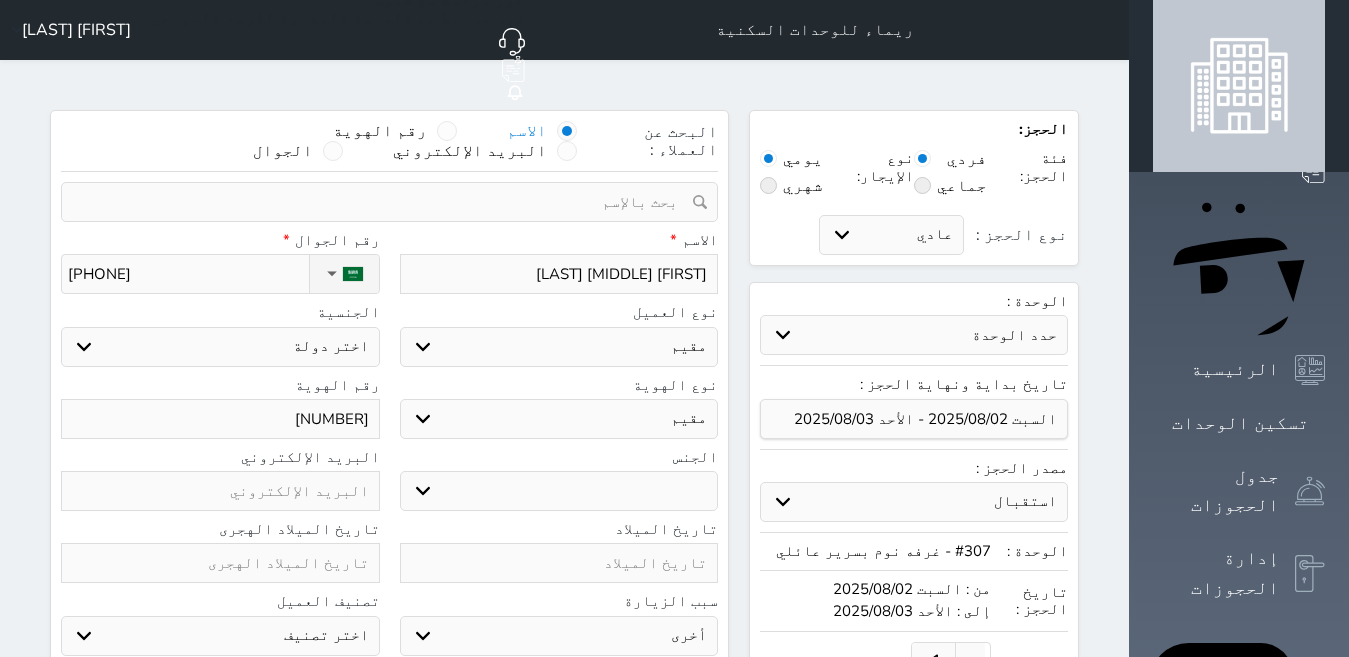 click on "اختر نوع   مقيم جواز السفر" at bounding box center (559, 419) 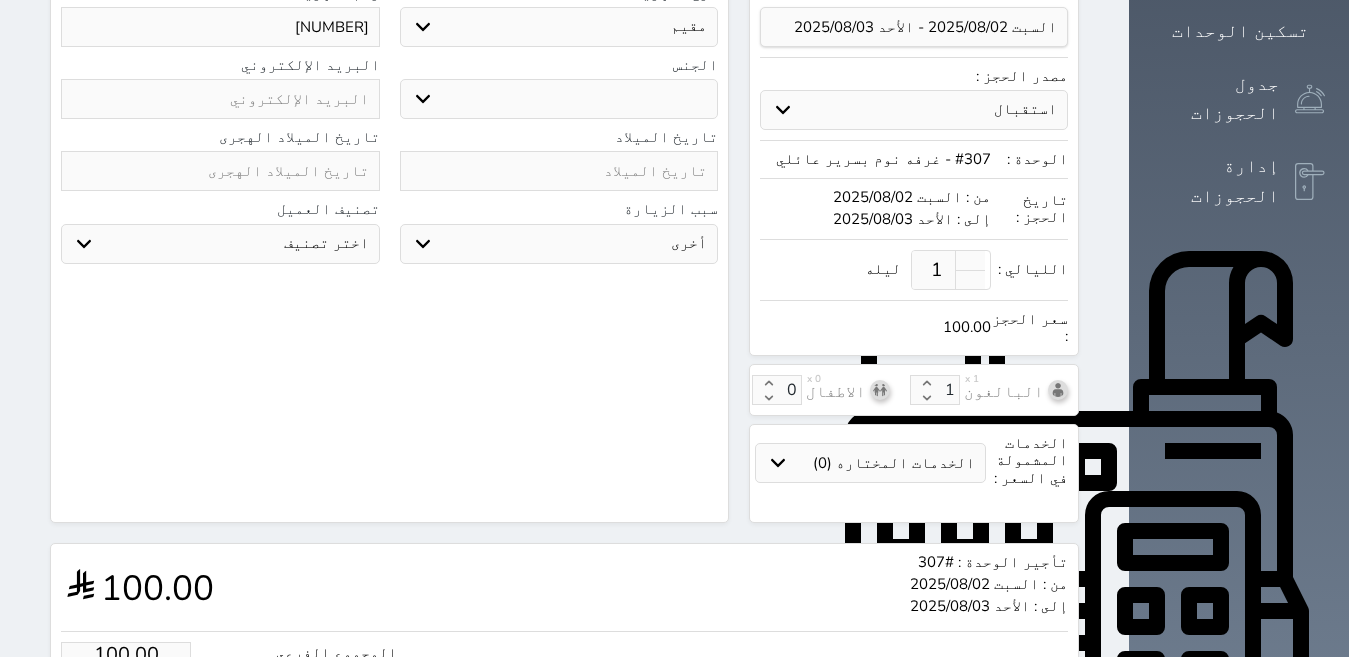 scroll, scrollTop: 382, scrollLeft: 0, axis: vertical 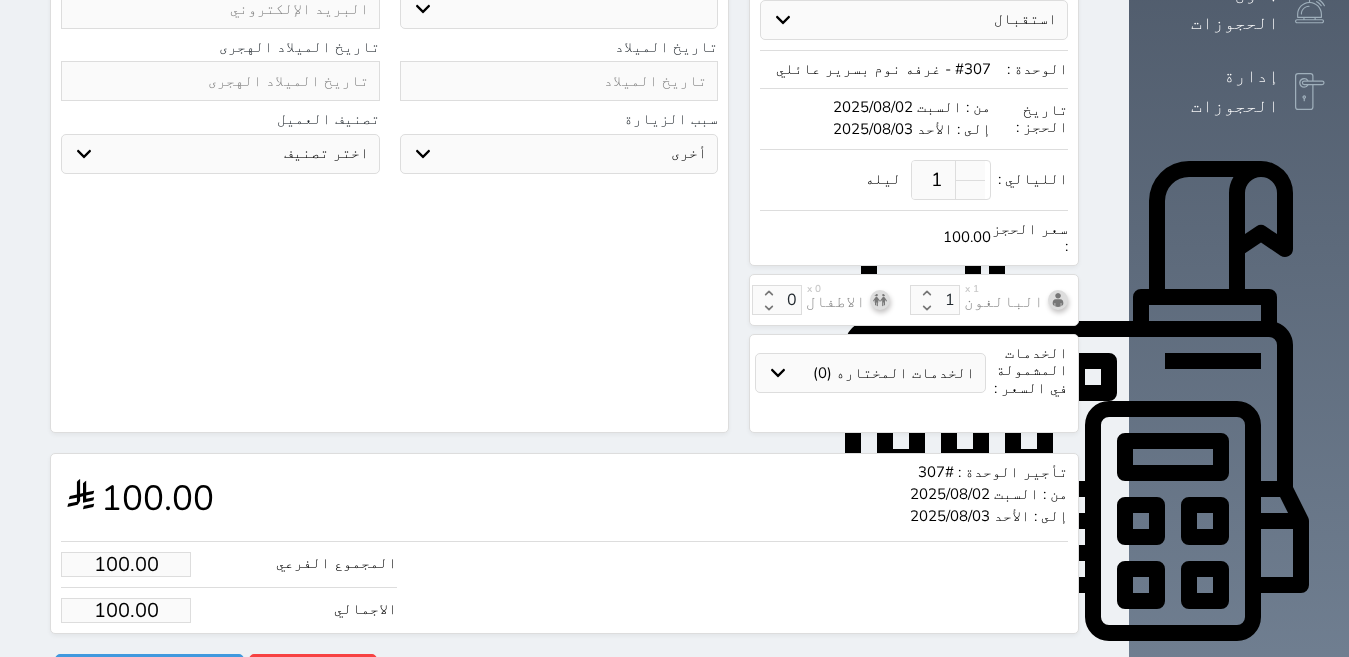 click on "100.00" at bounding box center (126, 610) 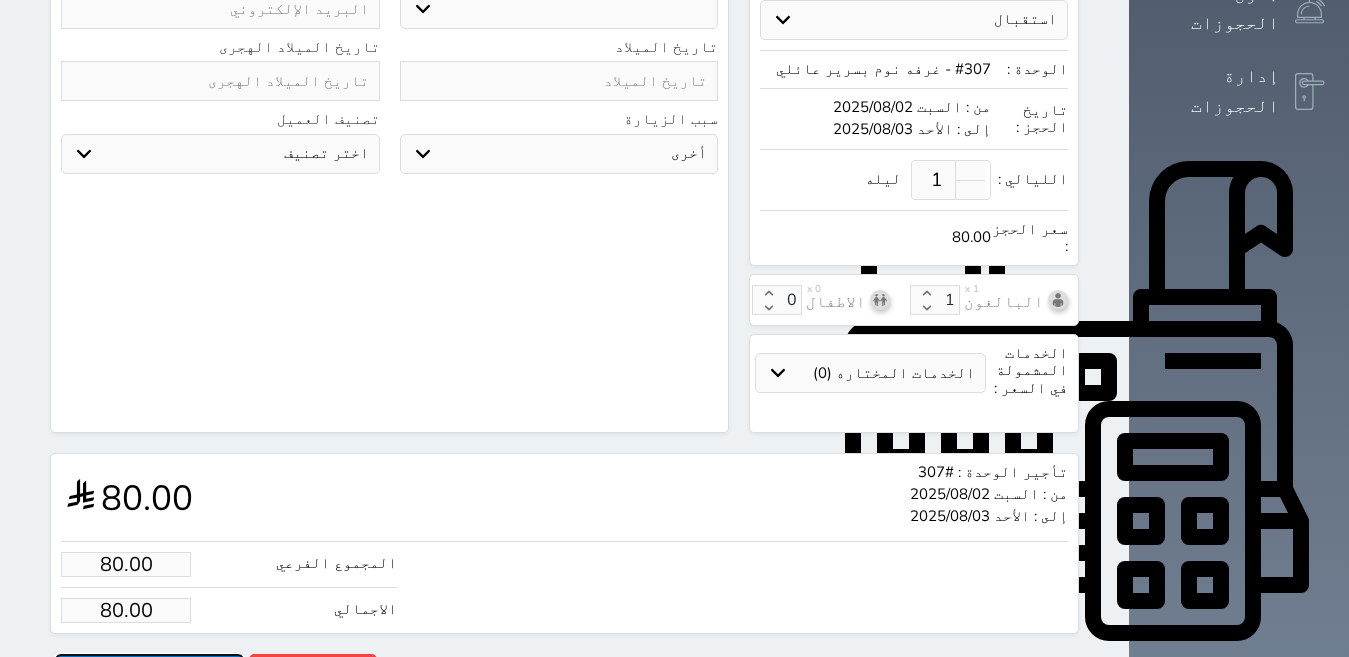 click on "حجز" at bounding box center (149, 671) 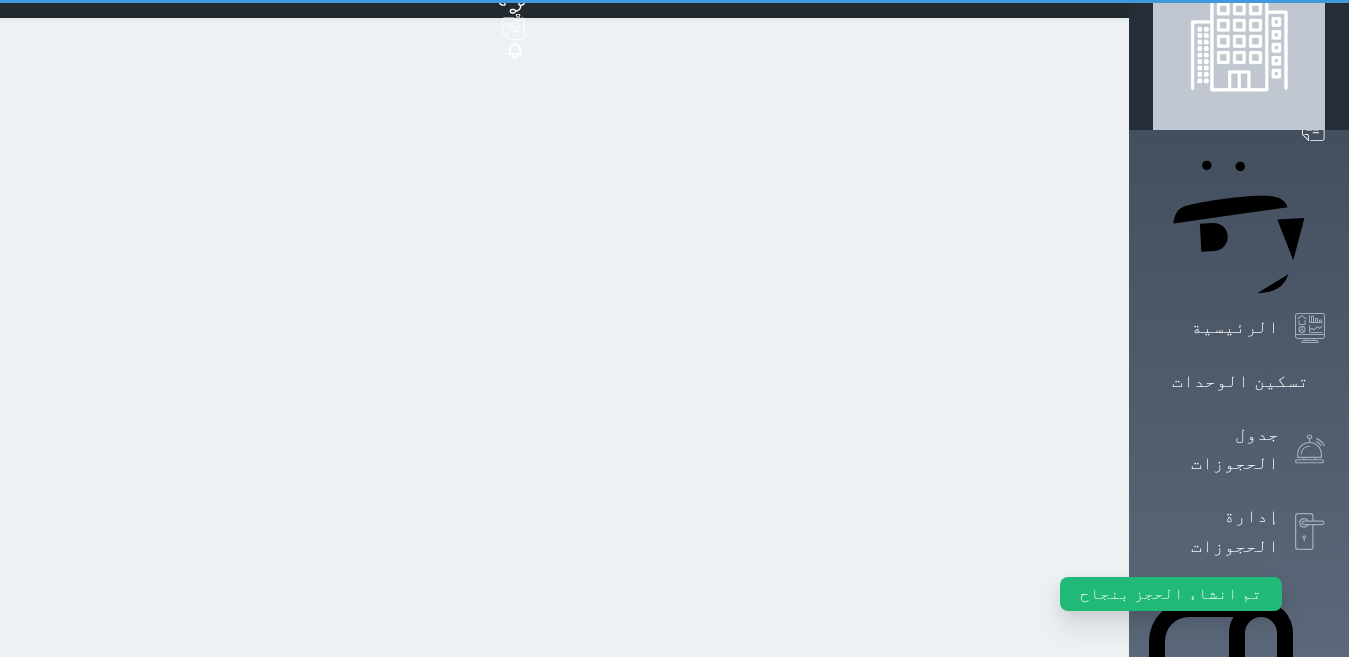 scroll, scrollTop: 0, scrollLeft: 0, axis: both 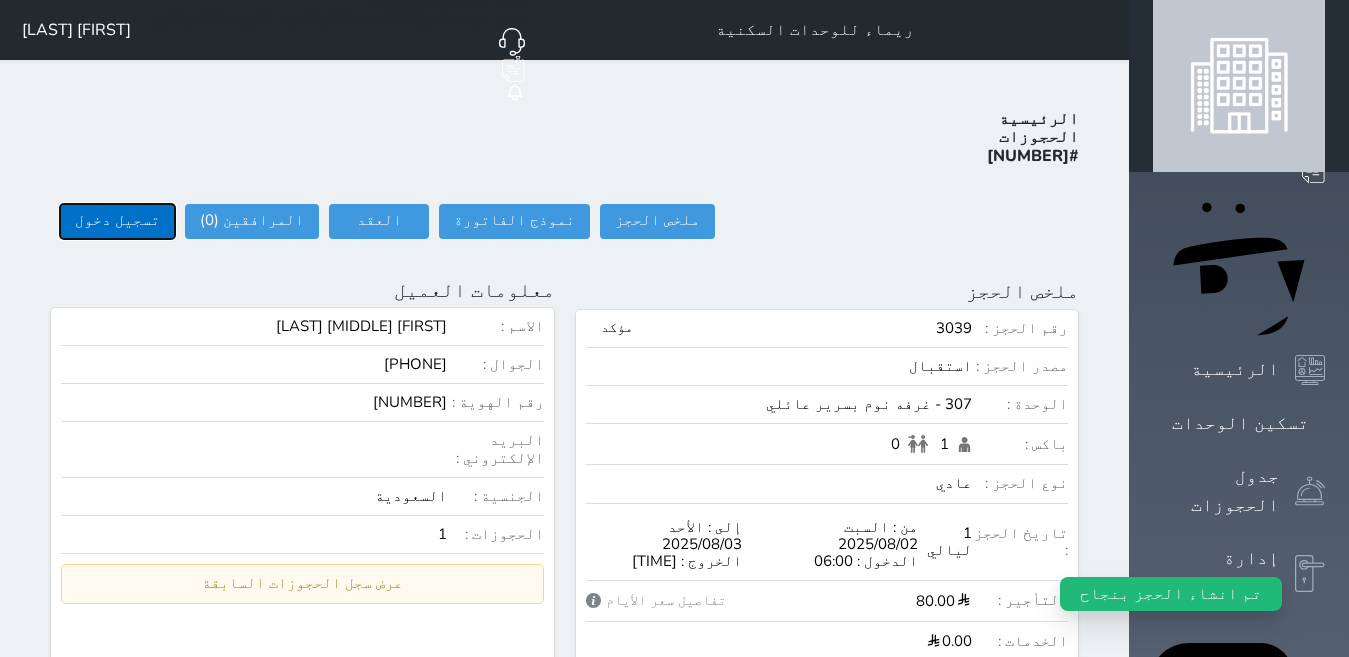 click on "تسجيل دخول" at bounding box center (117, 221) 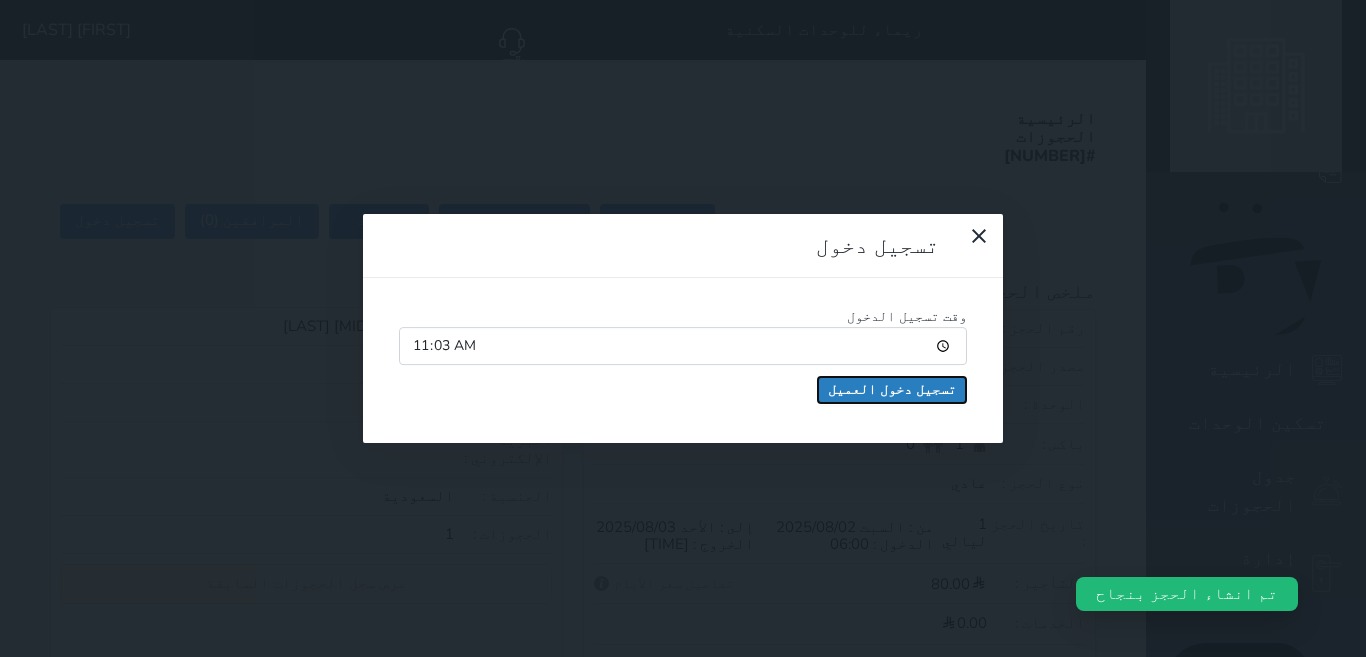 click on "تسجيل دخول العميل" at bounding box center (892, 390) 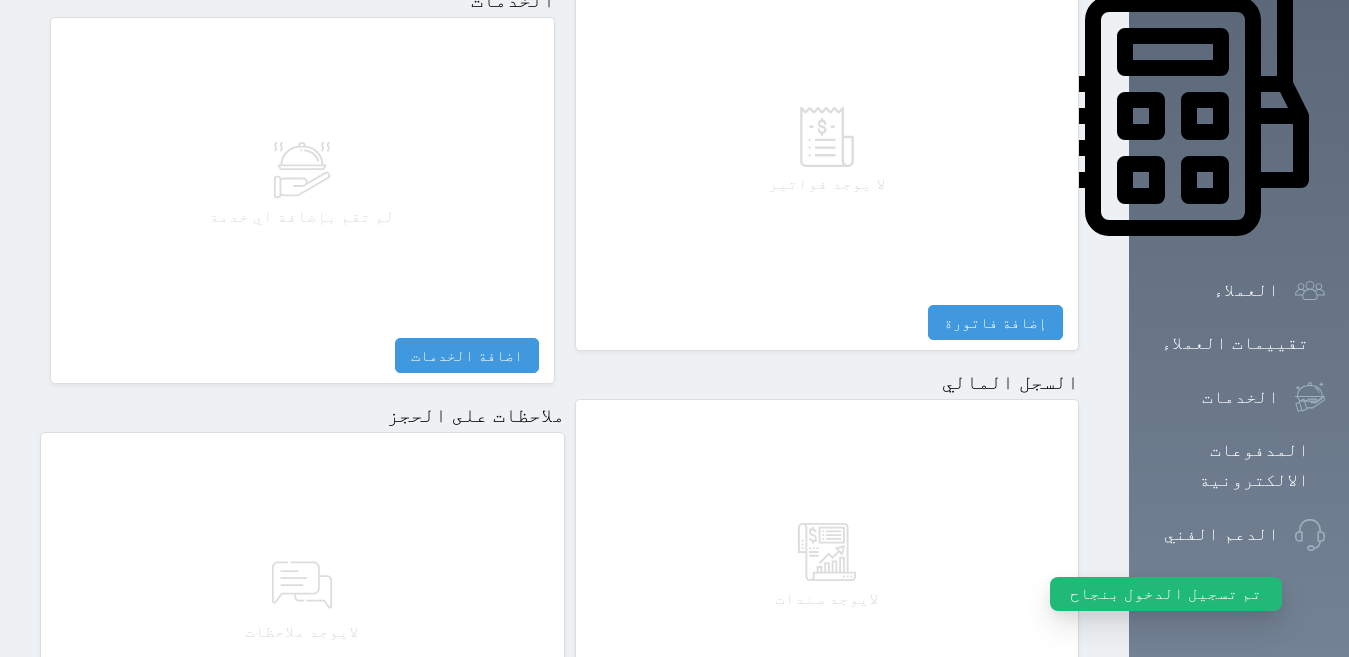 scroll, scrollTop: 1068, scrollLeft: 0, axis: vertical 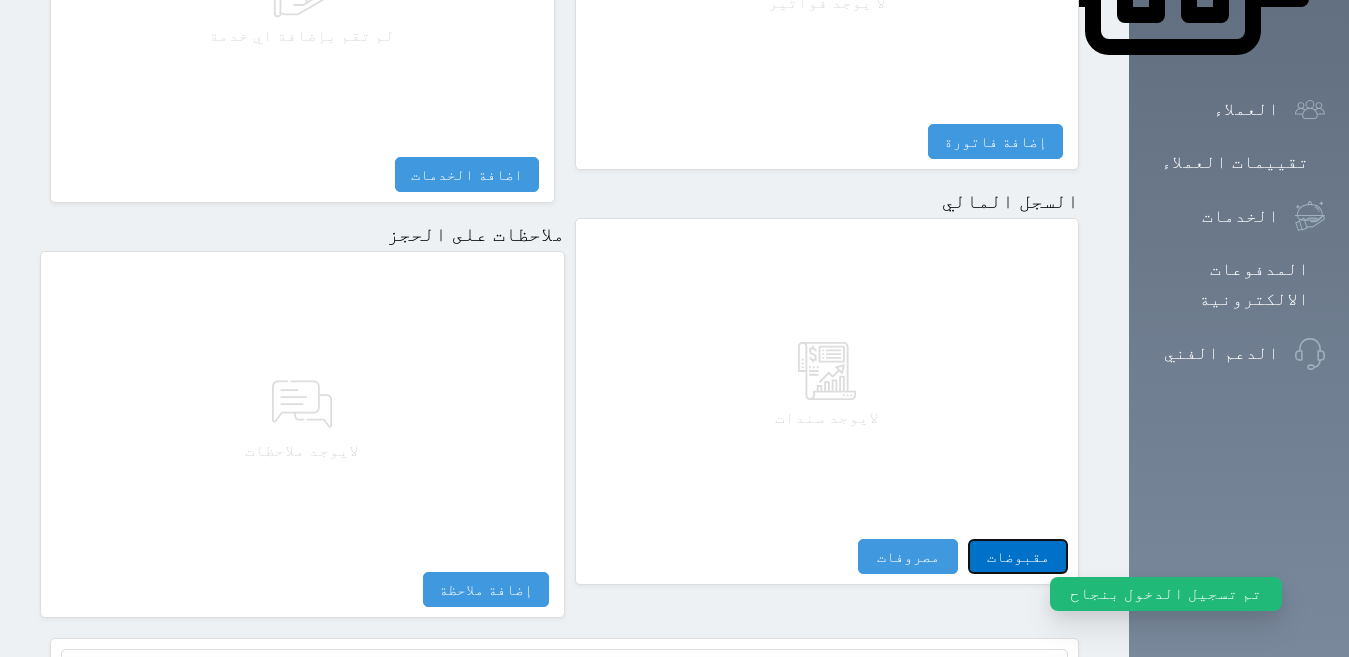 click on "مقبوضات" at bounding box center (1018, 556) 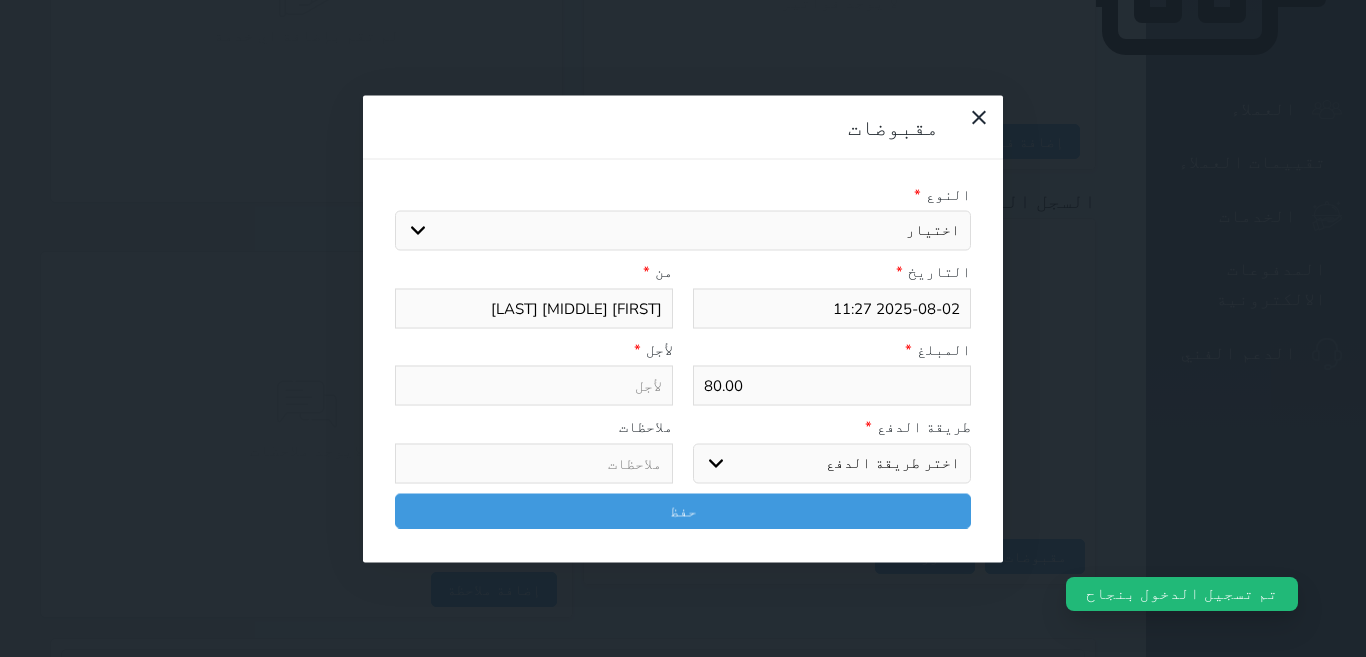click on "اختيار   مقبوضات عامة قيمة إيجار فواتير تامين عربون لا ينطبق آخر مغسلة واي فاي - الإنترنت مواقف السيارات طعام الأغذية والمشروبات مشروبات المشروبات الباردة المشروبات الساخنة الإفطار غداء عشاء مخبز و كعك حمام سباحة الصالة الرياضية سبا و خدمات الجمال اختيار وإسقاط (خدمات النقل) ميني بار كابل - تلفزيون سرير إضافي تصفيف الشعر التسوق خدمات الجولات السياحية المنظمة خدمات الدليل السياحي" at bounding box center [683, 231] 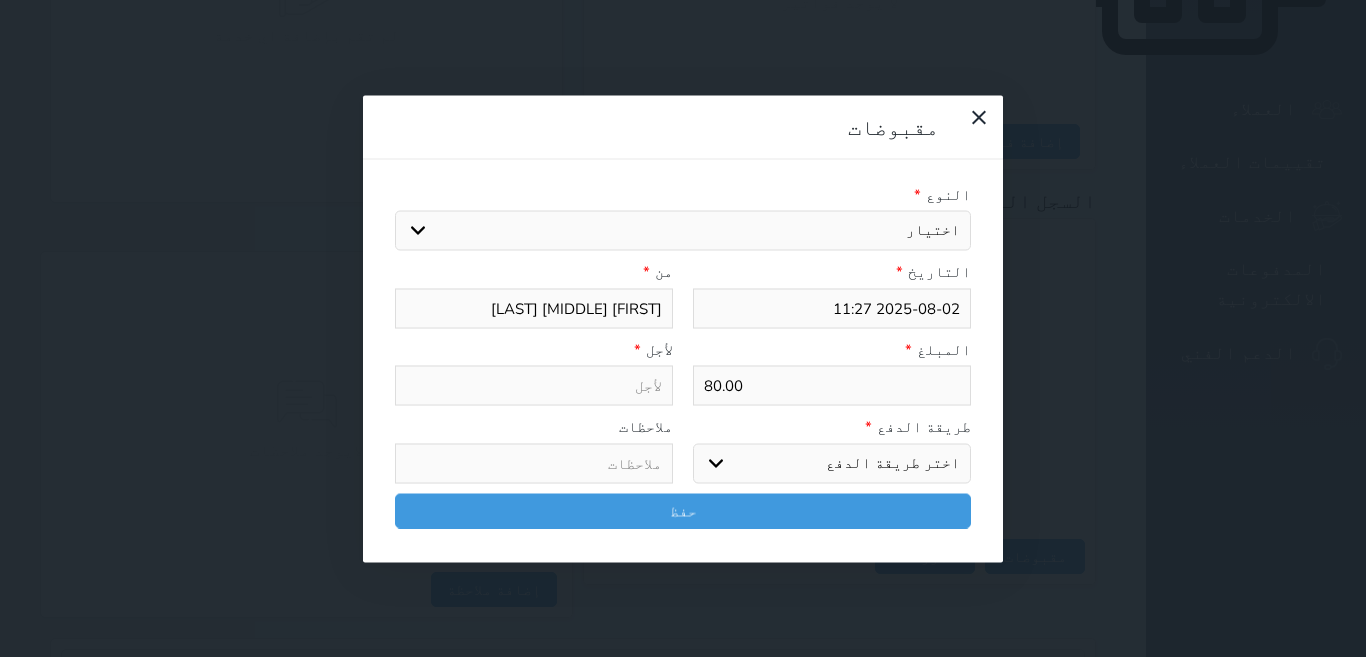 click on "اختيار   مقبوضات عامة قيمة إيجار فواتير تامين عربون لا ينطبق آخر مغسلة واي فاي - الإنترنت مواقف السيارات طعام الأغذية والمشروبات مشروبات المشروبات الباردة المشروبات الساخنة الإفطار غداء عشاء مخبز و كعك حمام سباحة الصالة الرياضية سبا و خدمات الجمال اختيار وإسقاط (خدمات النقل) ميني بار كابل - تلفزيون سرير إضافي تصفيف الشعر التسوق خدمات الجولات السياحية المنظمة خدمات الدليل السياحي" at bounding box center (683, 231) 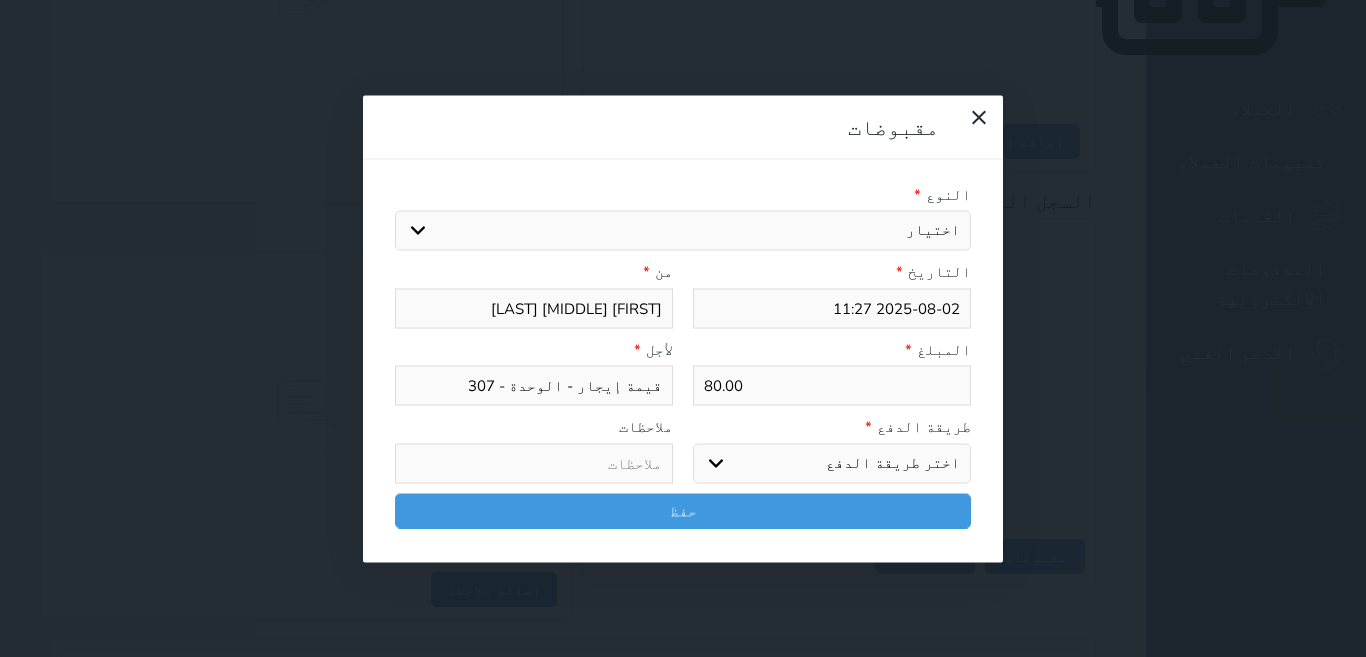 click on "اختر طريقة الدفع   دفع نقدى   تحويل بنكى   مدى   بطاقة ائتمان   آجل" at bounding box center [832, 463] 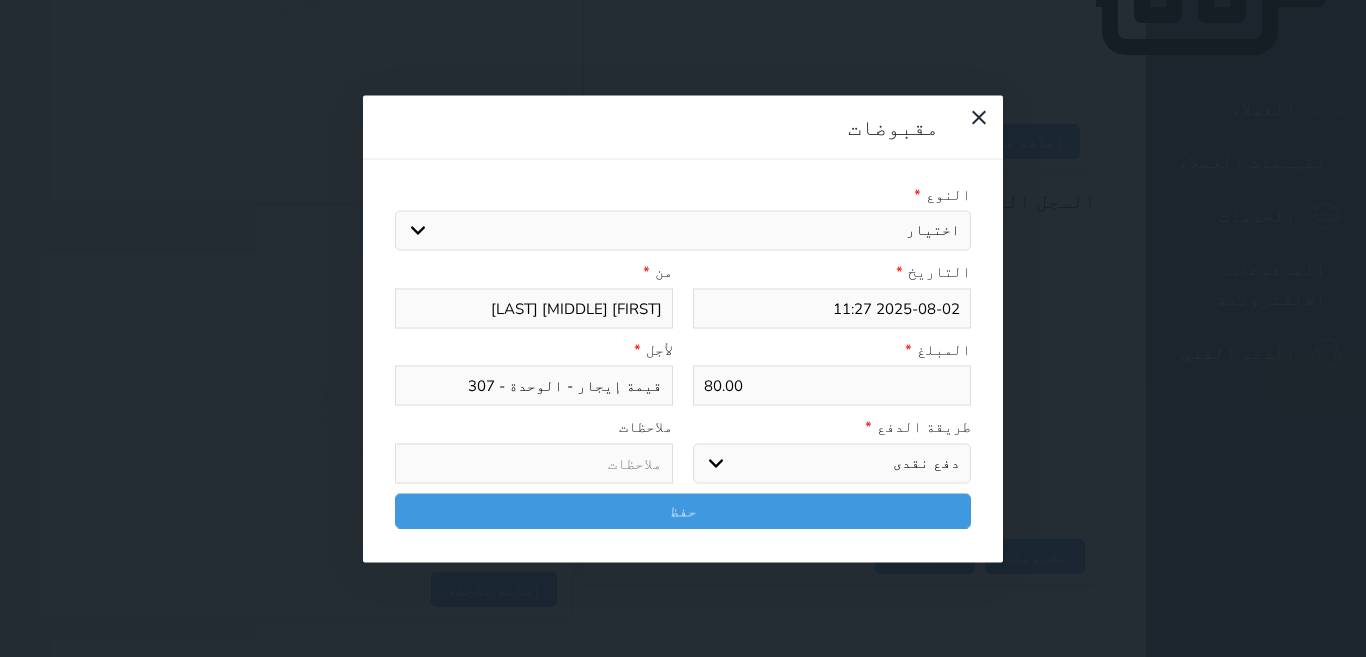 click on "اختر طريقة الدفع   دفع نقدى   تحويل بنكى   مدى   بطاقة ائتمان   آجل" at bounding box center (832, 463) 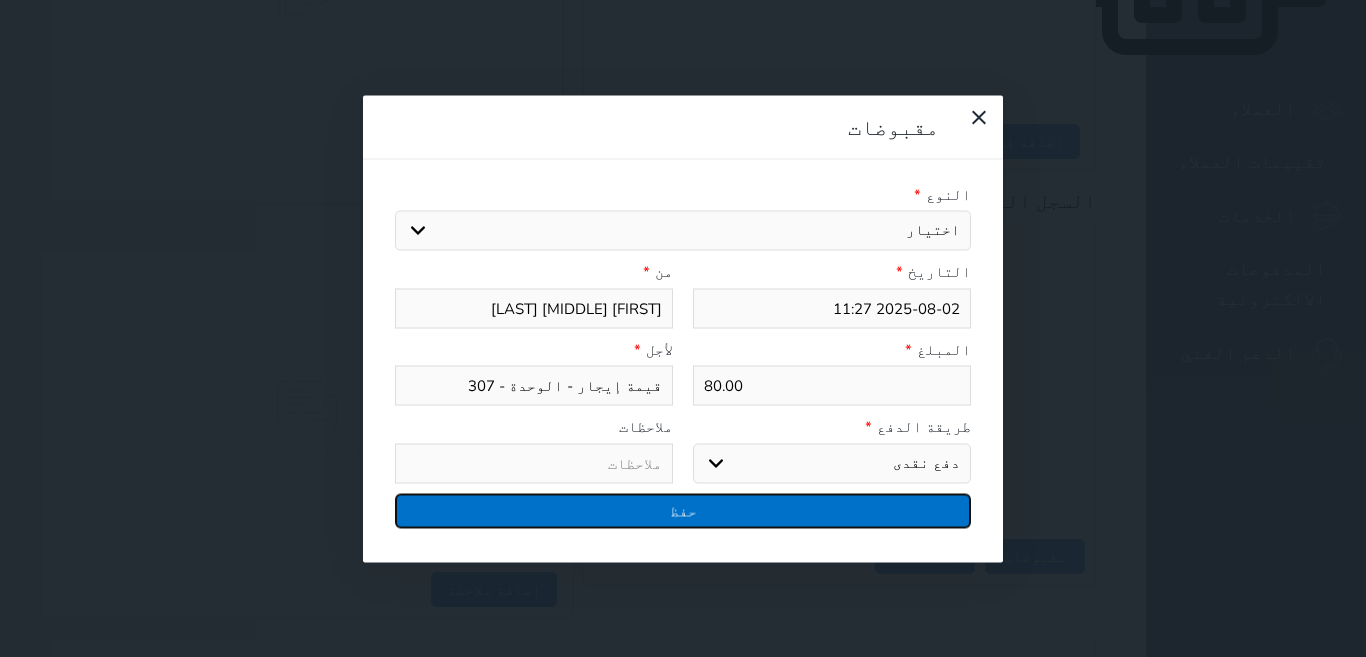 click on "حفظ" at bounding box center [683, 510] 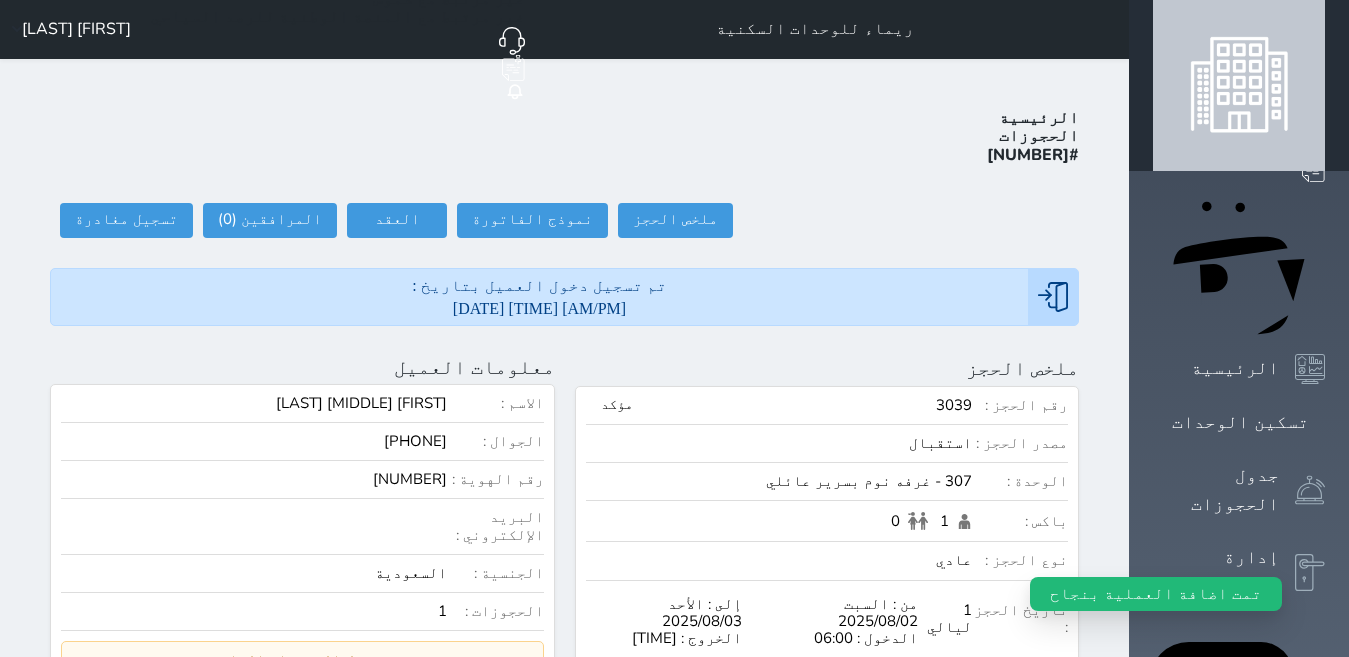 scroll, scrollTop: 0, scrollLeft: 0, axis: both 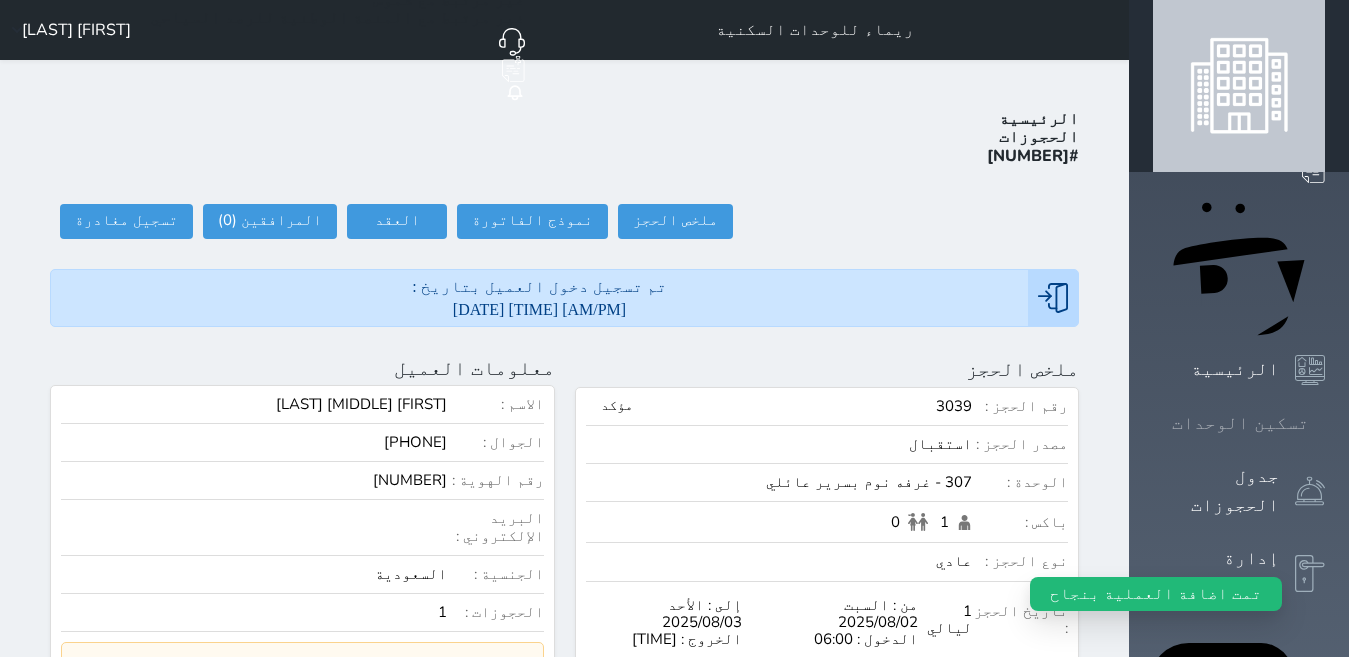 click on "تسكين الوحدات" at bounding box center [1240, 423] 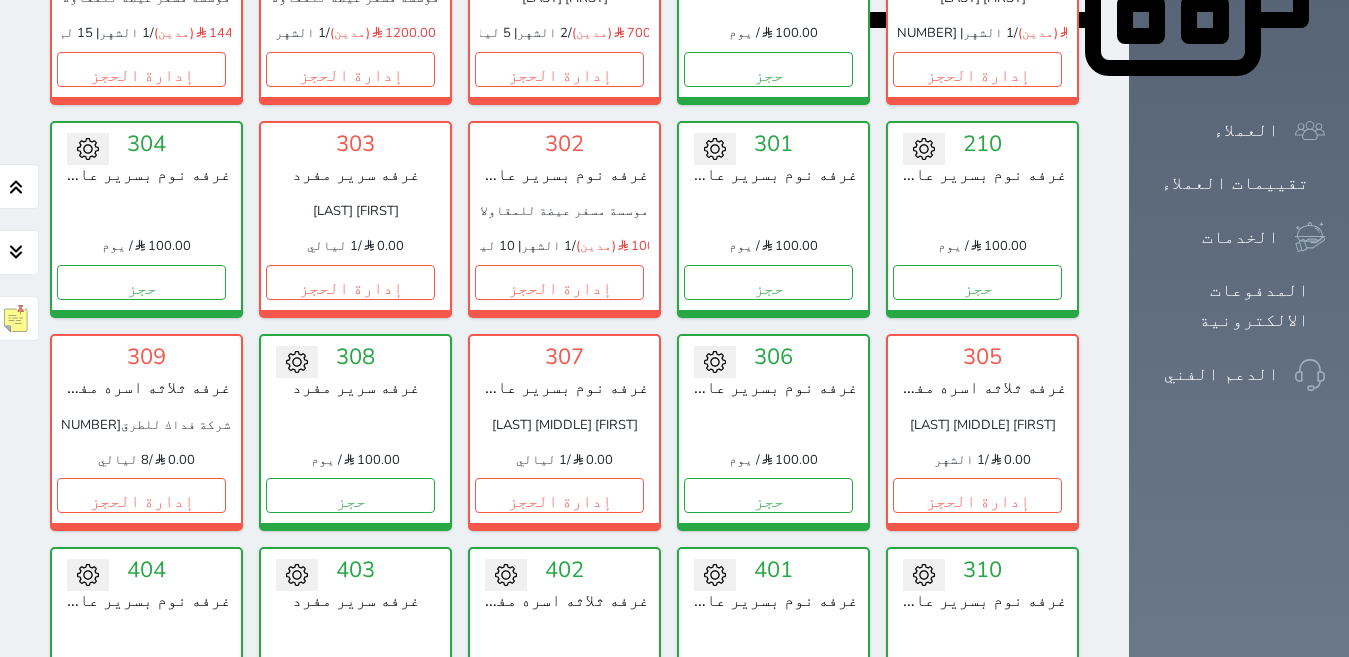 scroll, scrollTop: 1078, scrollLeft: 0, axis: vertical 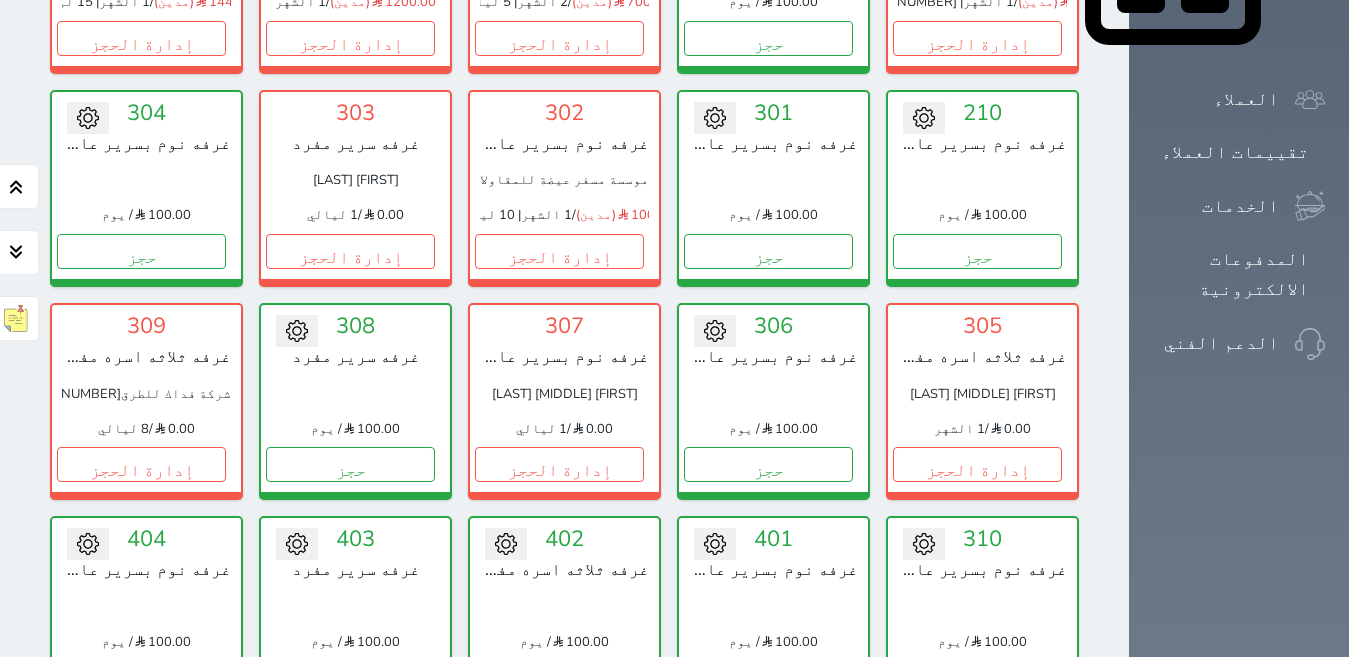 click on "عرض رصيد الصندوق" at bounding box center [304, 1009] 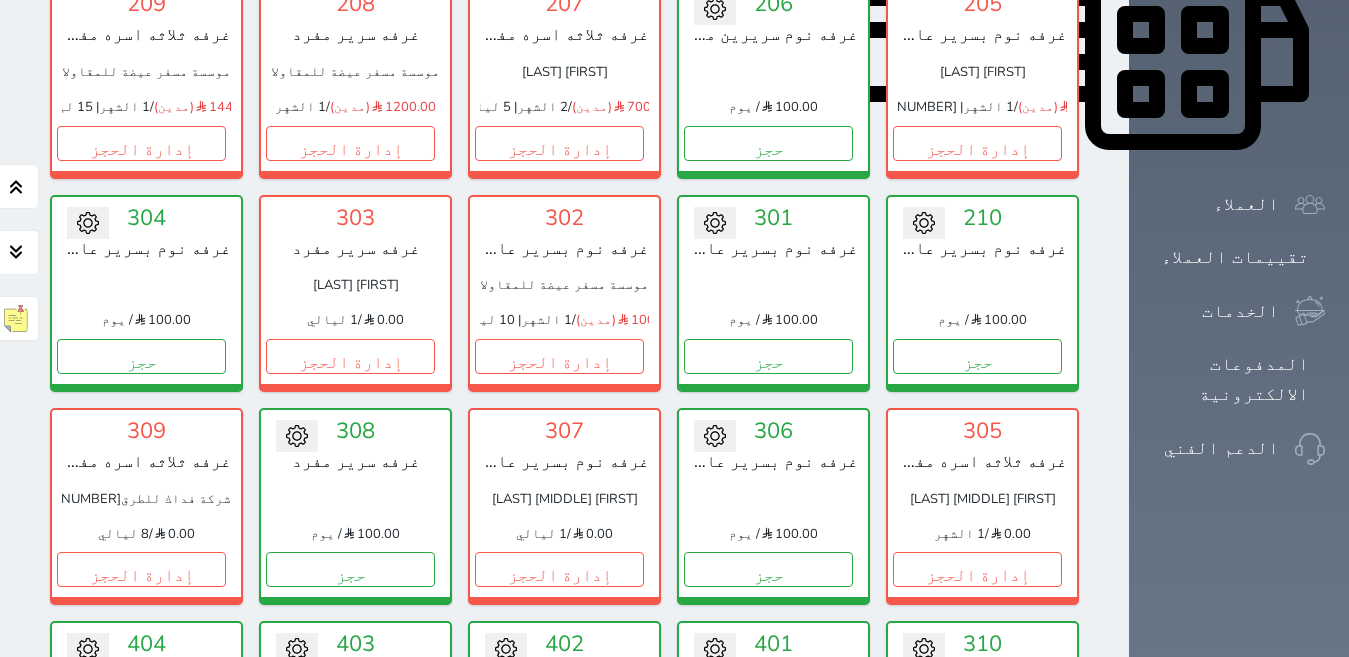 scroll, scrollTop: 978, scrollLeft: 0, axis: vertical 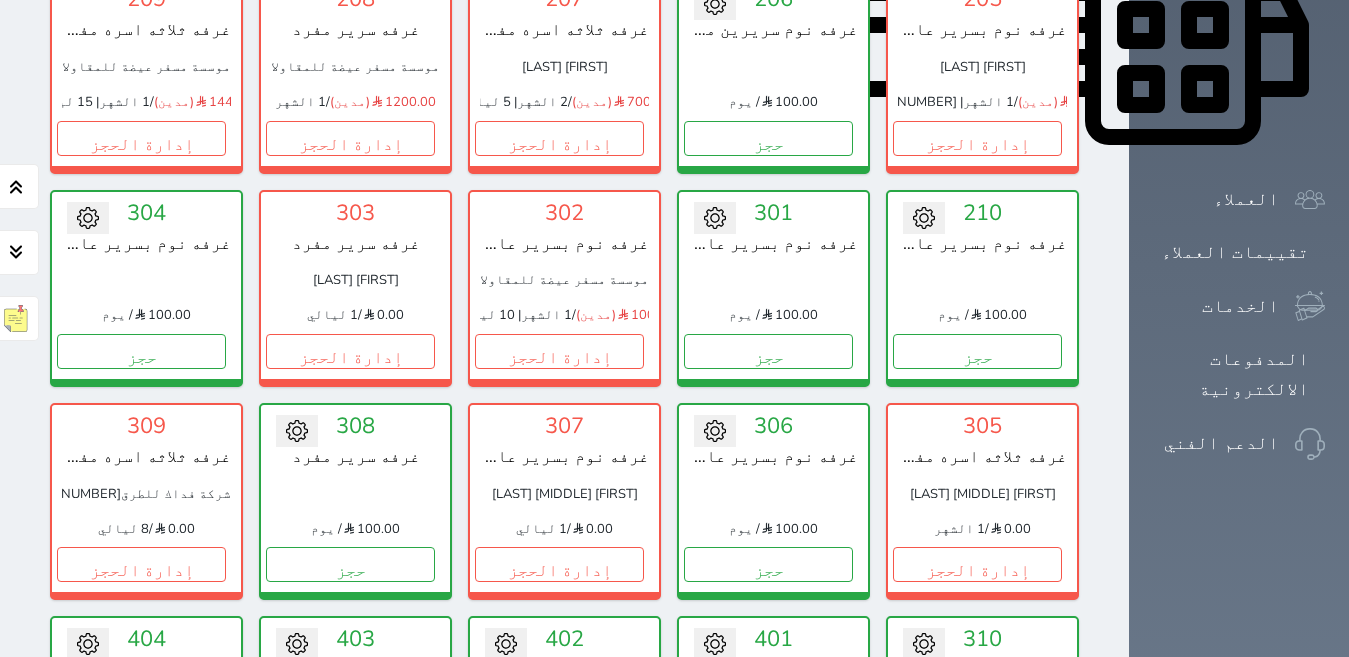 click on "حجز" at bounding box center [977, 778] 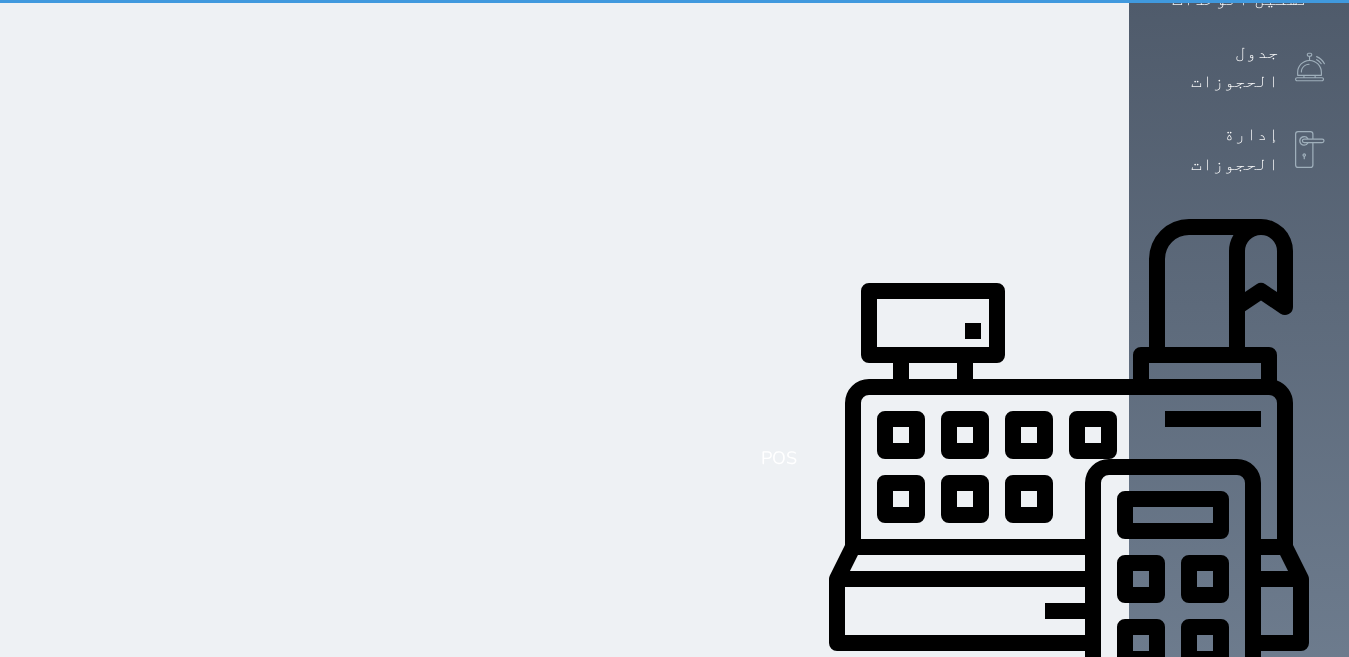 scroll, scrollTop: 0, scrollLeft: 0, axis: both 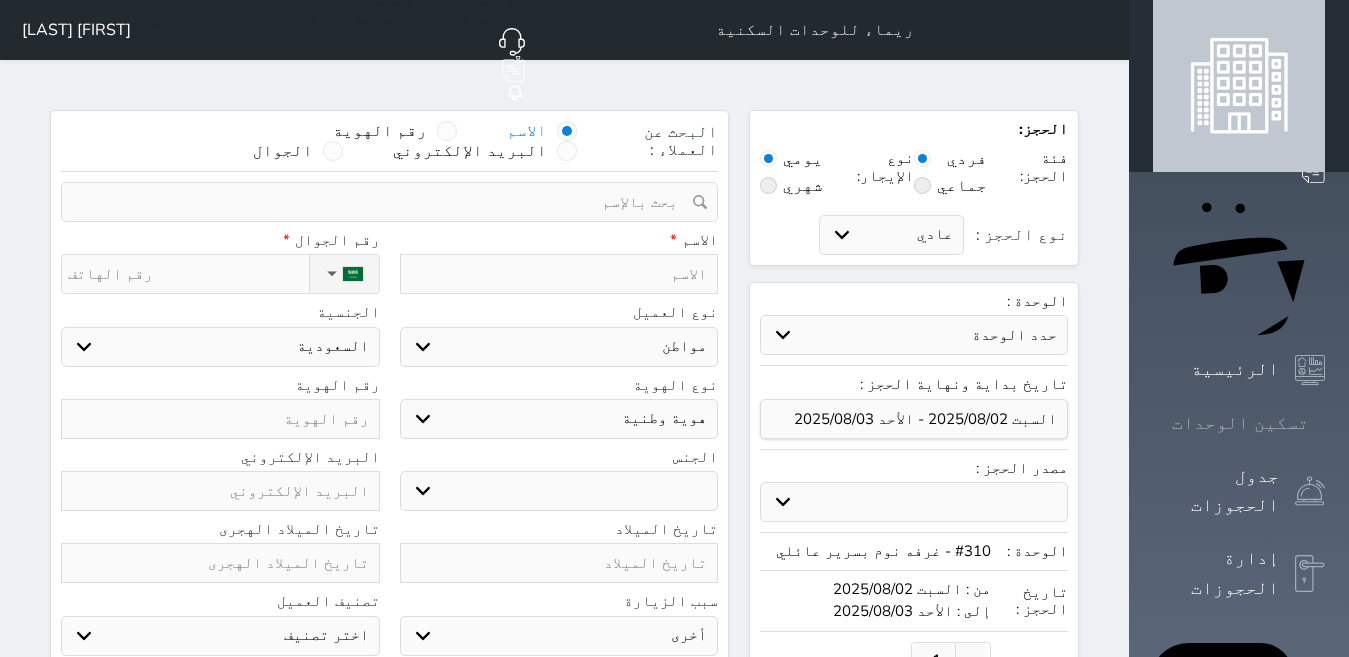 click at bounding box center (1325, 423) 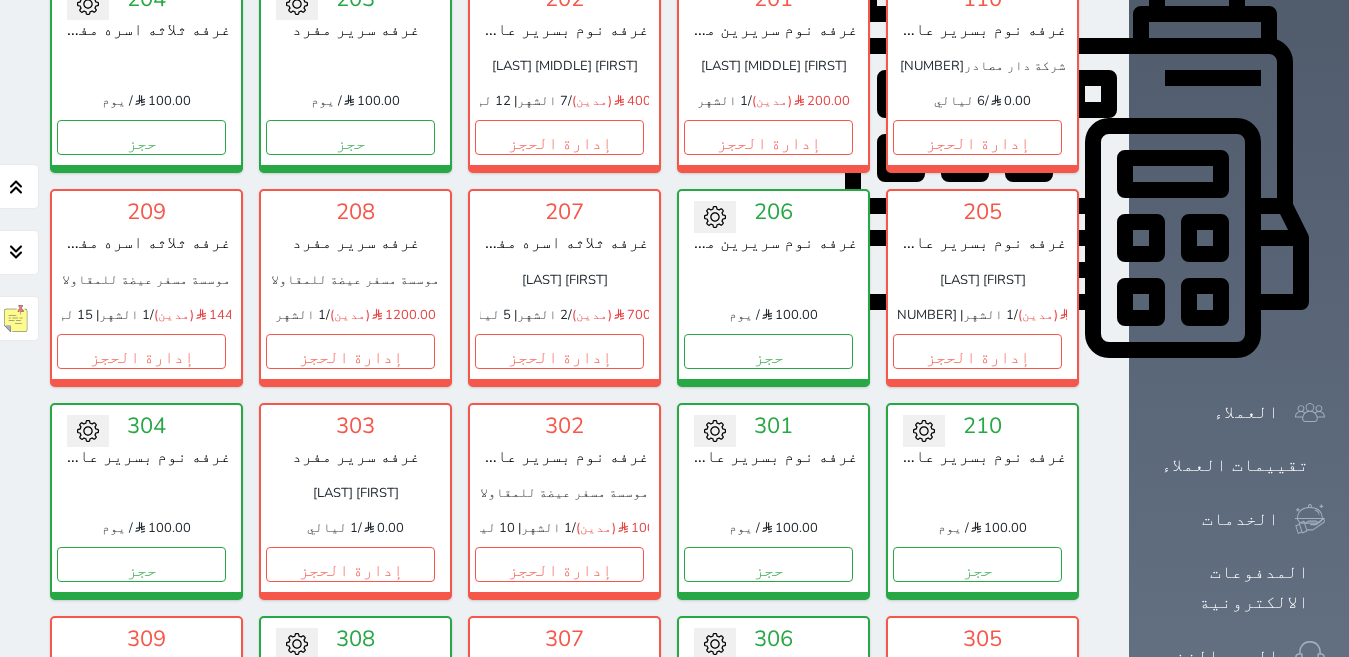 scroll, scrollTop: 778, scrollLeft: 0, axis: vertical 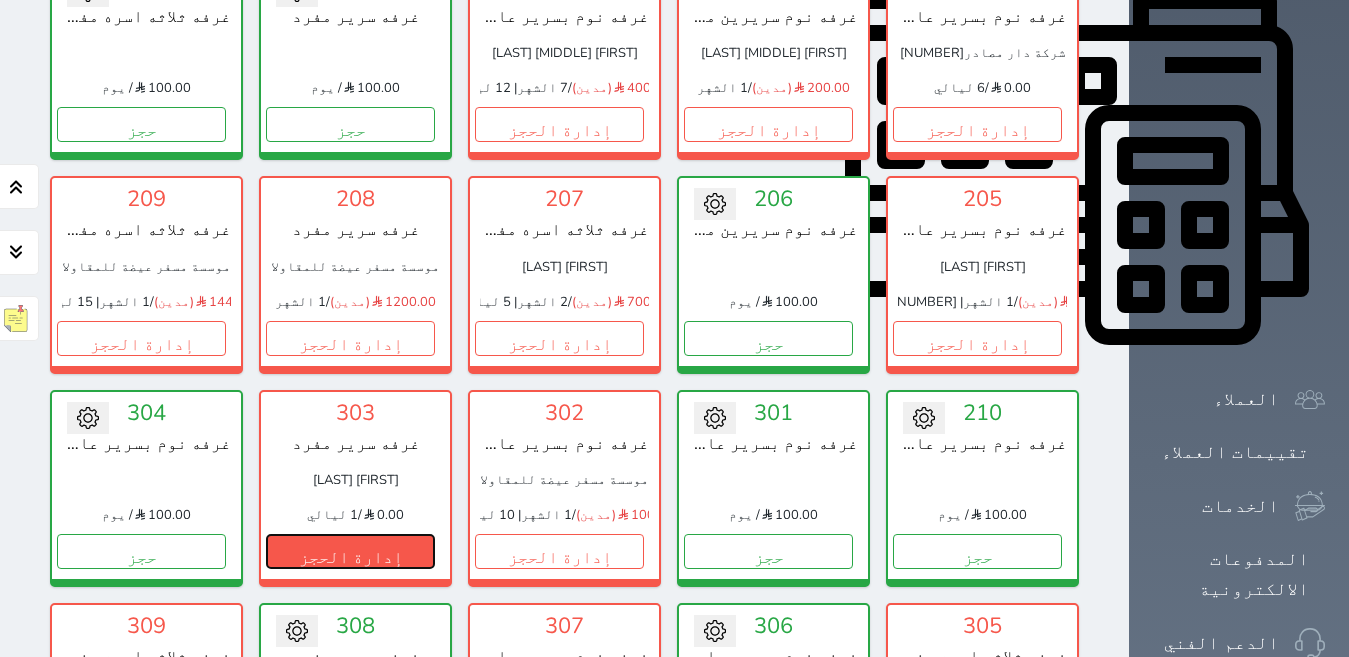 click on "إدارة الحجز" at bounding box center [350, 551] 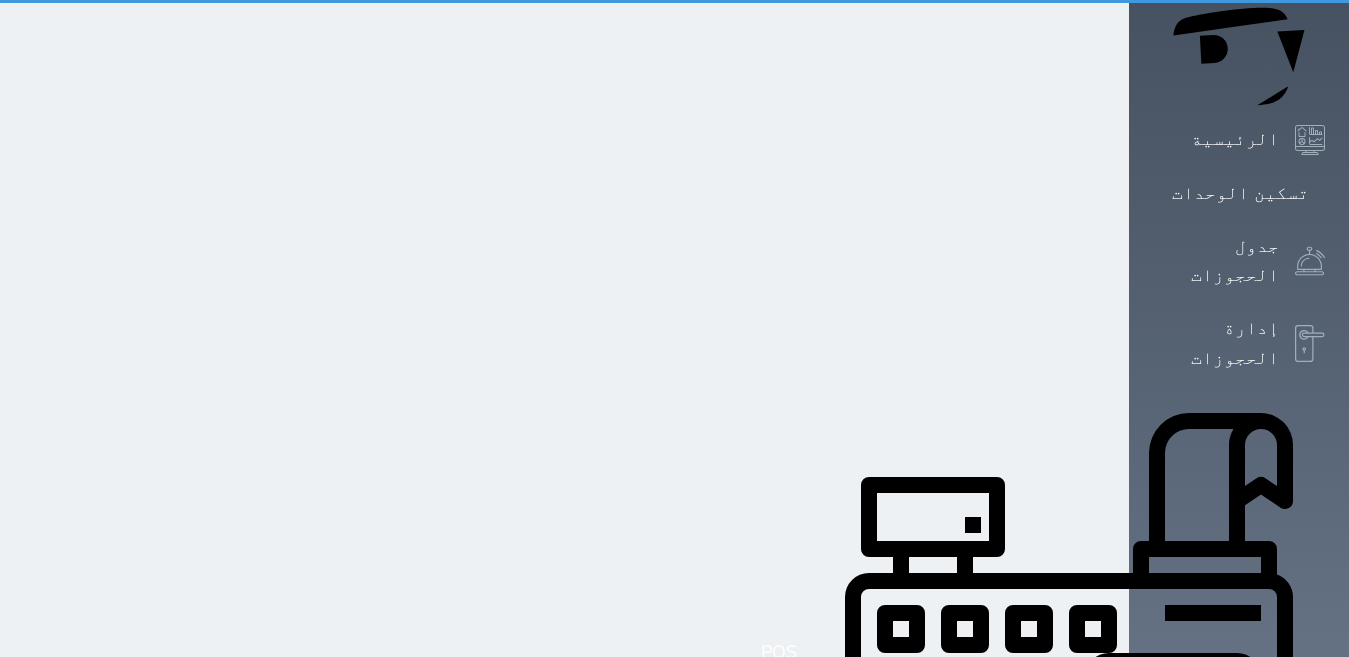 scroll, scrollTop: 0, scrollLeft: 0, axis: both 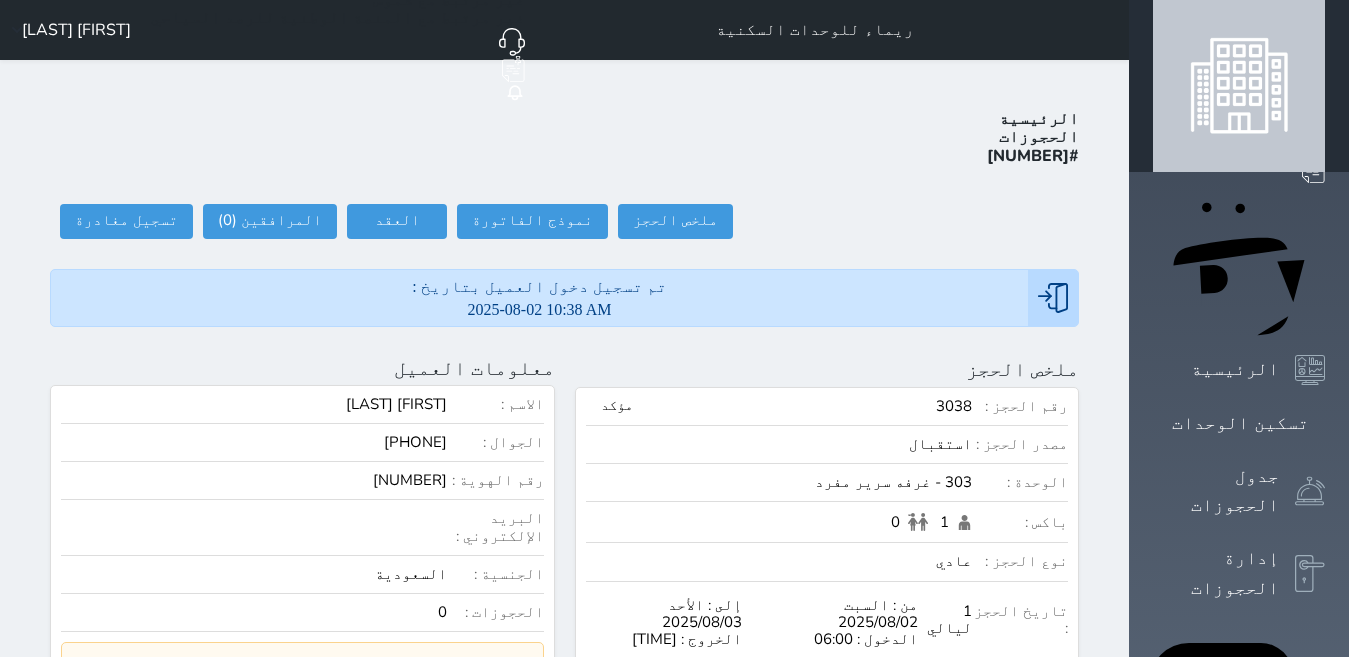 click on "[NUMBER]" at bounding box center (254, 480) 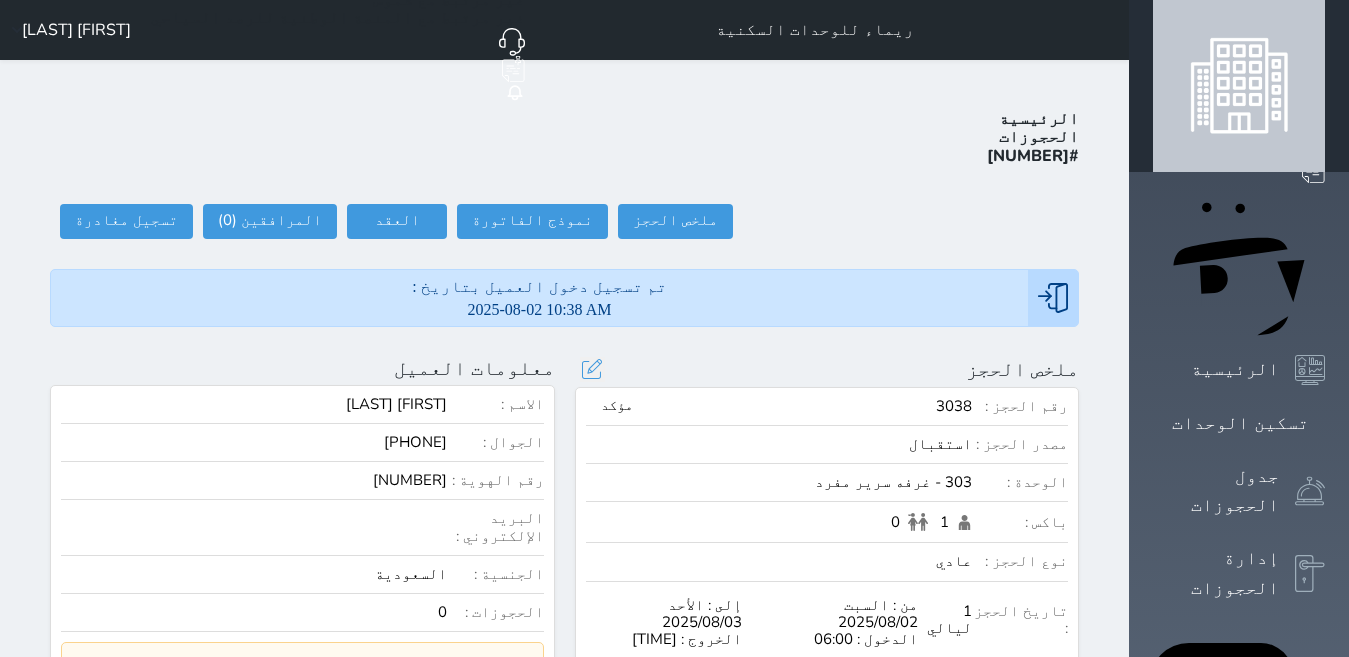 copy on "[NUMBER]" 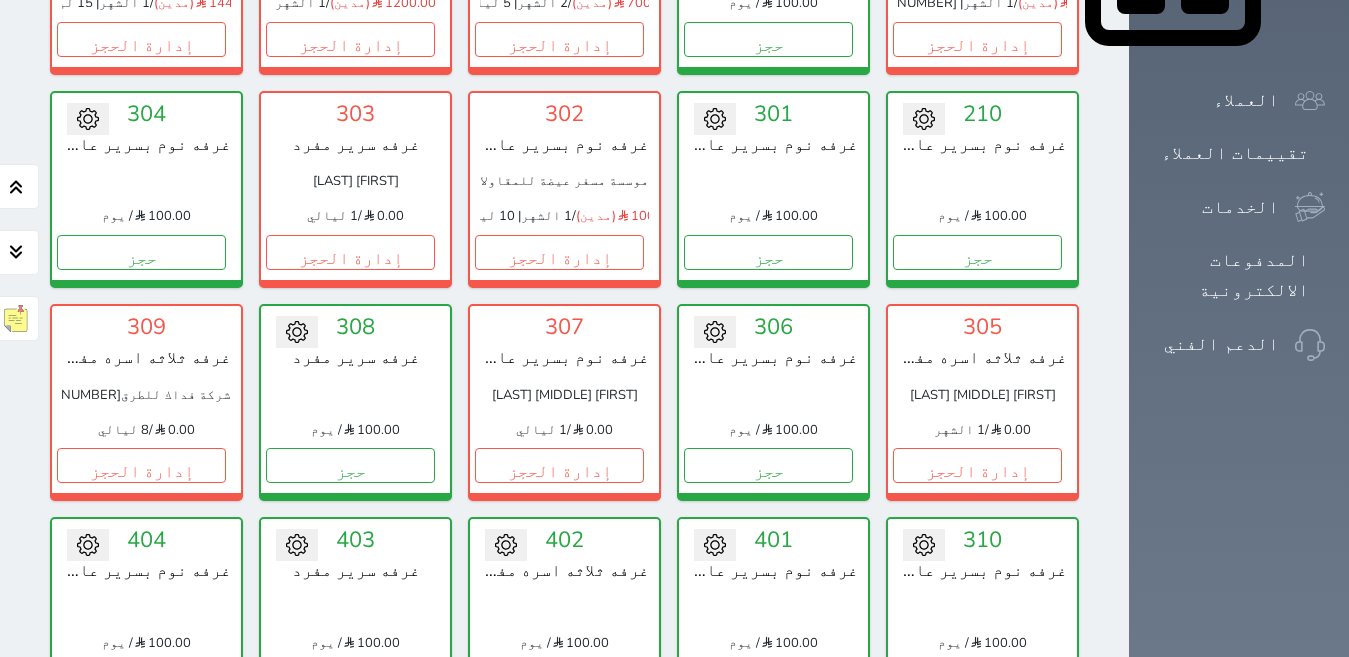 scroll, scrollTop: 1078, scrollLeft: 0, axis: vertical 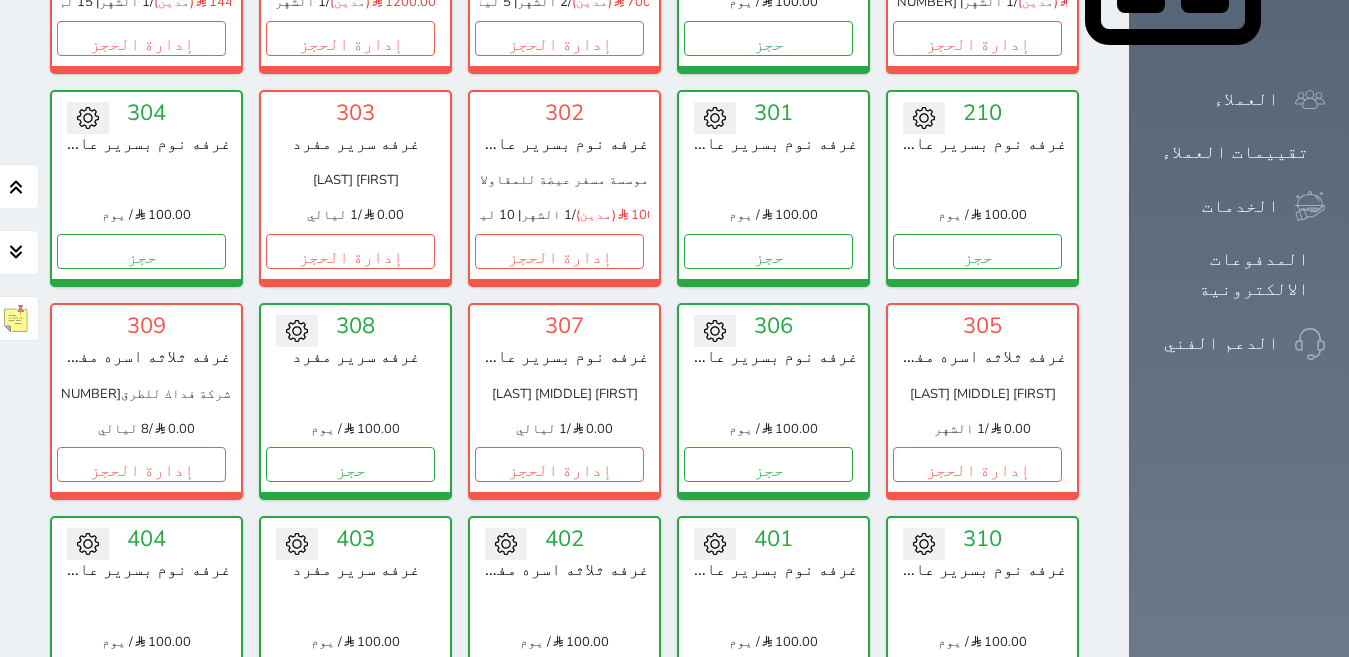 click on "حجز" at bounding box center [977, 678] 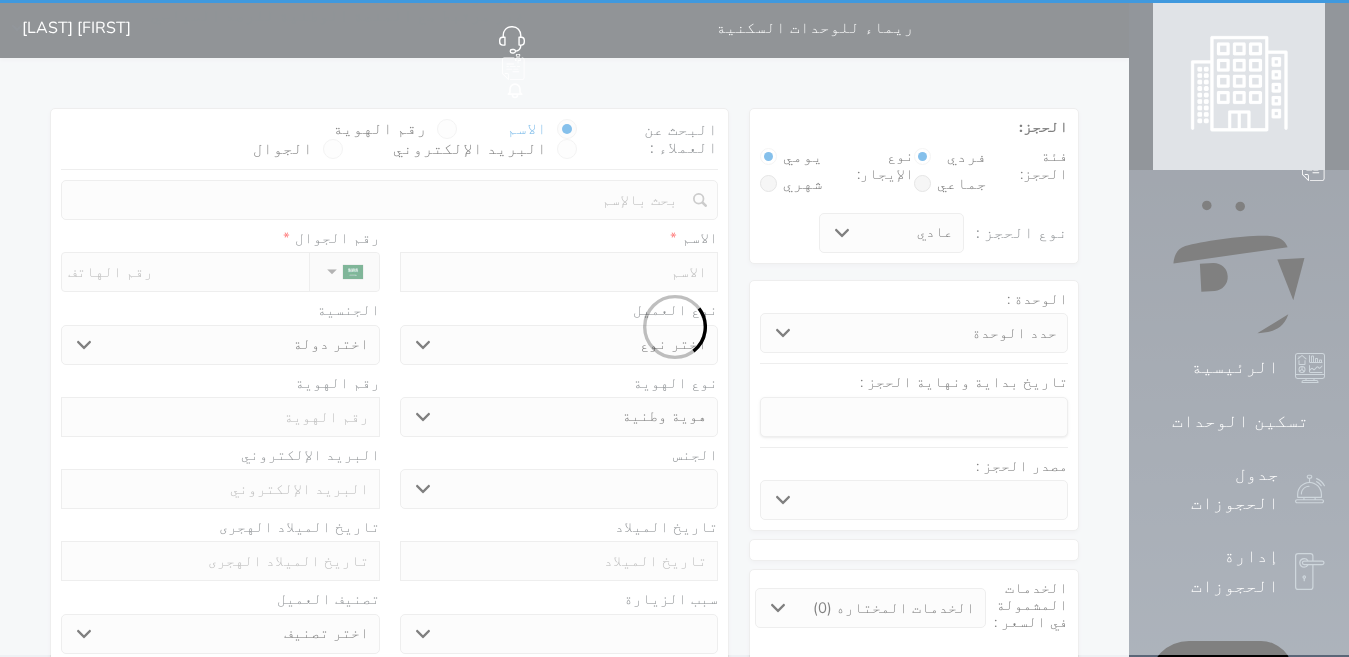 scroll, scrollTop: 0, scrollLeft: 0, axis: both 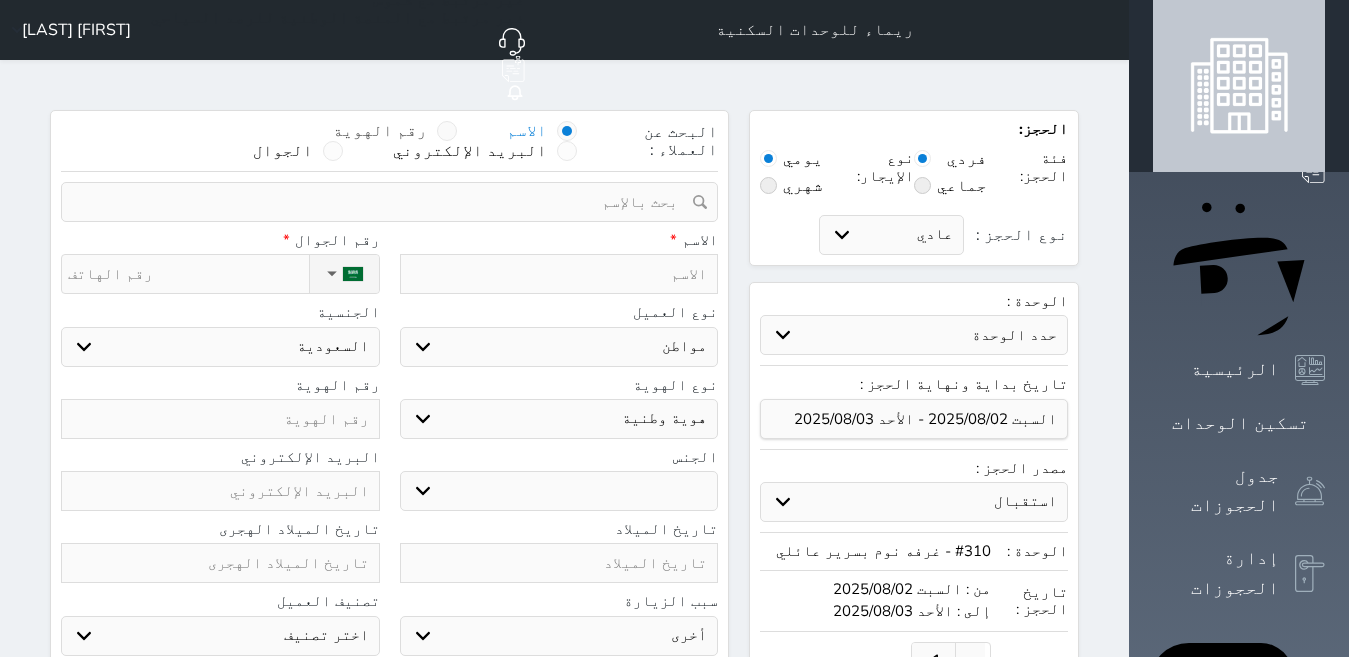 drag, startPoint x: 535, startPoint y: 97, endPoint x: 535, endPoint y: 134, distance: 37 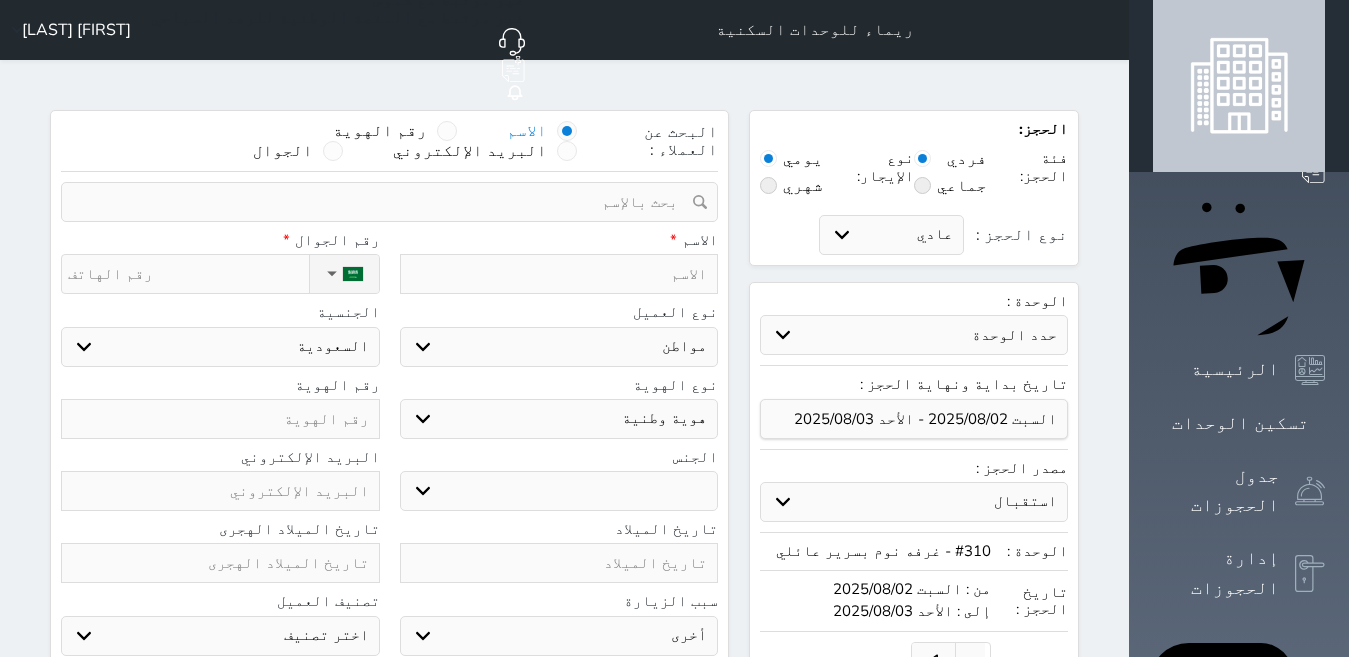 click at bounding box center [447, 131] 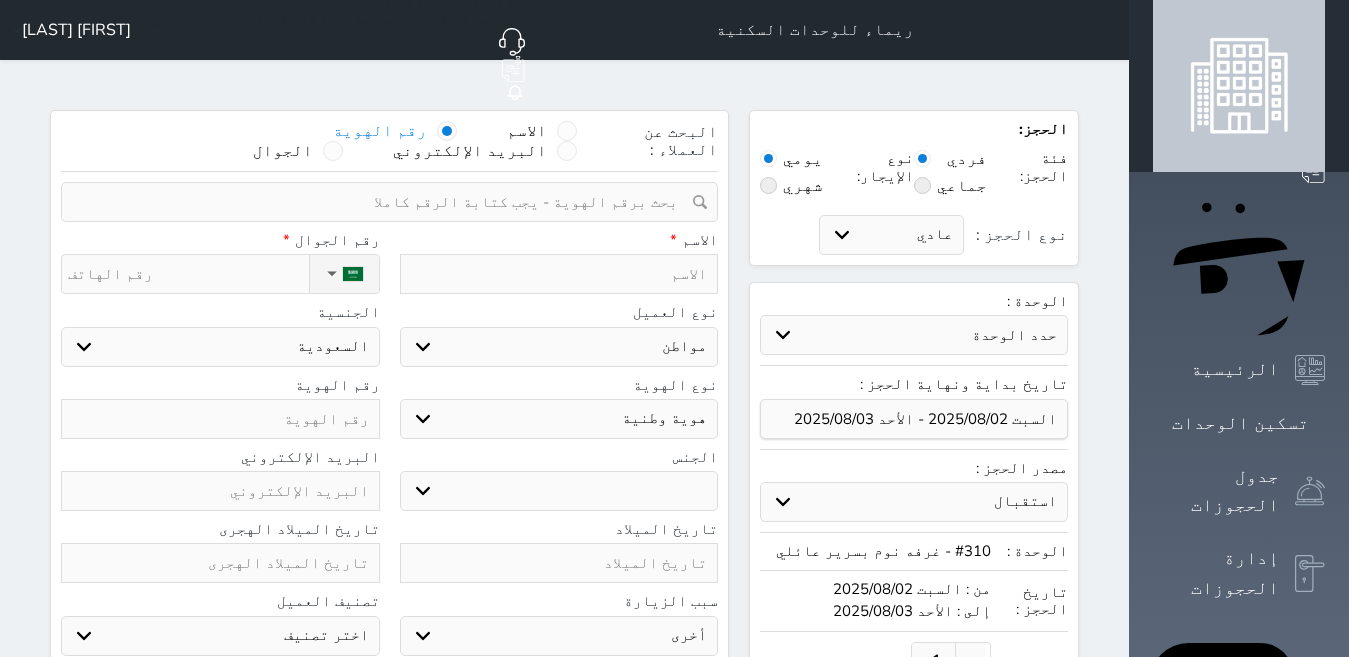 paste on "[NUMBER]" 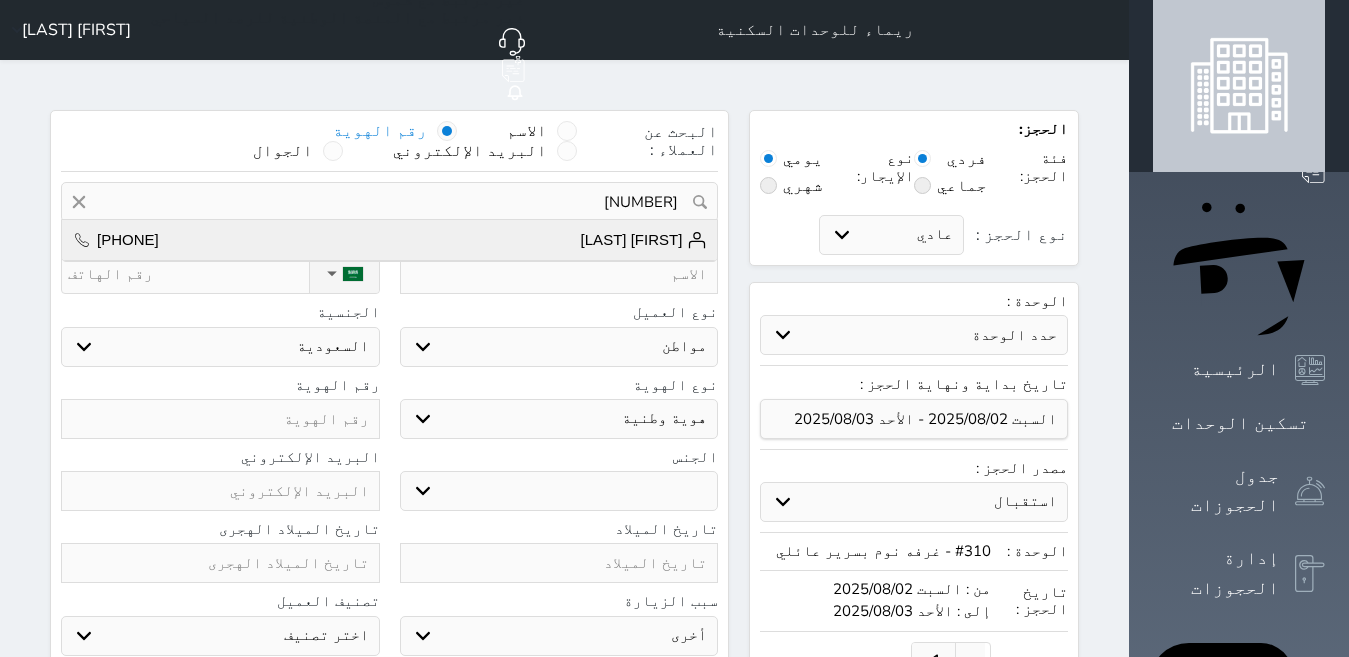 click on "[FIRST] [LAST]   + [PHONE]" at bounding box center [389, 240] 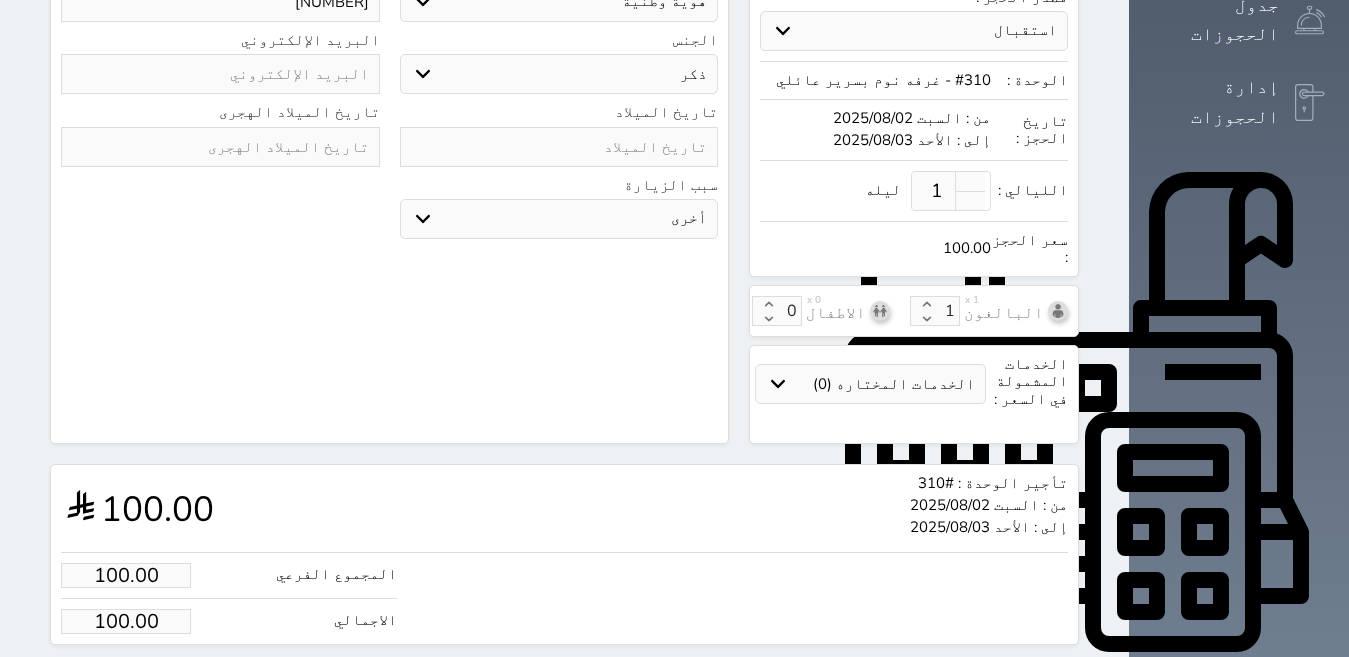 scroll, scrollTop: 482, scrollLeft: 0, axis: vertical 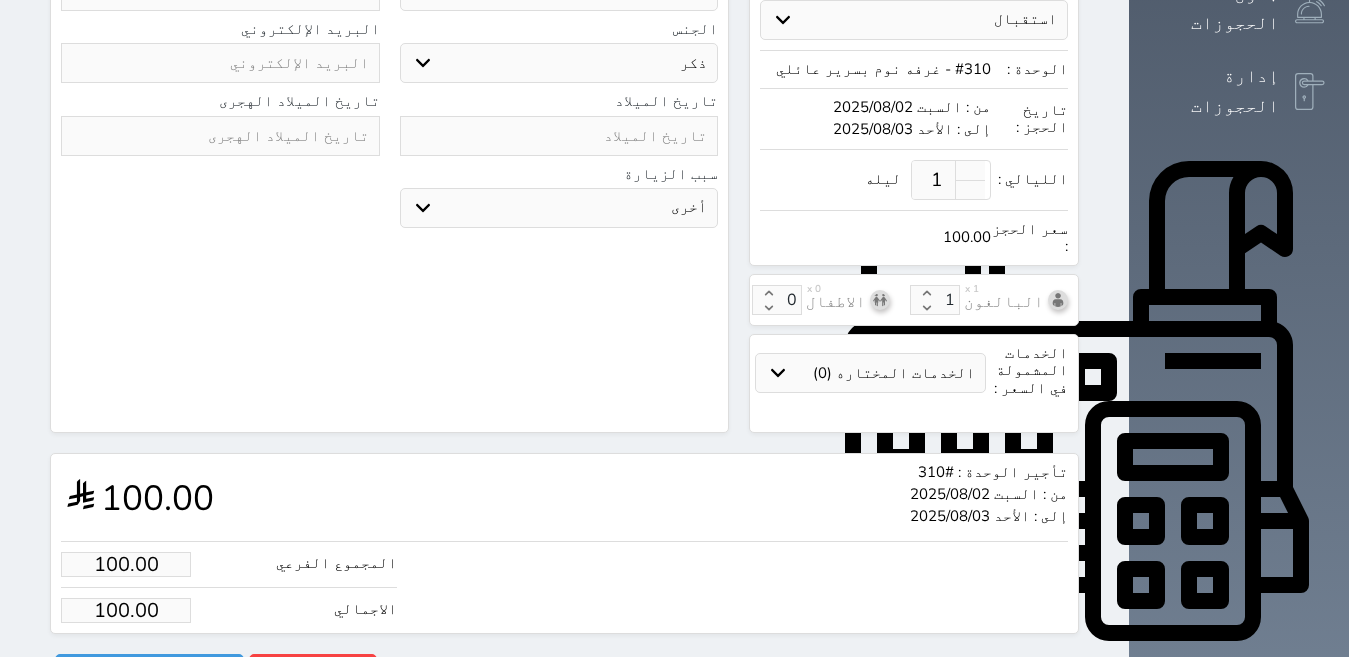 drag, startPoint x: 132, startPoint y: 559, endPoint x: 149, endPoint y: 546, distance: 21.400934 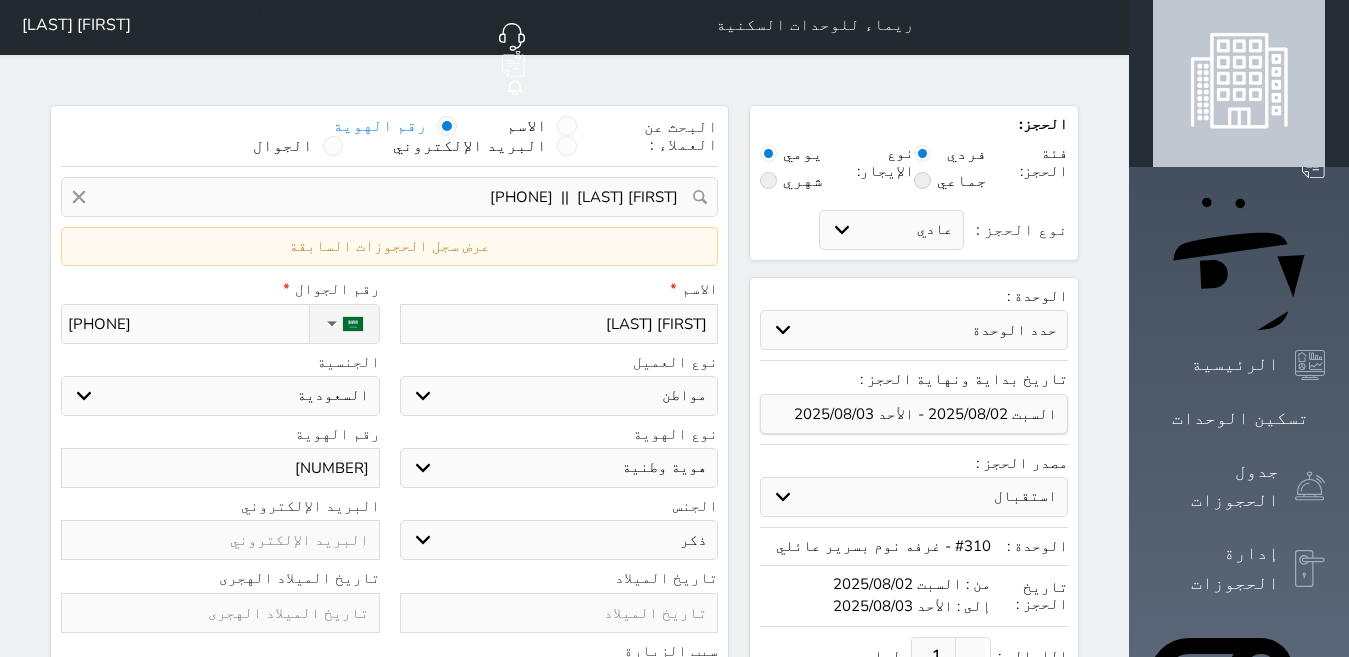 scroll, scrollTop: 0, scrollLeft: 0, axis: both 